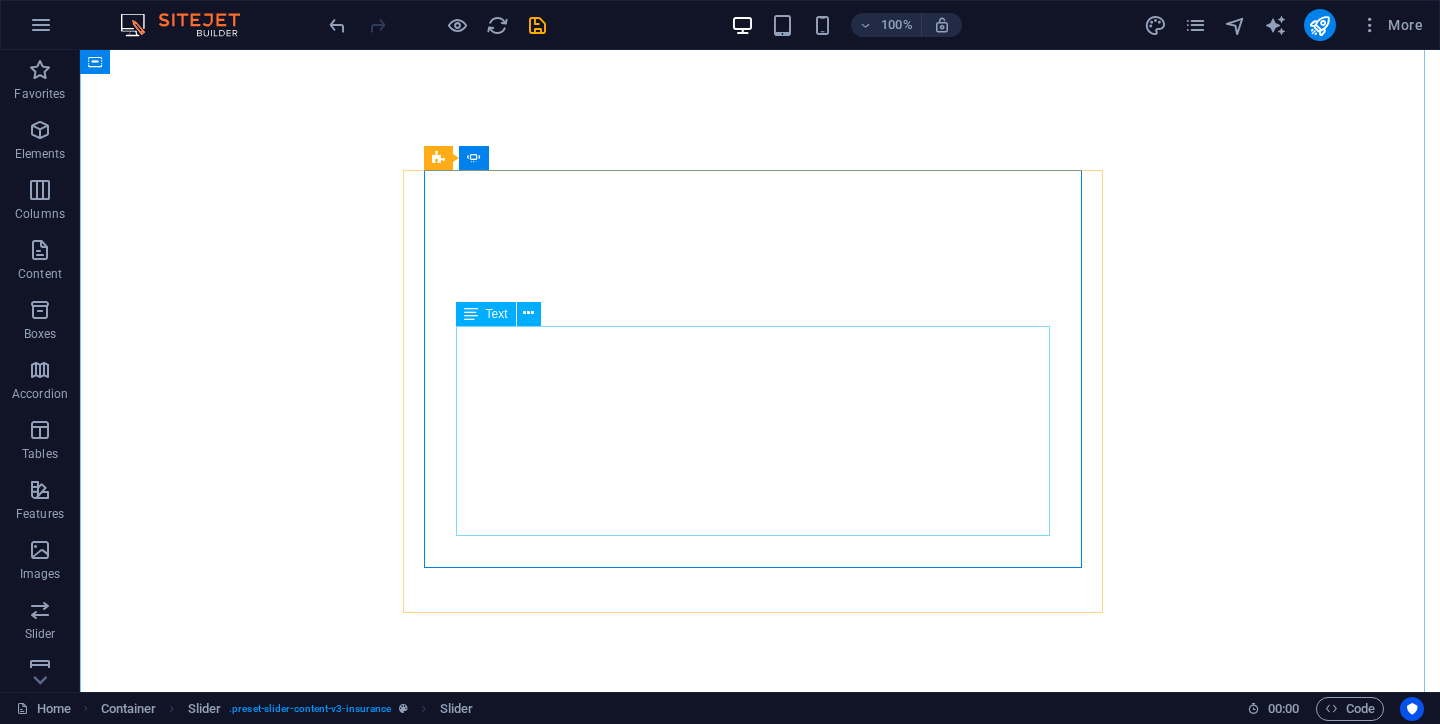 scroll, scrollTop: 0, scrollLeft: 0, axis: both 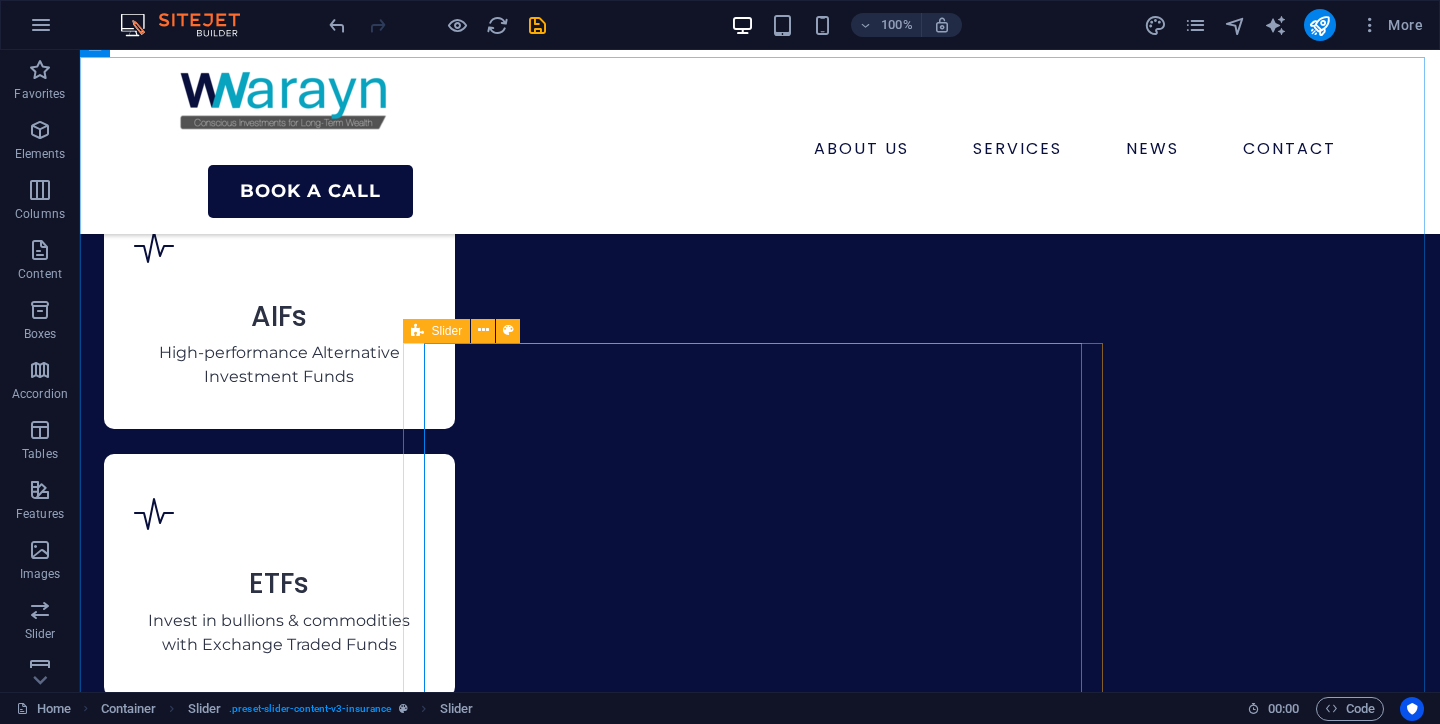 click on "Slider" at bounding box center [447, 331] 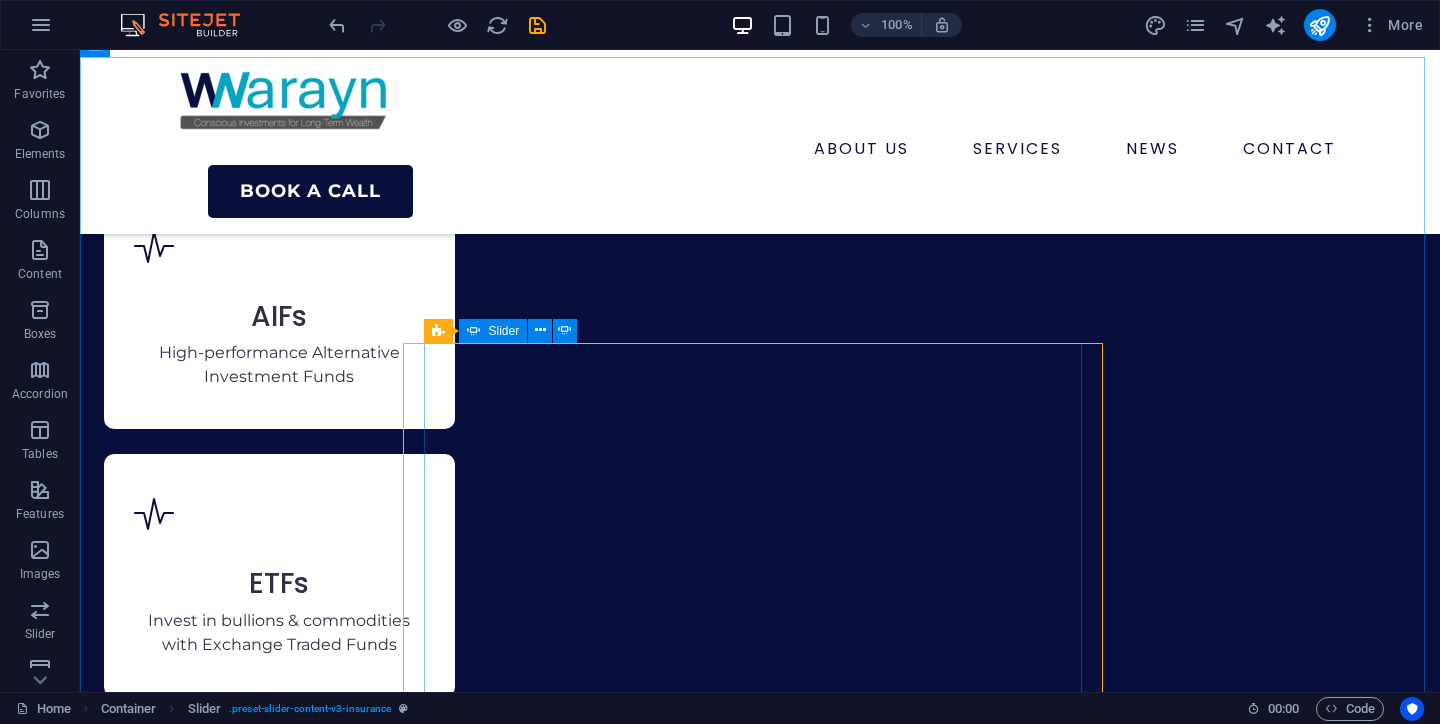 click on "Slider" at bounding box center [493, 331] 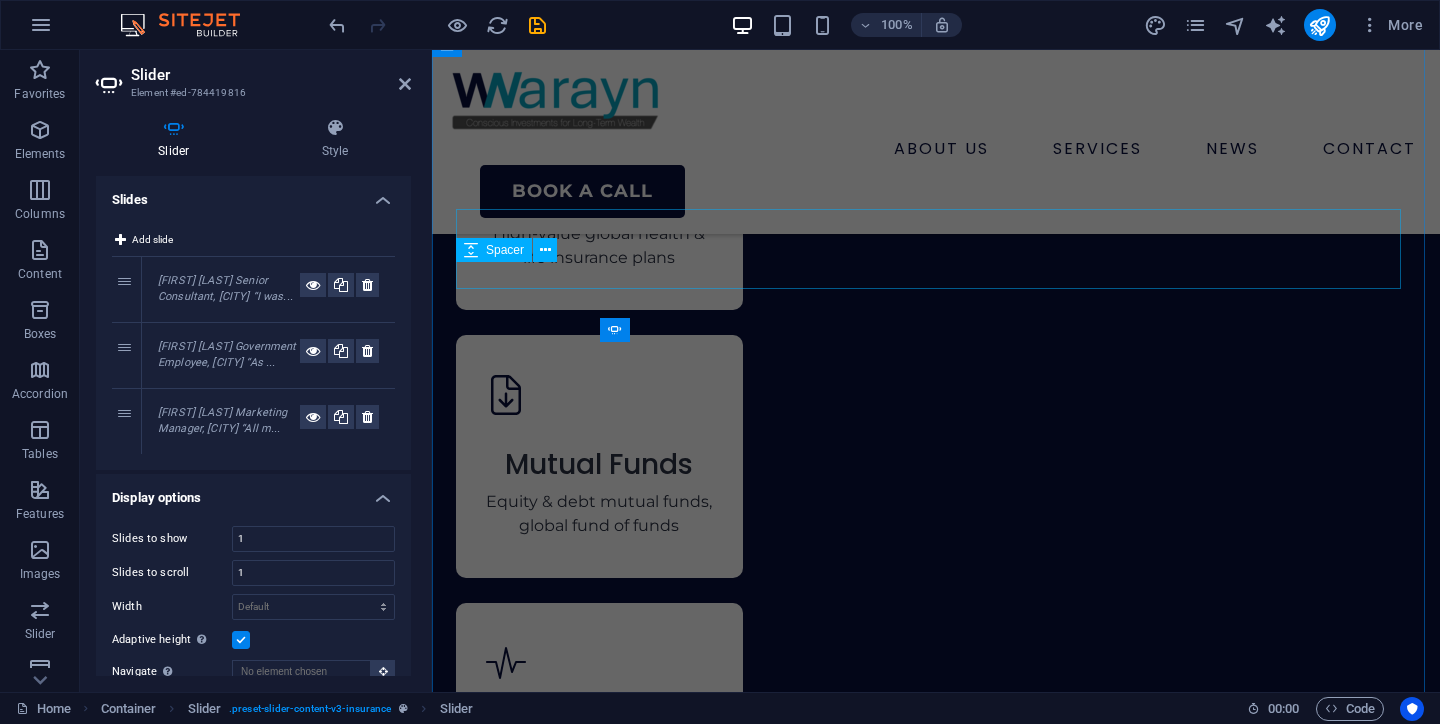 scroll, scrollTop: 7981, scrollLeft: 0, axis: vertical 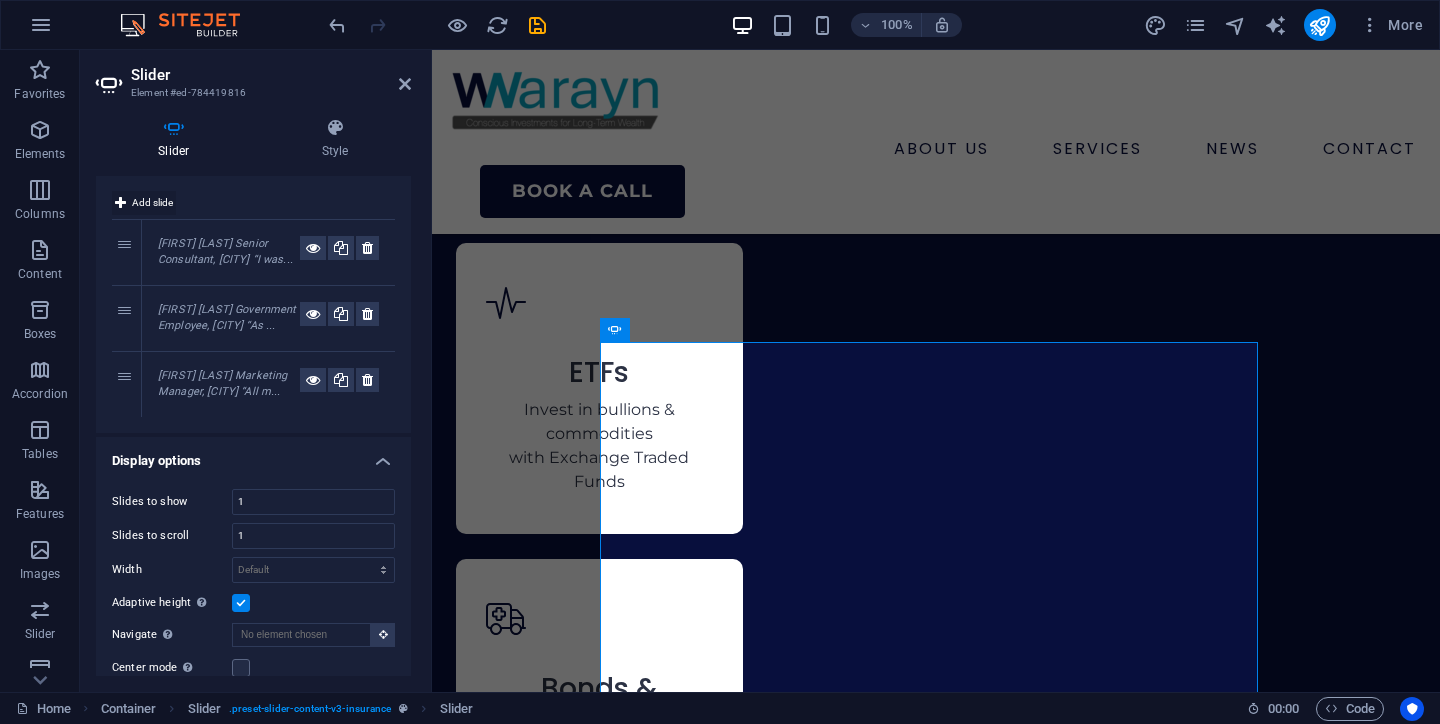 click on "Add slide" at bounding box center (152, 203) 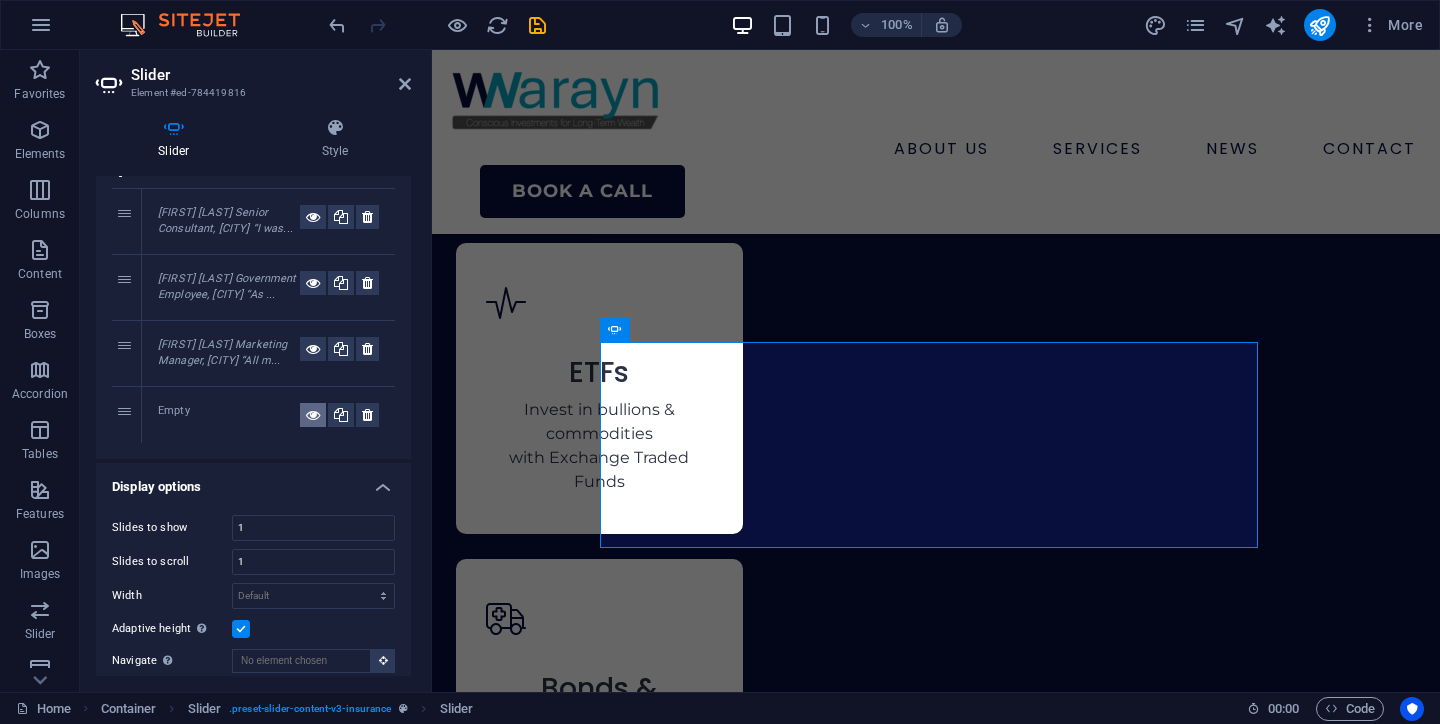 scroll, scrollTop: 69, scrollLeft: 0, axis: vertical 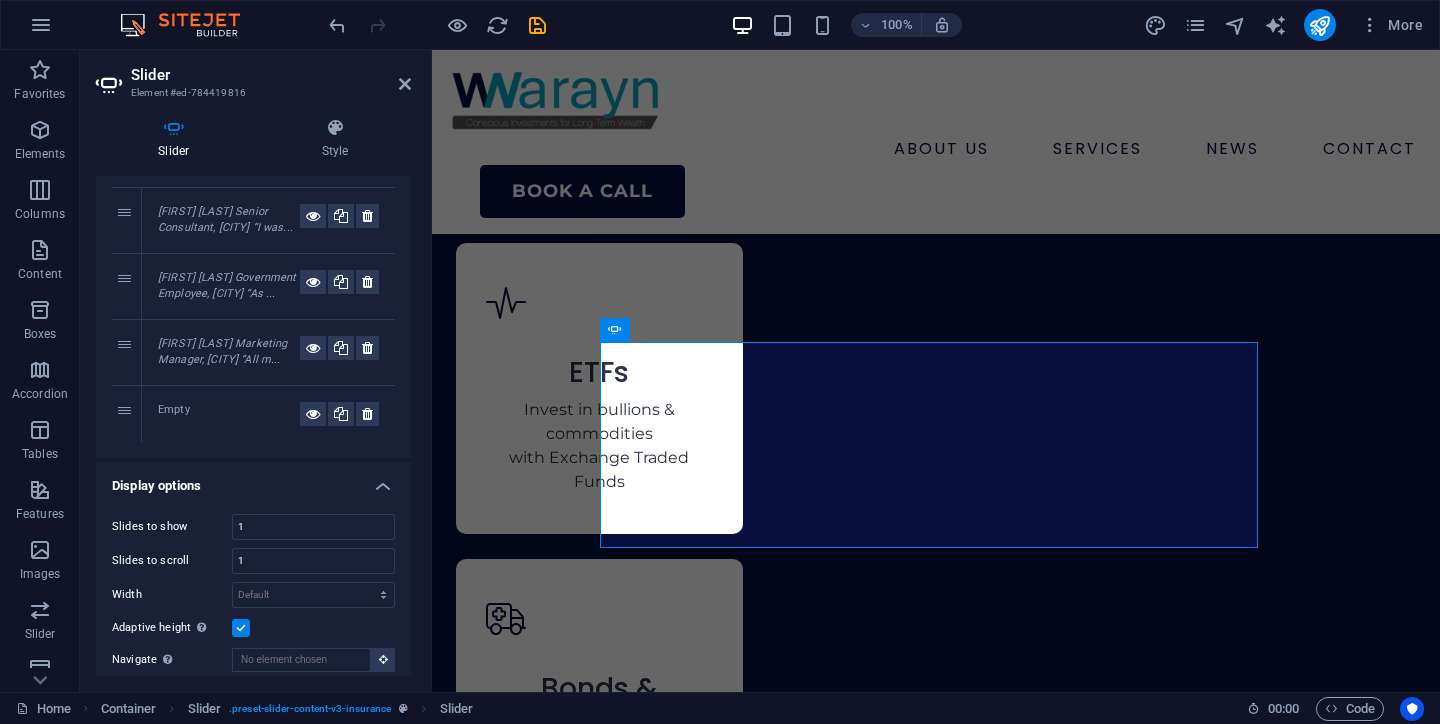 click on "Empty" at bounding box center (229, 414) 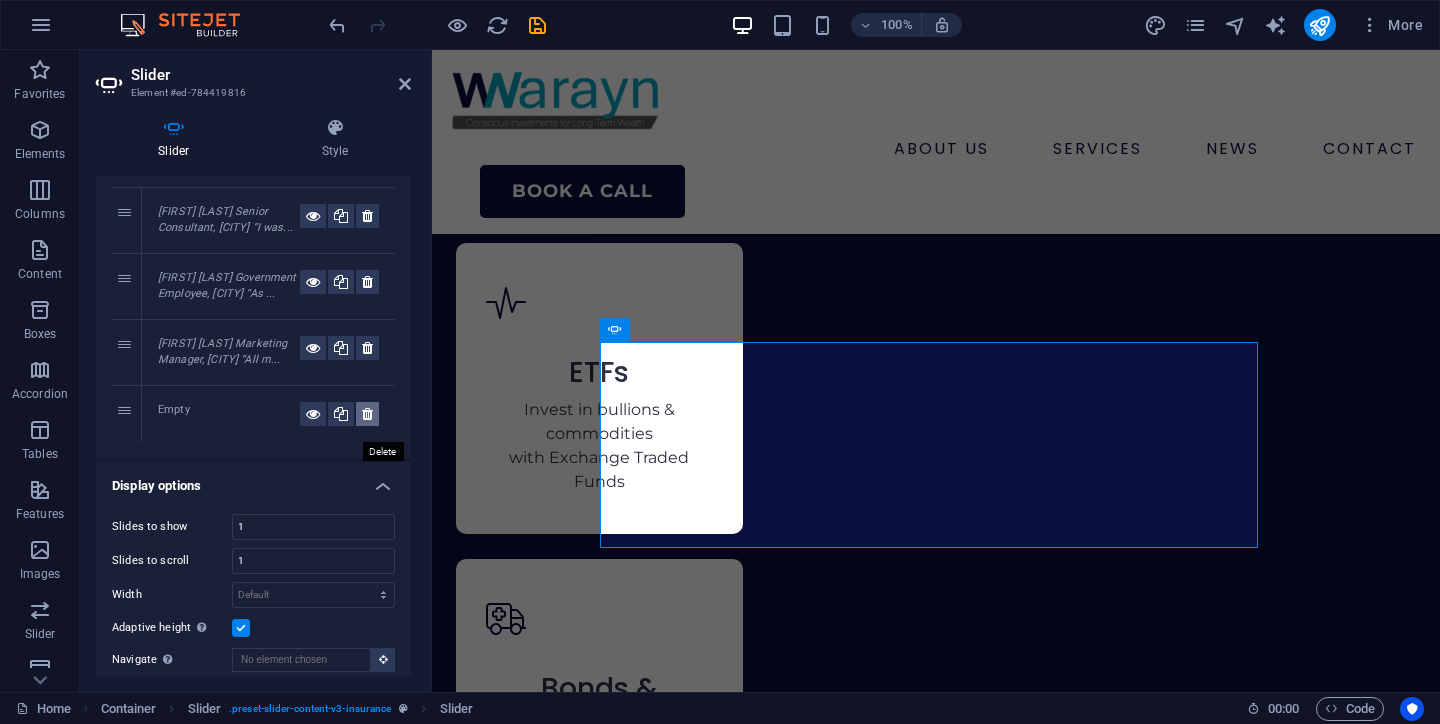 click at bounding box center (367, 414) 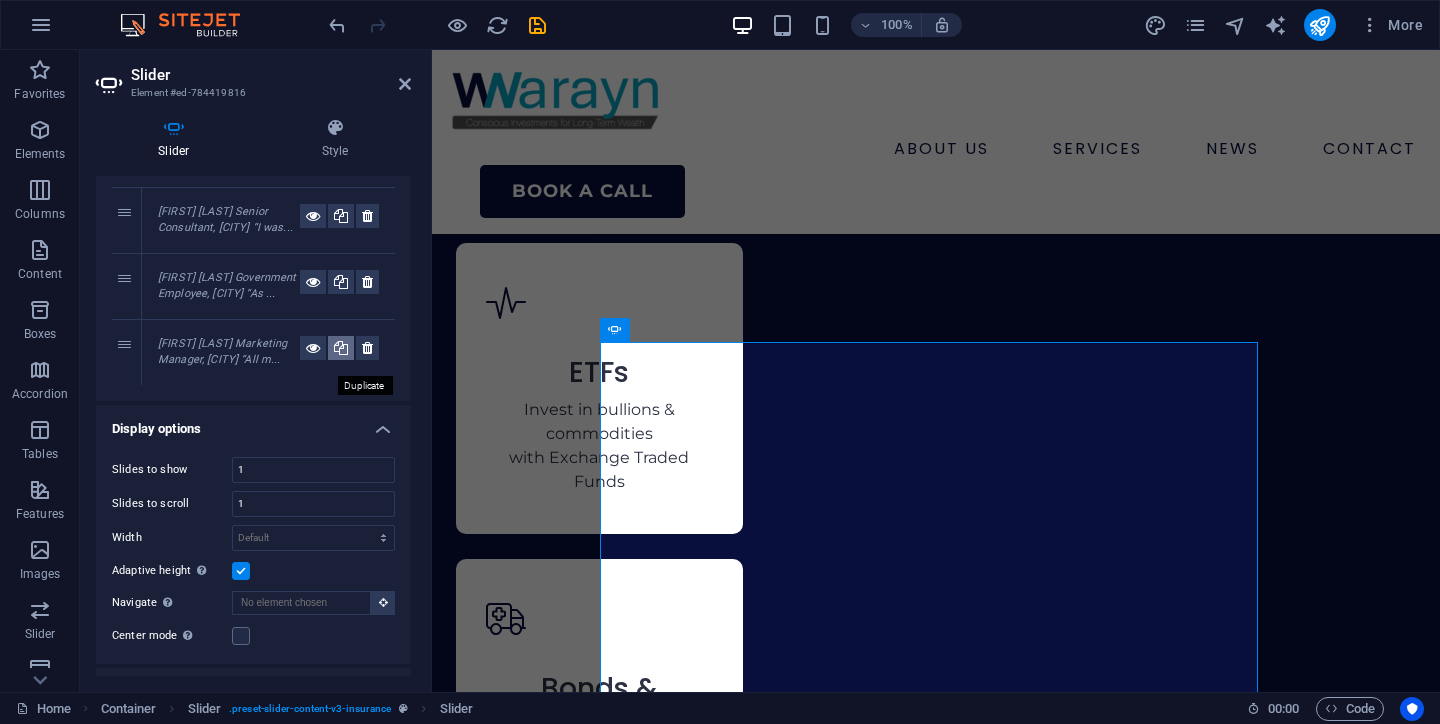click at bounding box center [341, 348] 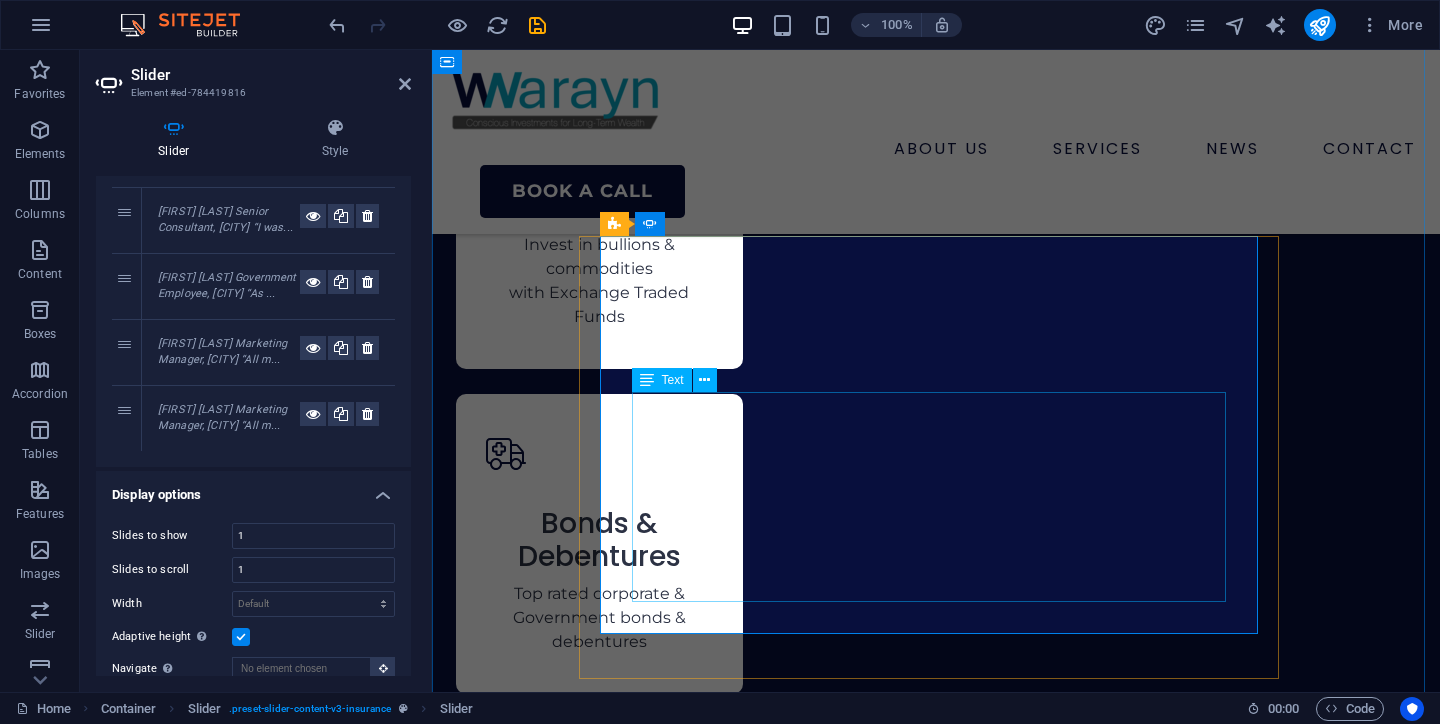 scroll, scrollTop: 8001, scrollLeft: 0, axis: vertical 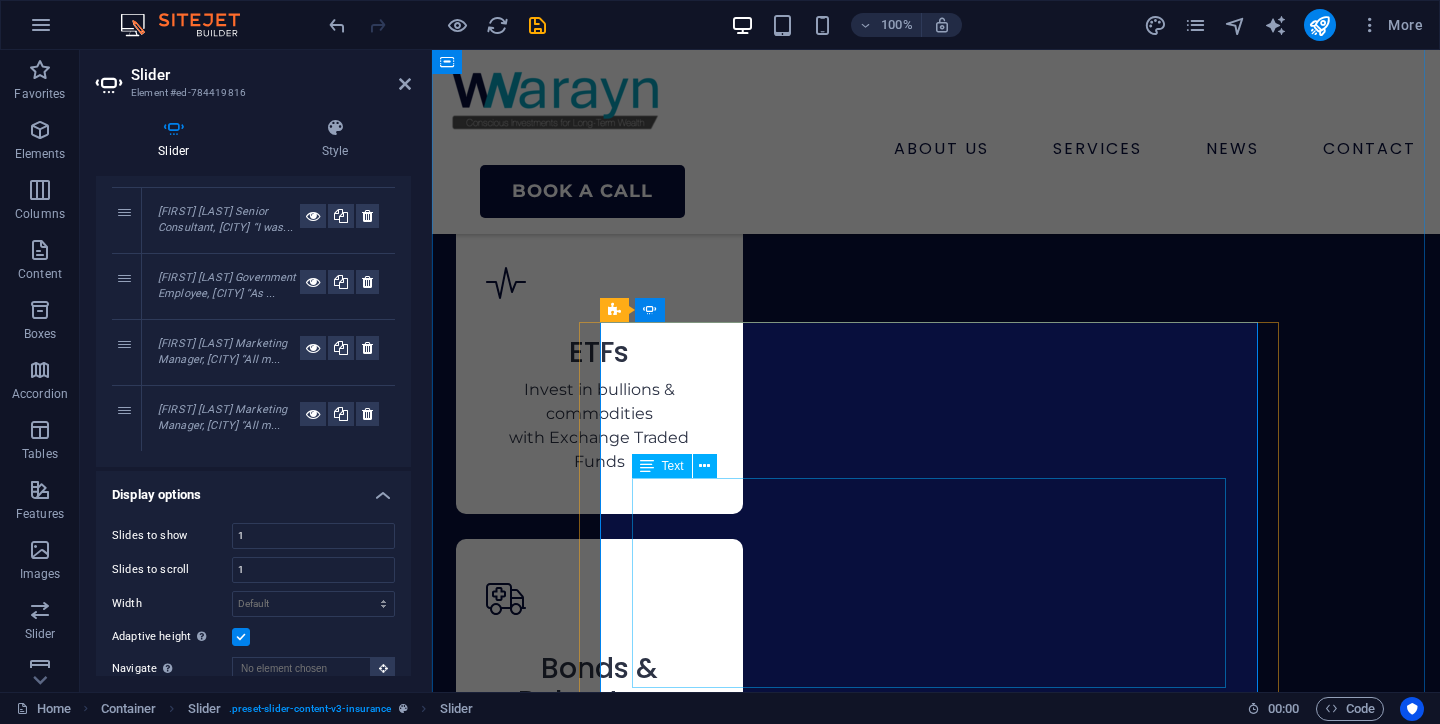 click on "“All my savings were just sitting in my bank account for several months, earning nothing. I was too scared of the stock market and all the complicated terms. Narayn's Financial Health Quiz was an eye-opener. I started my first investment within a week and finally feel like my money is working for me. Highly recommend for anyone who feels stuck!”" at bounding box center (-1858, 10812) 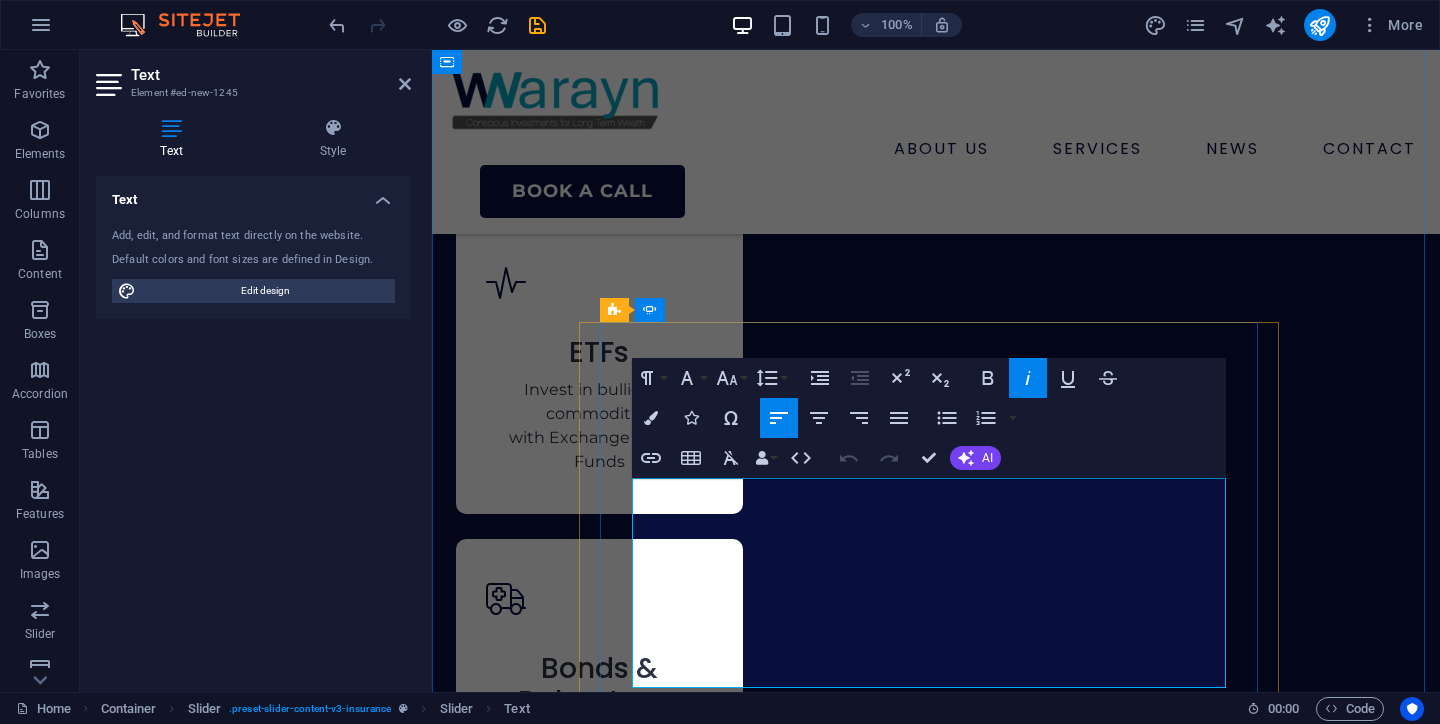 drag, startPoint x: 647, startPoint y: 497, endPoint x: 694, endPoint y: 664, distance: 173.48775 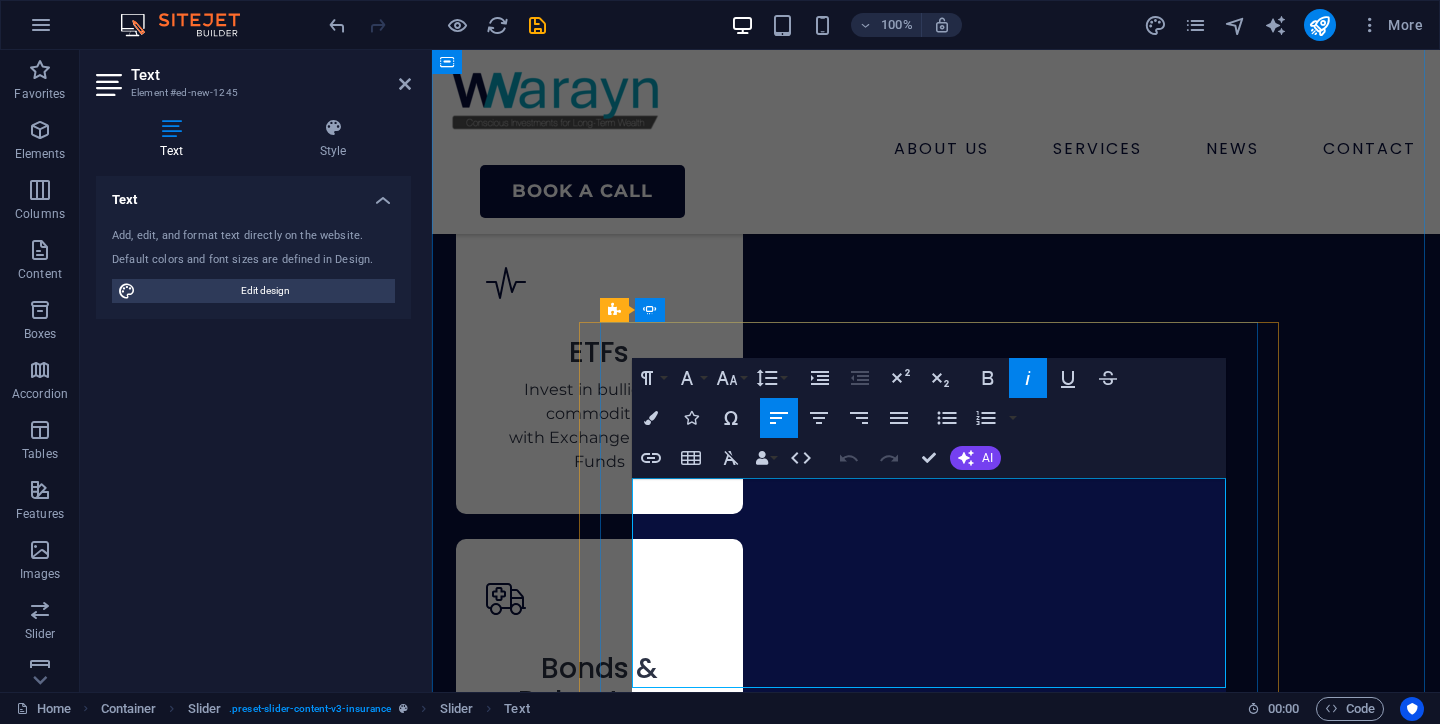 scroll, scrollTop: 7101, scrollLeft: 2, axis: both 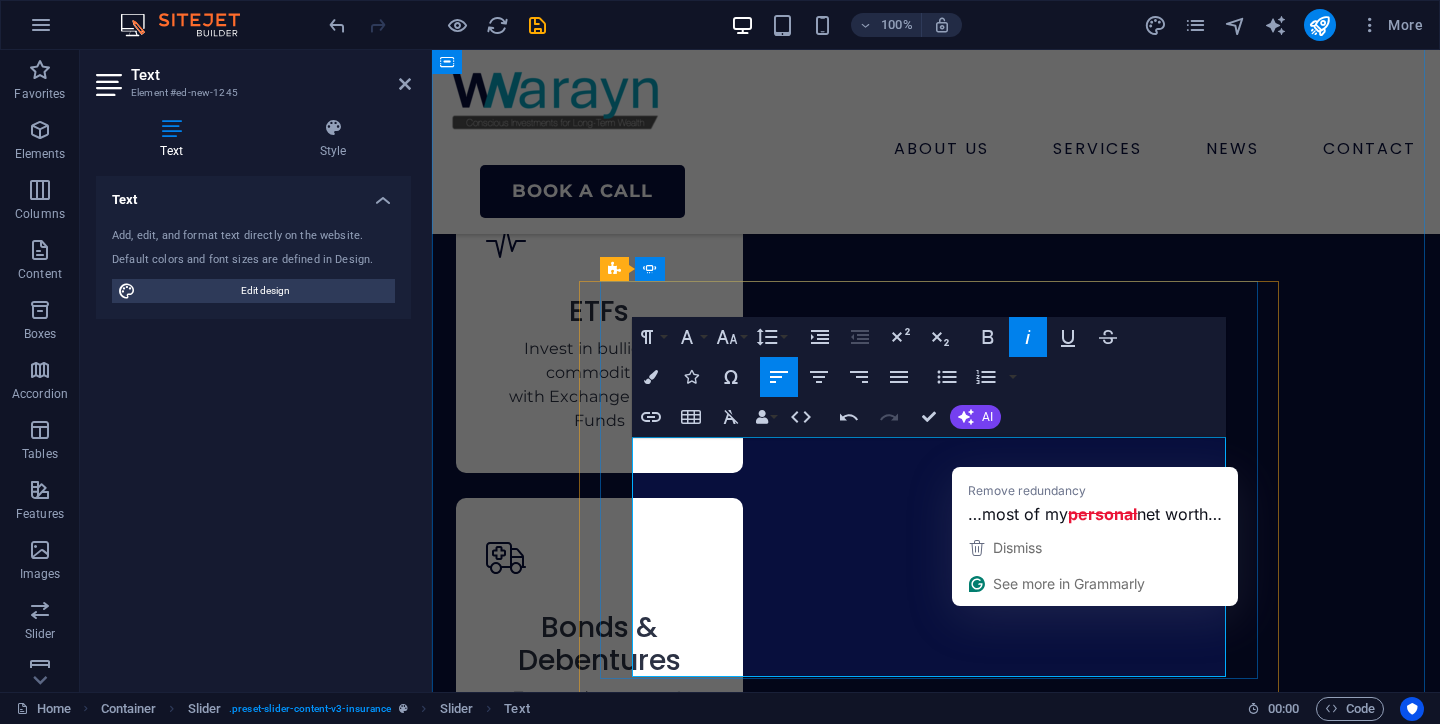 click on "“As a business owner, most of my personal net worth was tied up in my company. I needed a way to diversify, and FDs weren't going to cut it. [YOUR_NAME] understood my unique situation perfectly. He went beyond the usual mutual funds and introduced me to well-vetted Alternative Investment Funds (AIF) that suited my risk profile. He's more than a distributor; he's a strategic partner in my wealth journey.”" at bounding box center (-1858, 10801) 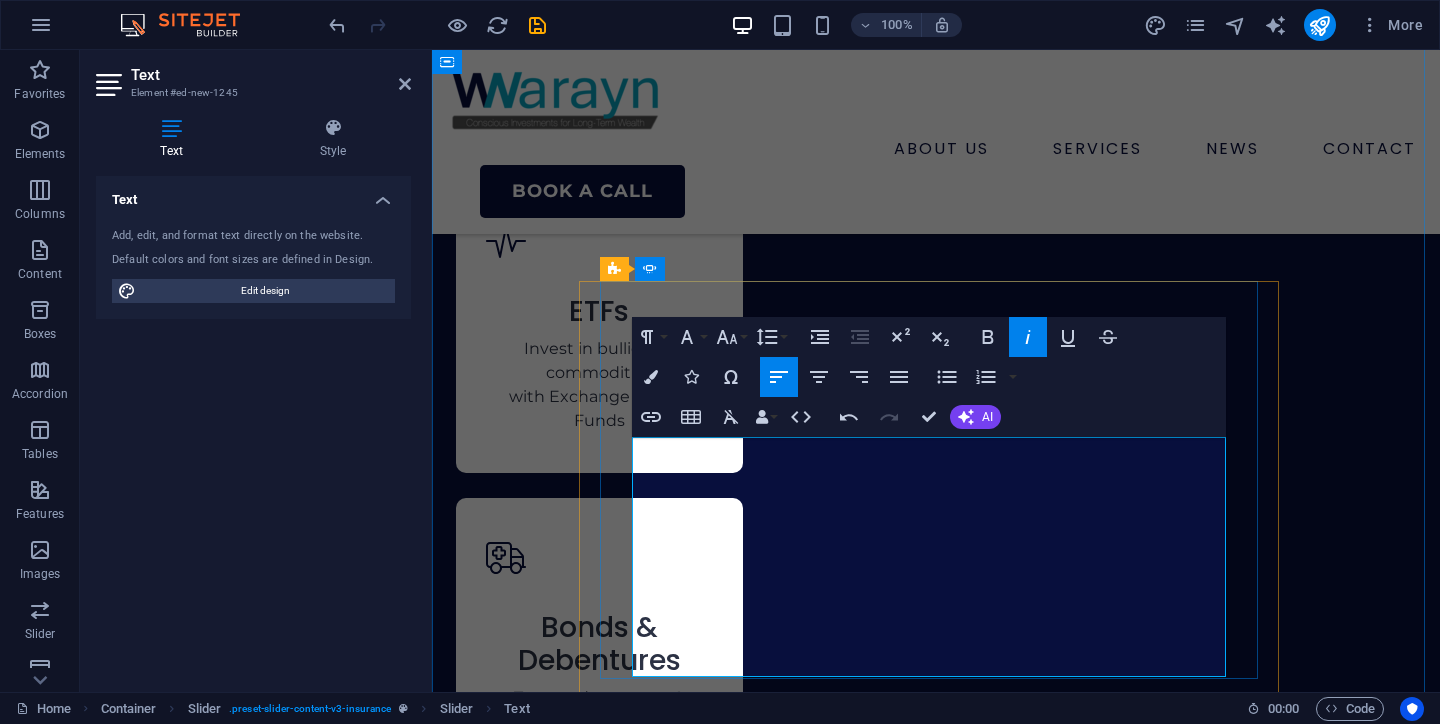 type 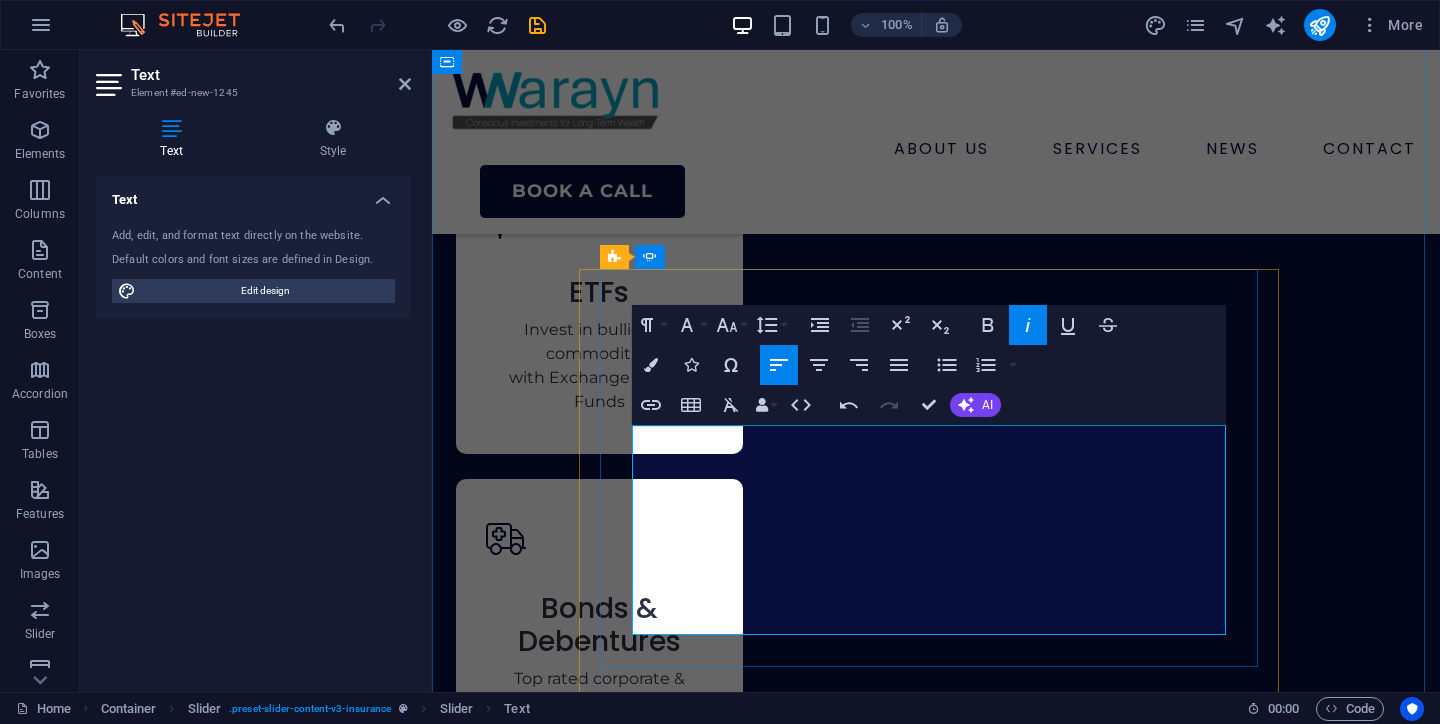 scroll, scrollTop: 8068, scrollLeft: 0, axis: vertical 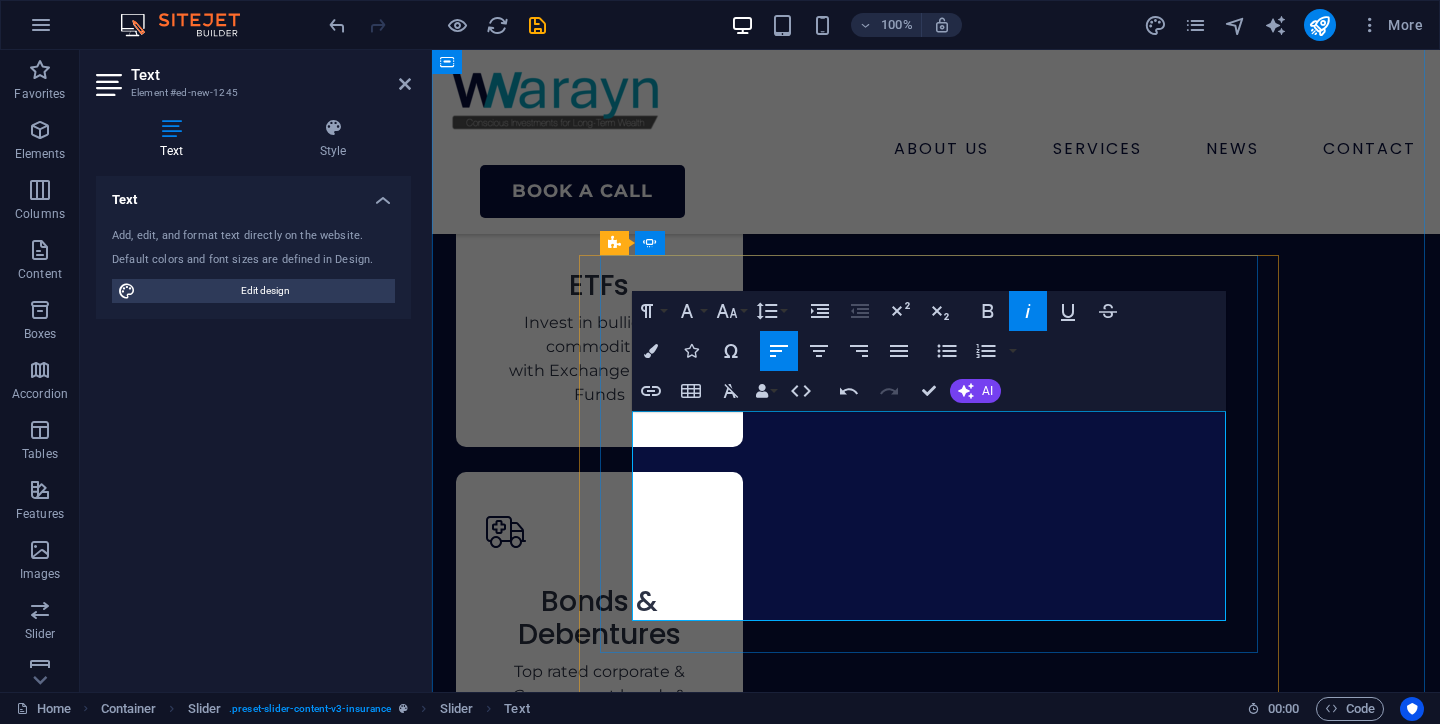 click on "“As a business owner, most of my net worth was tied up in my company. I was using FDs to diversify . Narayn understood my unique situation perfectly. He went beyond the usual mutual funds and introduced me to well-vetted Alternative Investment Funds (AIF) that suited my risk profile. He's more than a distributor; he's a strategic partner in my wealth journey.”" at bounding box center [-1859, 10760] 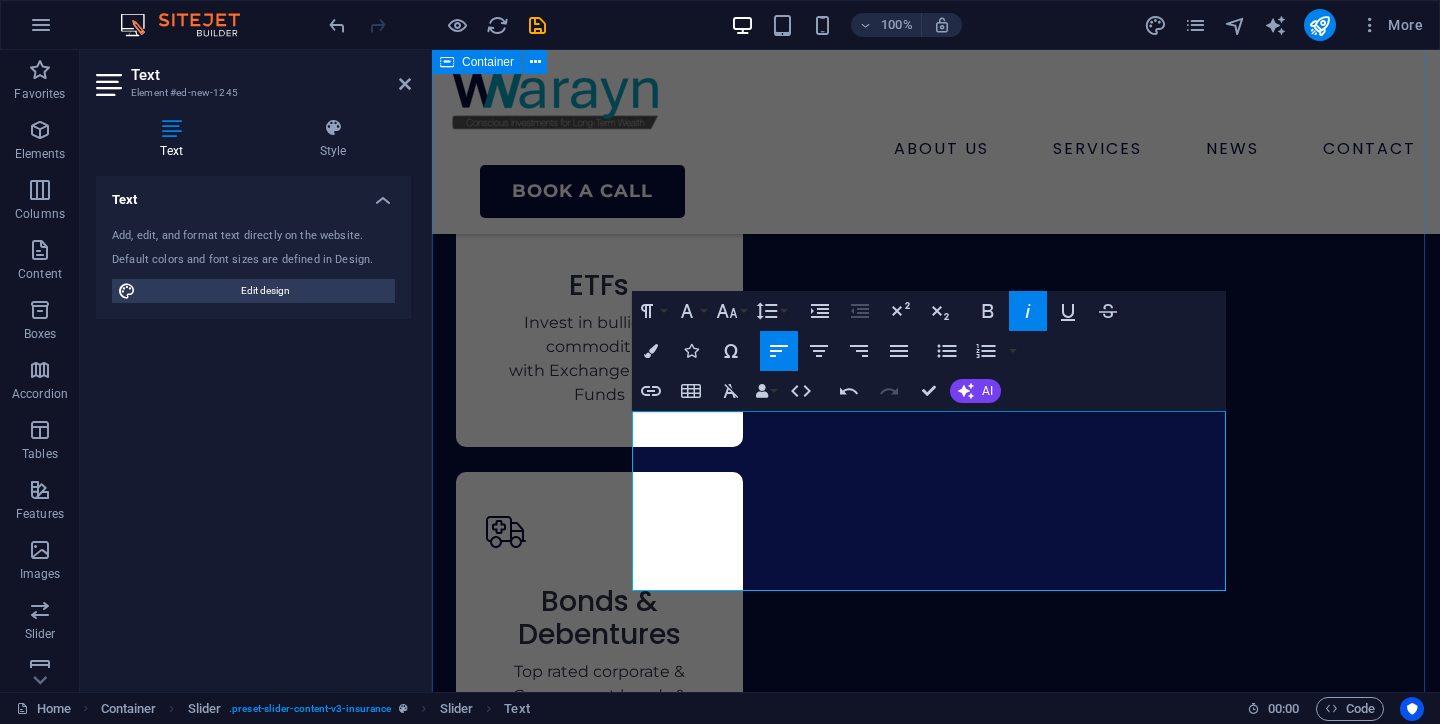click on "What Our Customers are Saying About Us [FIRST] [LAST] Marketing Manager, [CITY] “All my savings were just sitting in my bank account for several months, earning nothing. I was too scared of the stock market and all the complicated terms. Narayn's Financial Health Quiz was an eye-opener. I started my first investment within a week and finally feel like my money is working for me. Highly recommend for anyone who feels stuck!” [FIRST] [LAST] Senior Consultant, [CITY] “I was already investing in stocks and some mutual funds, but my portfolio was a mess. Narayn helped me consolidate everything into a single view and created a roadmap that was aggressive yet smart. He optimised my portfolio and aligned every investment to a goal. My only regret is not starting with him sooner.” [FIRST] [LAST] Government Employee, [CITY] [FIRST] [LAST] Marketing Manager, [CITY] [FIRST] [LAST] Marketing Manager, [CITY] [FIRST] [LAST] Senior Consultant, [CITY] 1 2 3 4" at bounding box center (936, 6730) 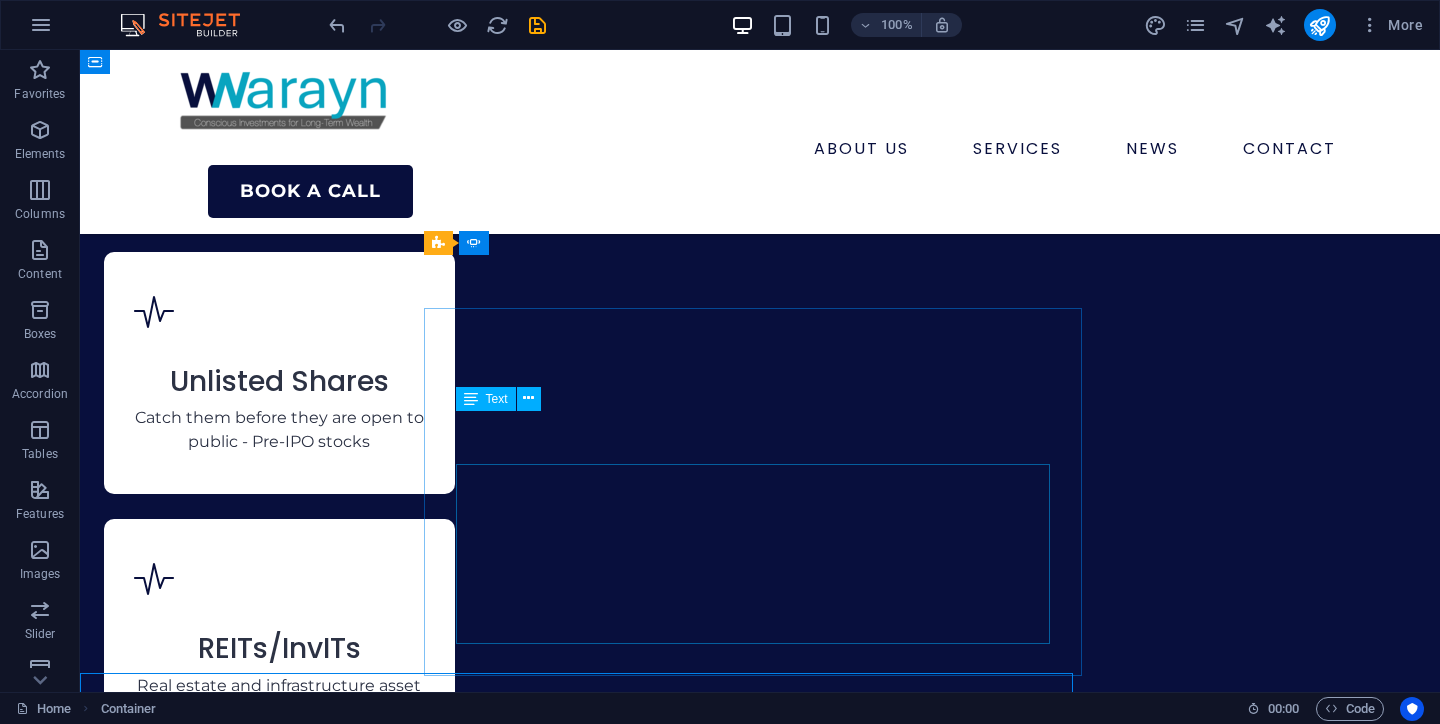 scroll, scrollTop: 7365, scrollLeft: 0, axis: vertical 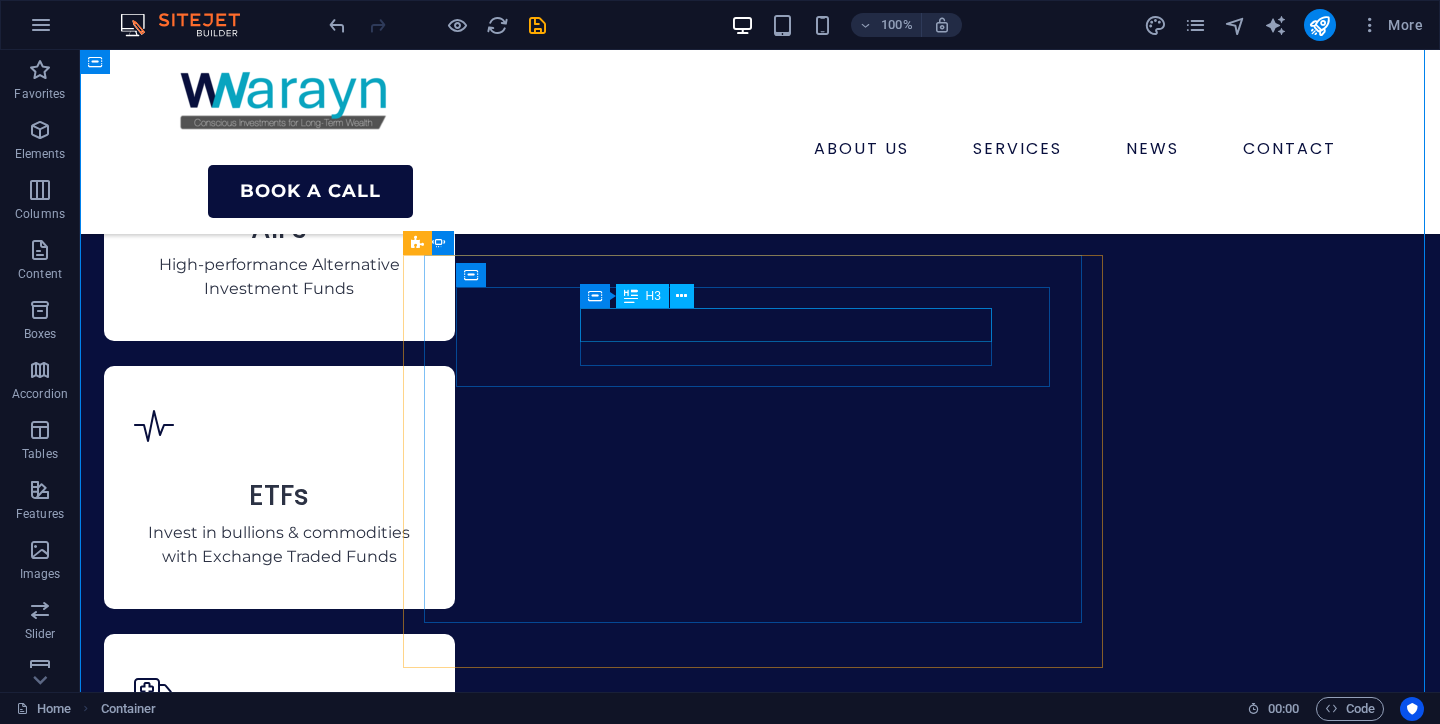 click on "H3" at bounding box center (642, 296) 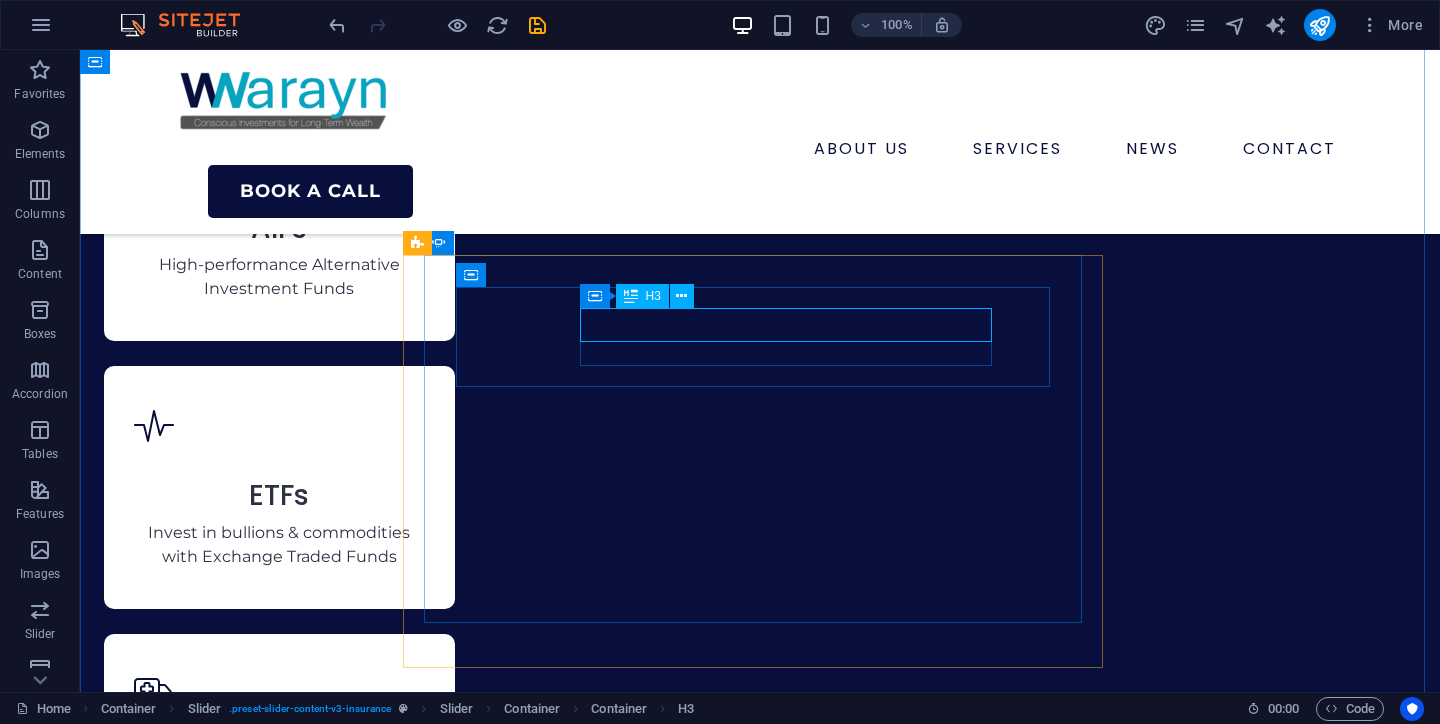 click on "[FIRST] [LAST]" at bounding box center [-2130, 10464] 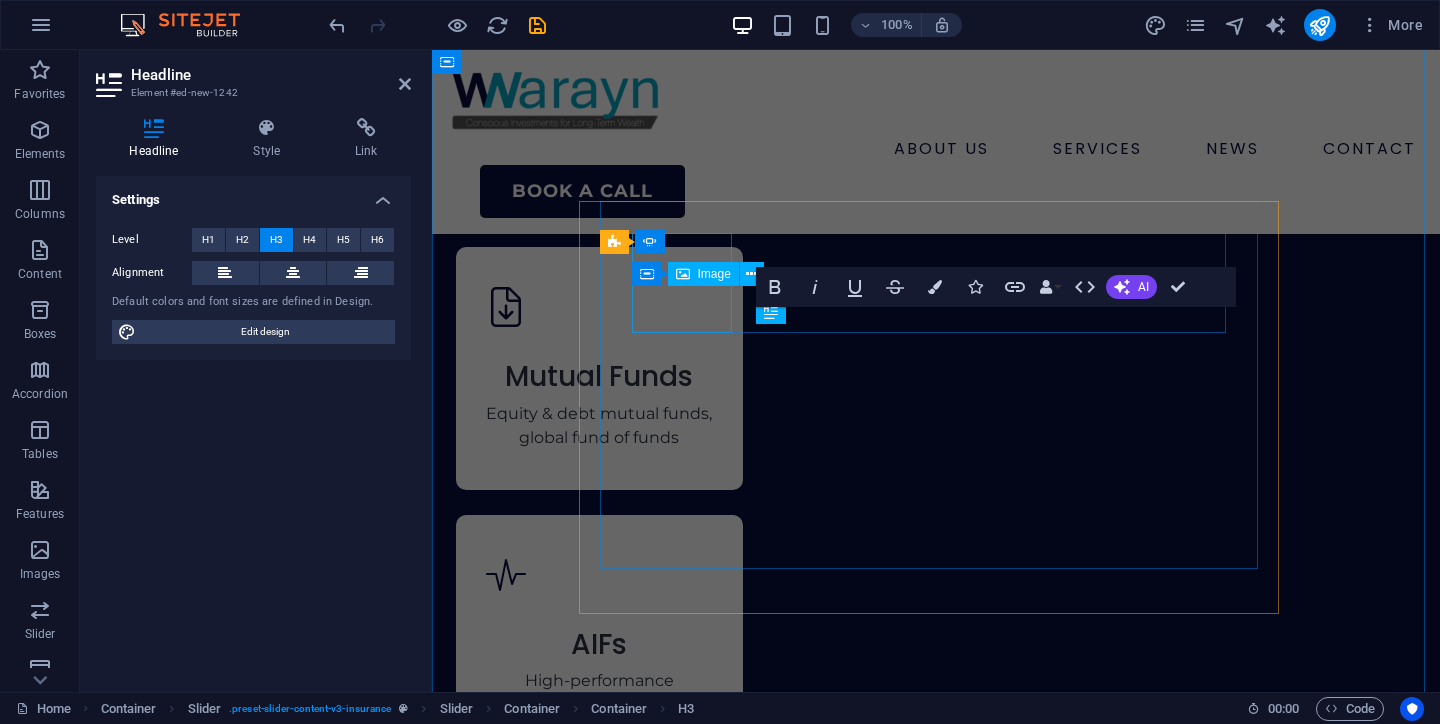 scroll, scrollTop: 8069, scrollLeft: 0, axis: vertical 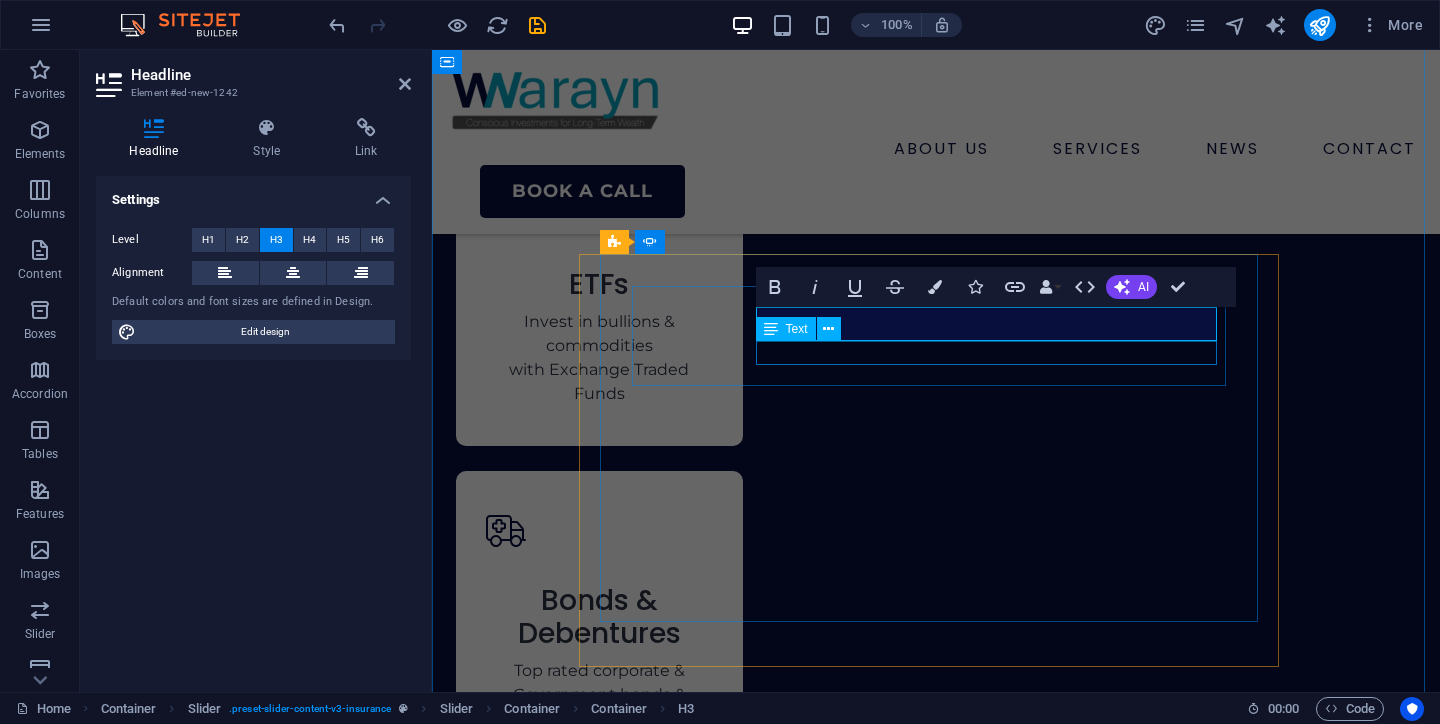 click on "Marketing Manager, [CITY]" at bounding box center (-1858, 10603) 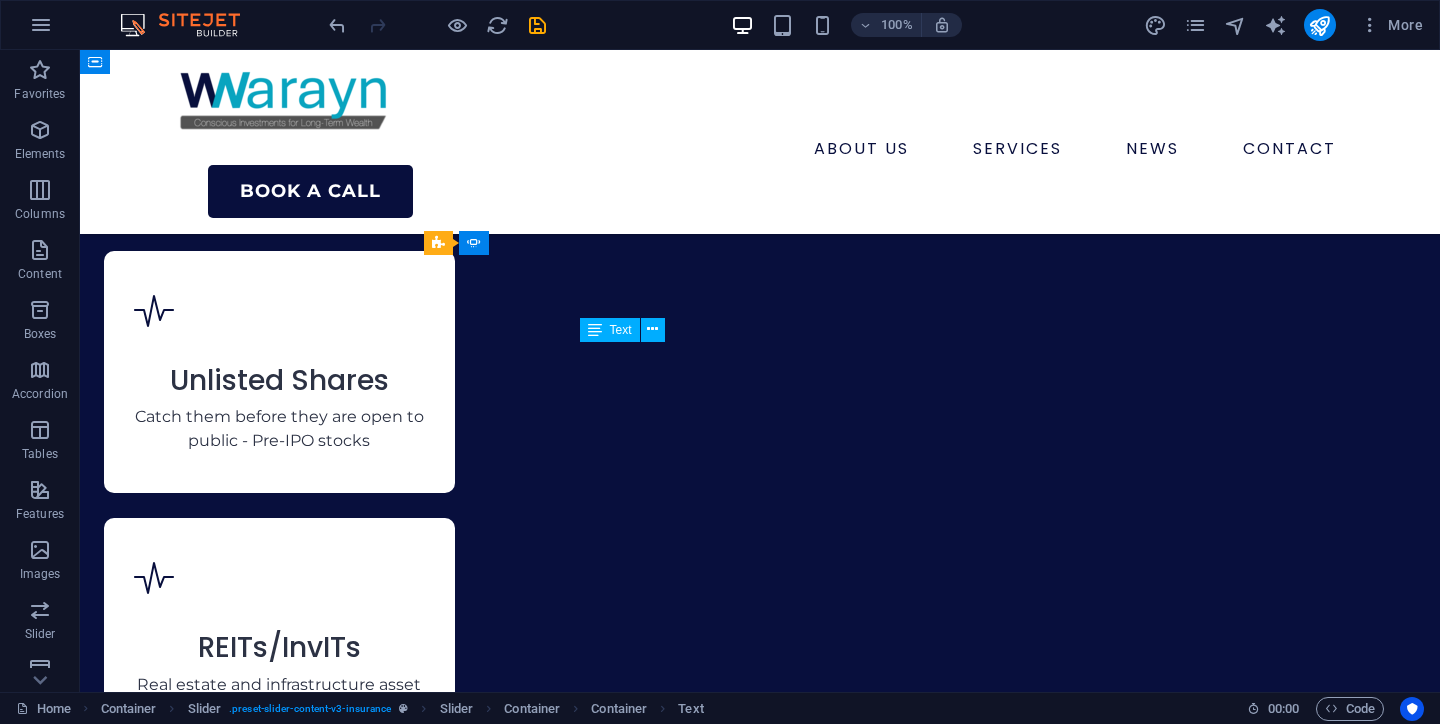 scroll, scrollTop: 7365, scrollLeft: 0, axis: vertical 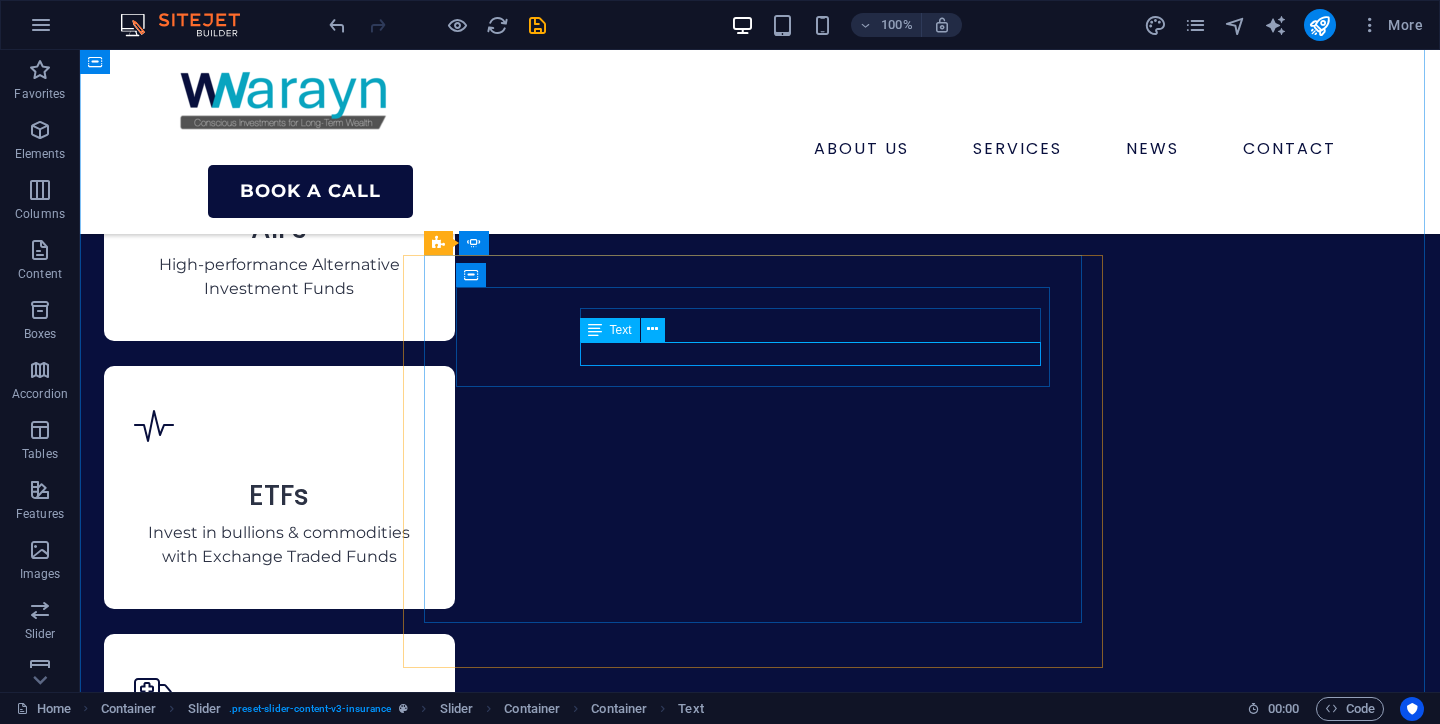 click on "Marketing Manager, [CITY]" at bounding box center [-2130, 10493] 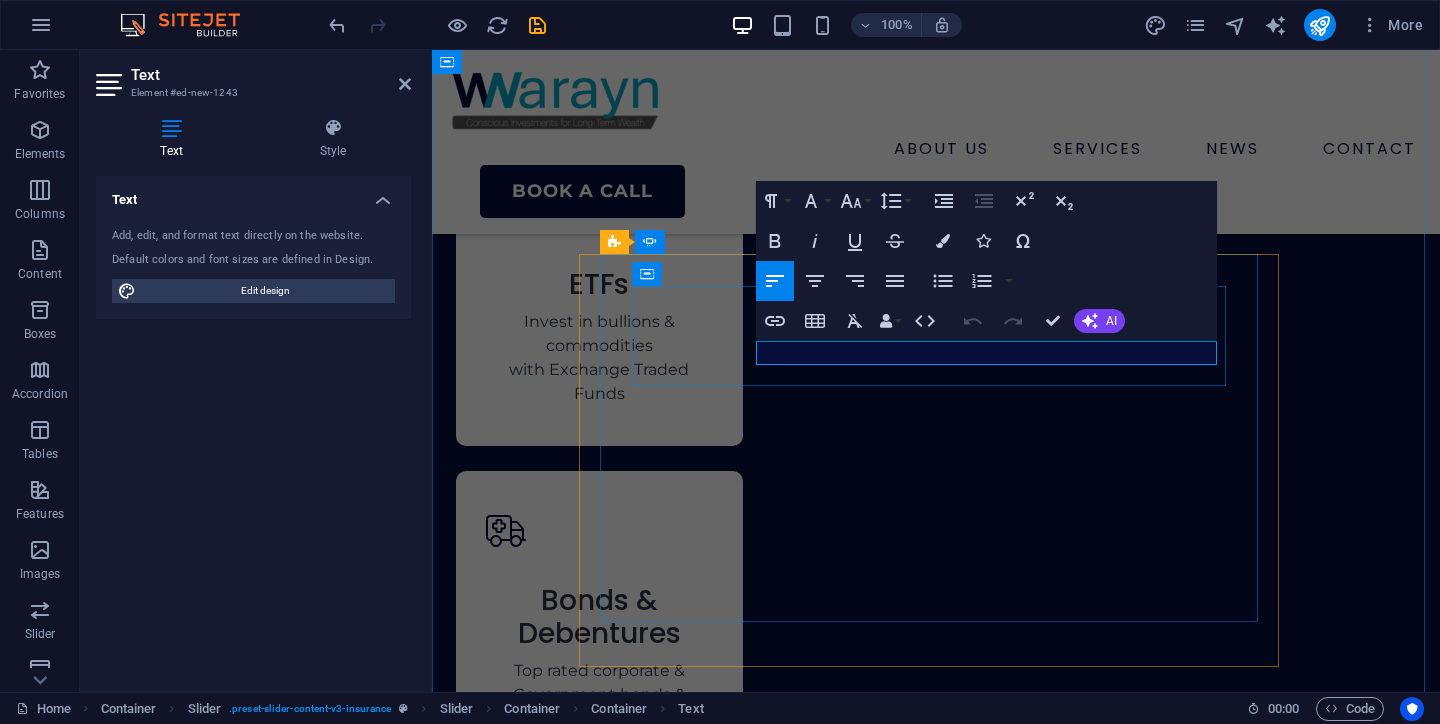 click on "Marketing Manager, [CITY]" at bounding box center (-1858, 10603) 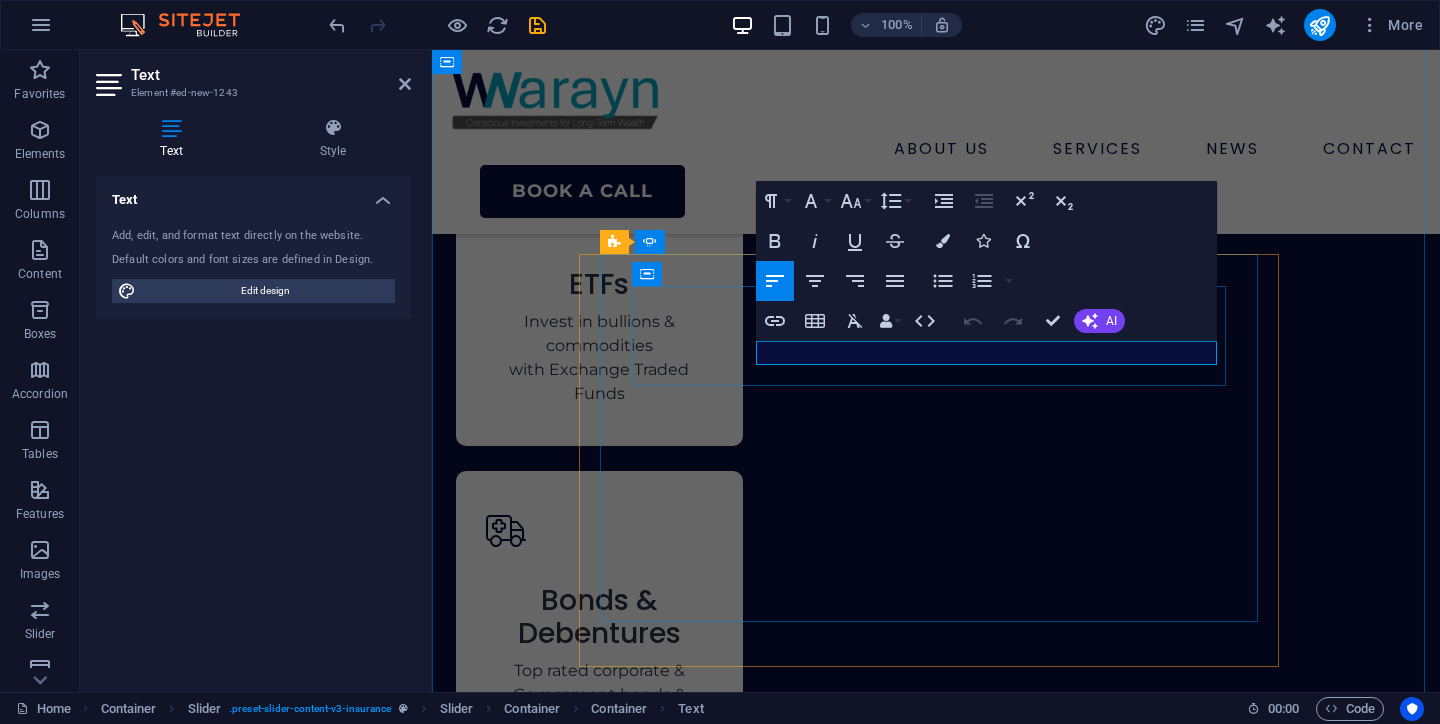 click on "Marketing Manager, [CITY]" at bounding box center (-1858, 10603) 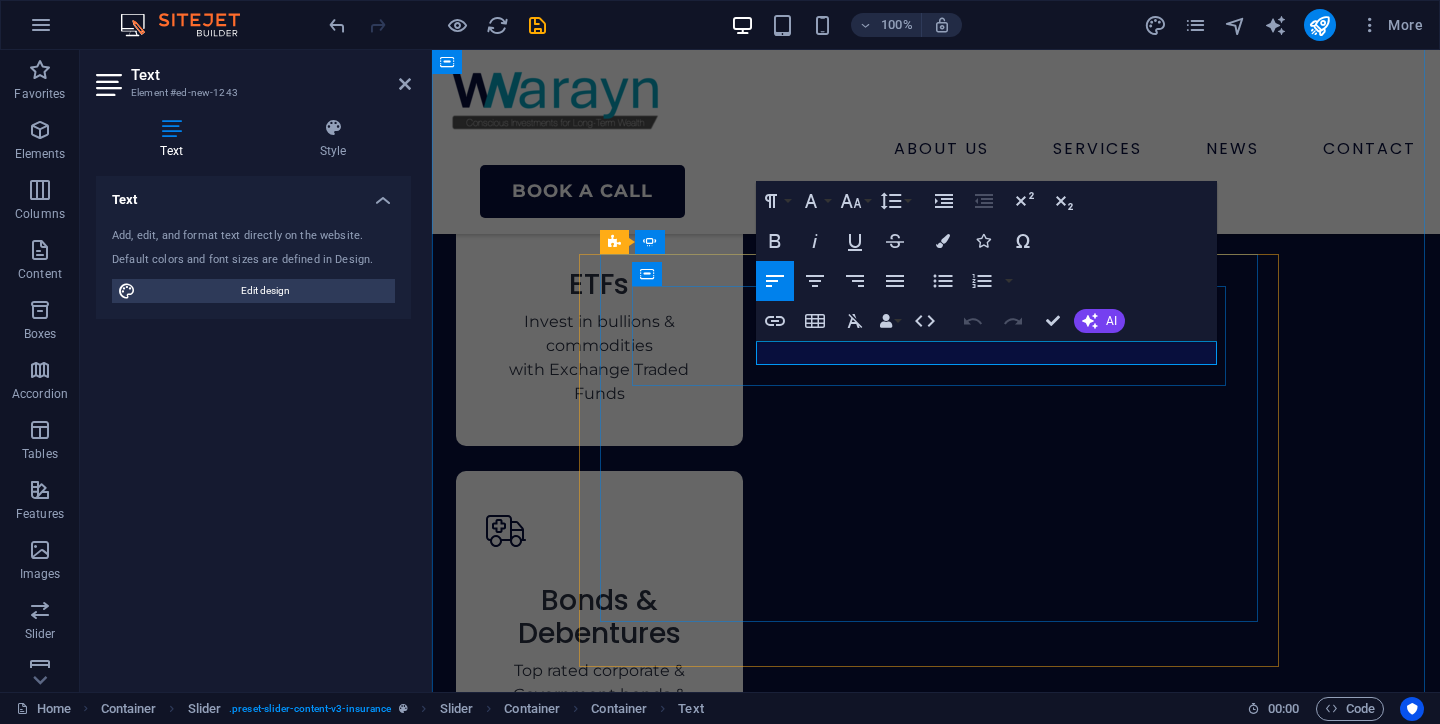 click on "Marketing Manager, [CITY]" at bounding box center [-1858, 10603] 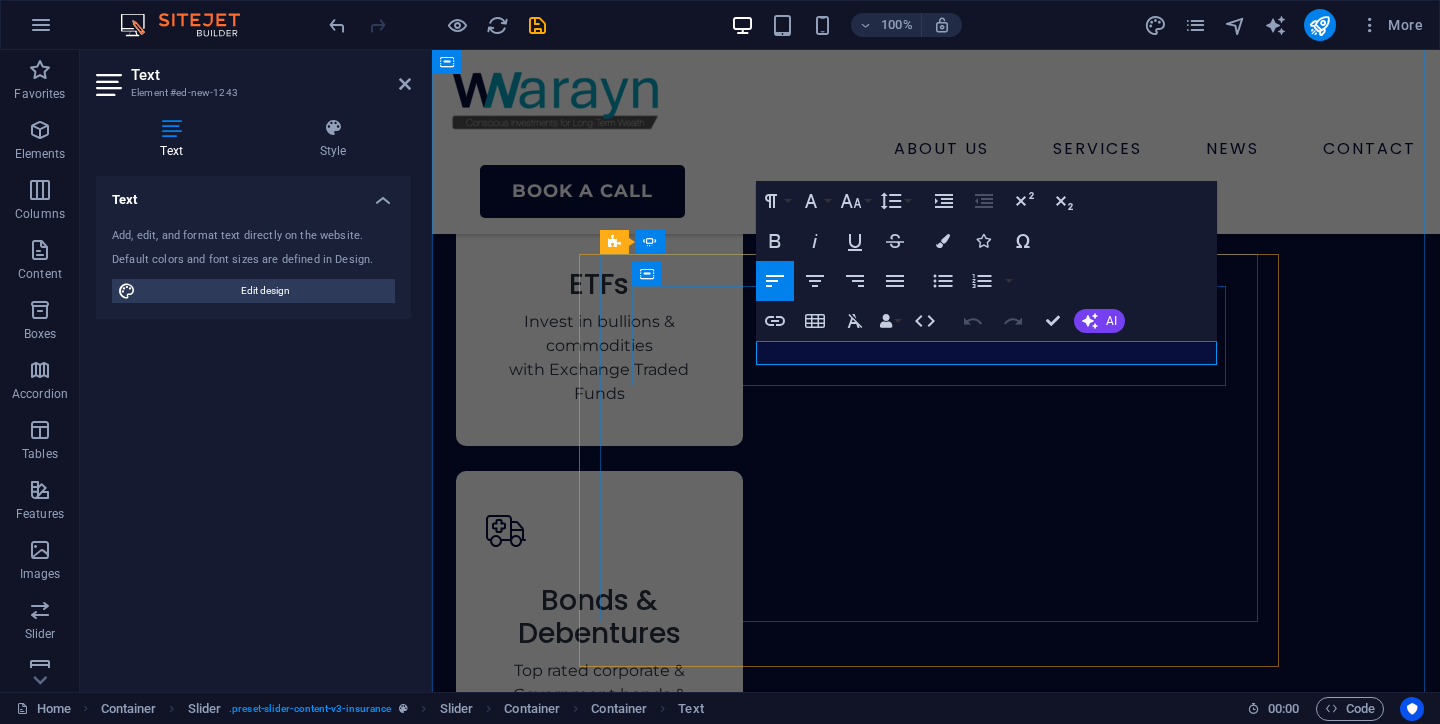 scroll, scrollTop: 8148, scrollLeft: 0, axis: vertical 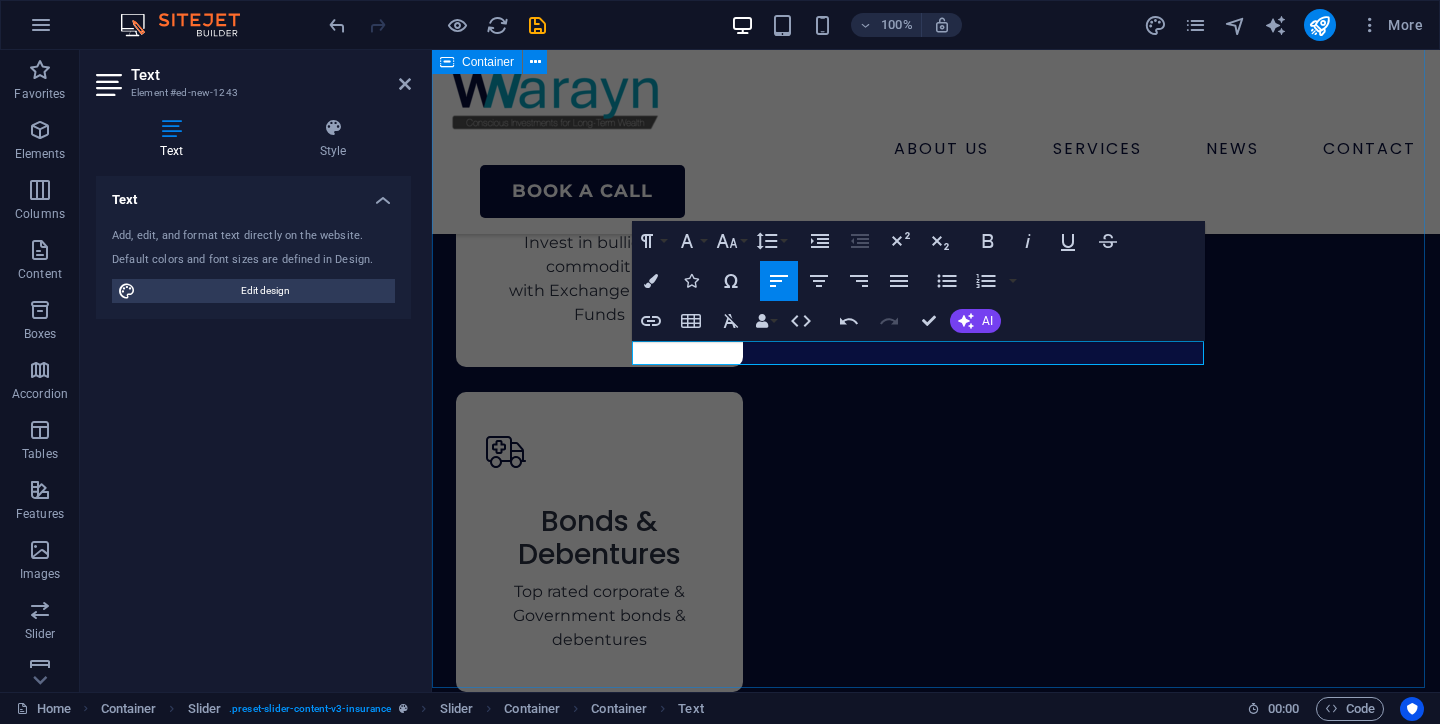 click on "What Our Customers are  Saying About Us [FIRST] [LAST] Marketing Manager, [CITY] “As a business owner, most of my net worth was tied up in my company. I was using FDs to diversify. [PERSON] understood my unique situation perfectly. He went beyond the usual mutual funds and suggested Alternative Investment Funds (AIFs) that suited my risk profile. He's more like a strategic partner in my wealth journey.” [FIRST] [LAST] Senior Consultant, [CITY] “I was already investing in stocks and some mutual funds, but my portfolio was a mess. [PERSON] helped me consolidate everything into a single view and created a roadmap that was aggressive yet smart. He optimised my portfolio and aligned every investment to a goal. My only regret is not starting with him sooner.” [FIRST] [LAST] Government Employee, [CITY] [FIRST] [LAST] Marketing Manager, [CITY] [FIRST] [LAST] Founder of a Digital Agency, [CITY] Founder of a Digital Agency, [CITY] [FIRST] [LAST] Senior Consultant, [CITY] 1 2 3 4" at bounding box center (936, 6635) 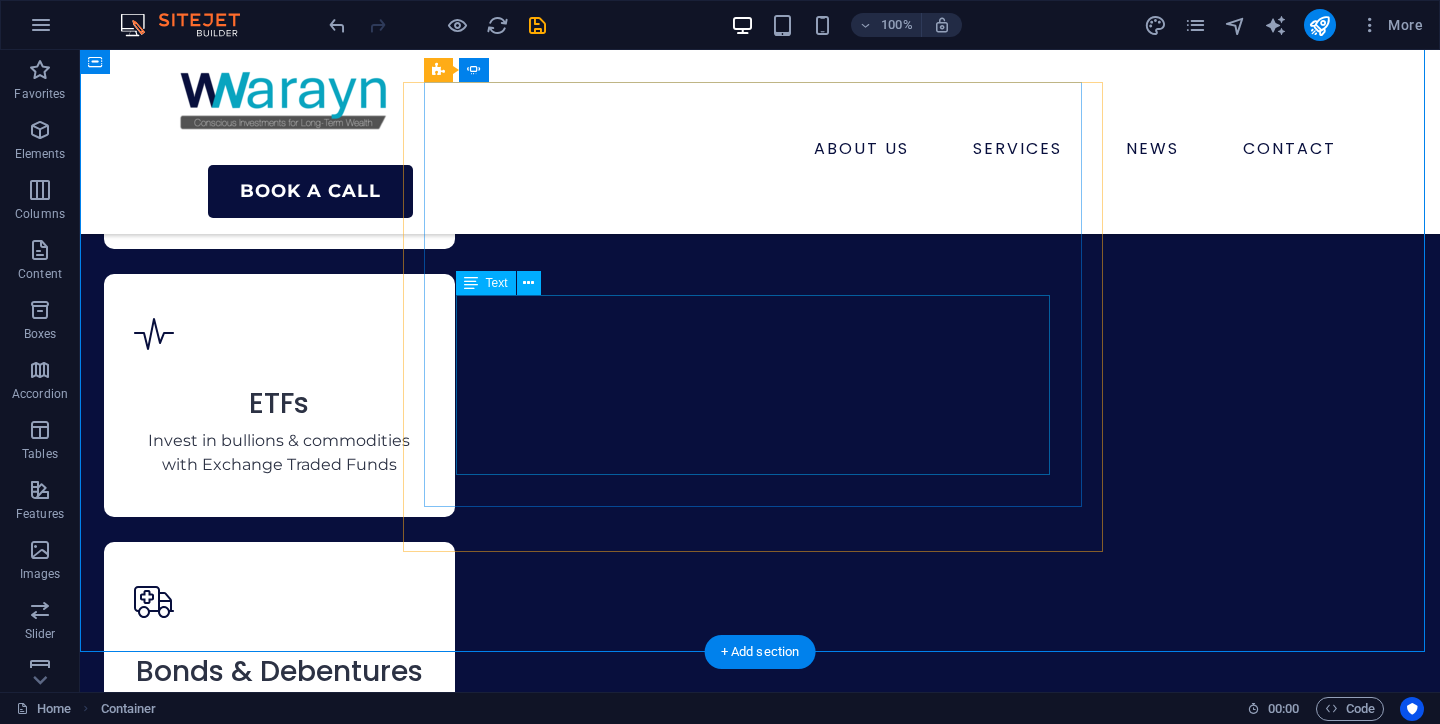scroll, scrollTop: 7401, scrollLeft: 0, axis: vertical 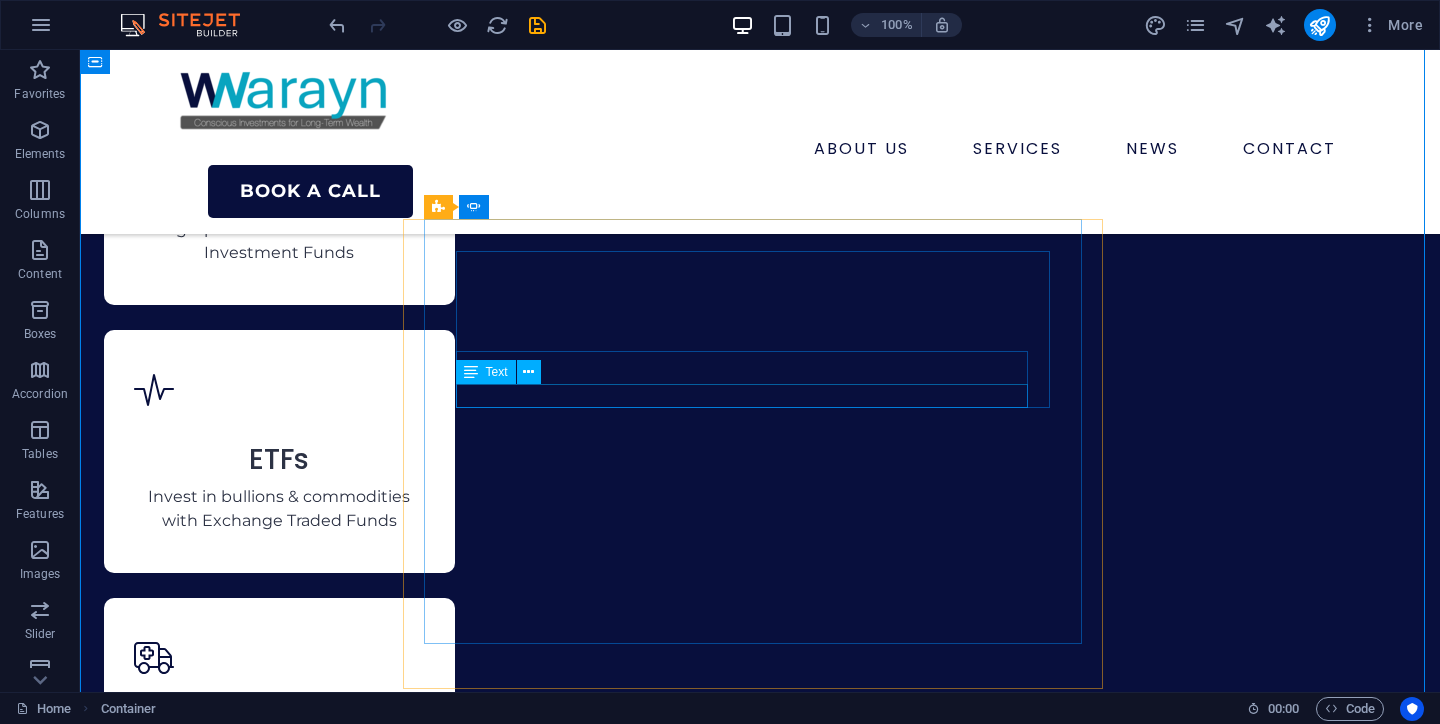 click on "Founder of a Digital Agency, [CITY]" at bounding box center [-2130, 10457] 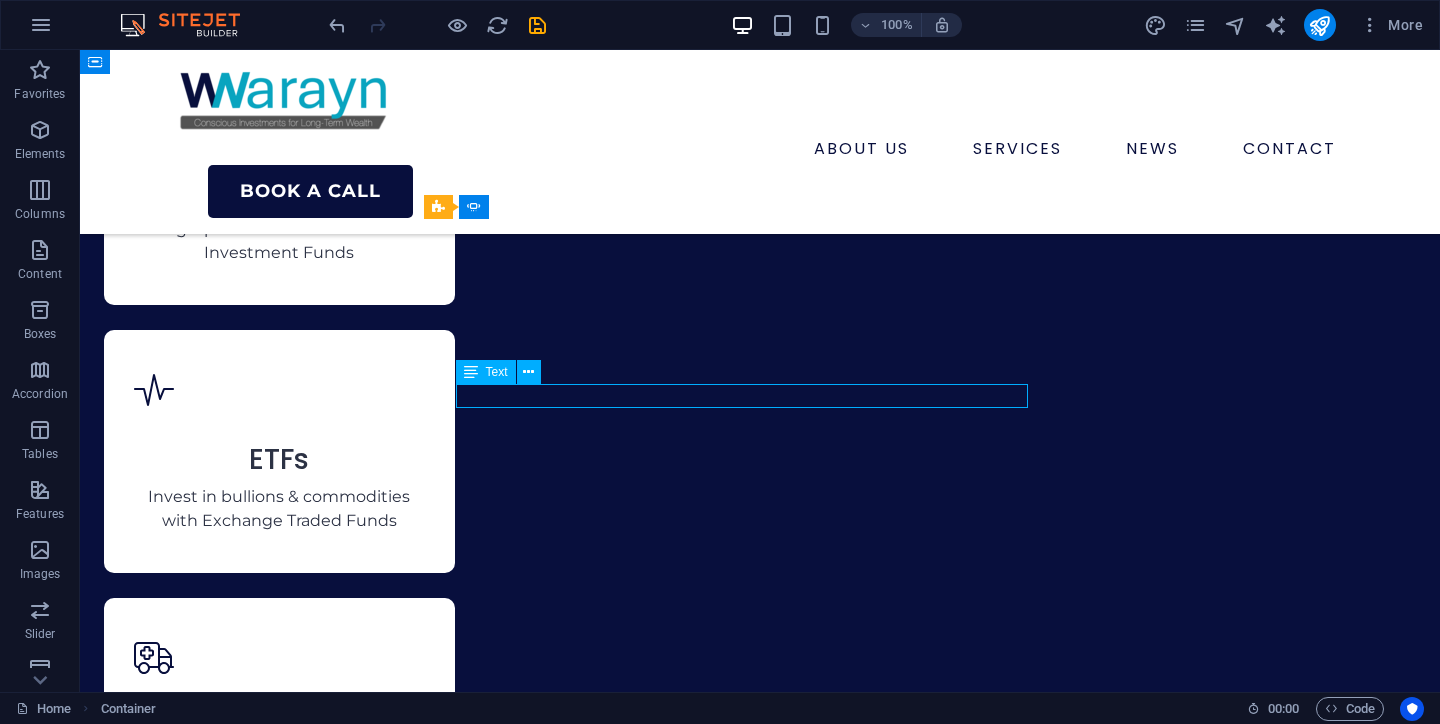 click on "Founder of a Digital Agency, [CITY]" at bounding box center [-2130, 10457] 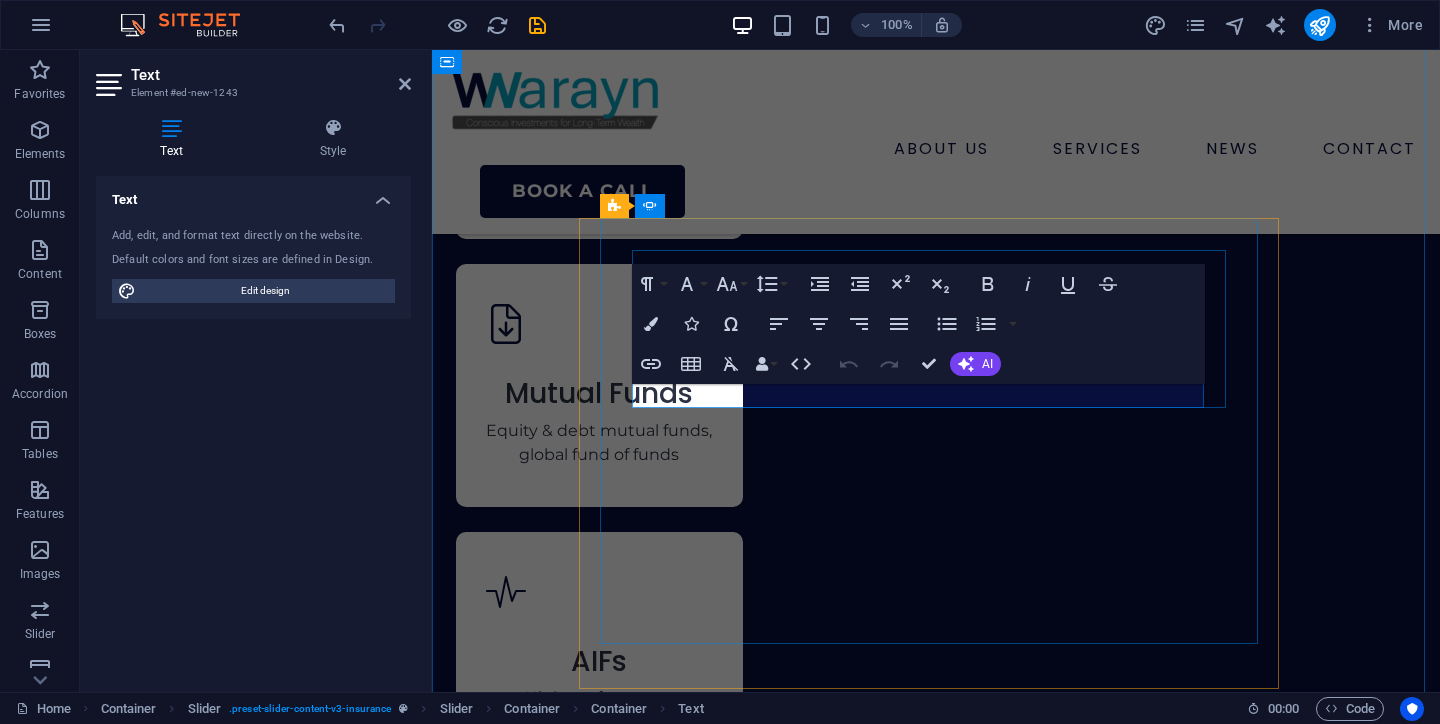 scroll, scrollTop: 8105, scrollLeft: 0, axis: vertical 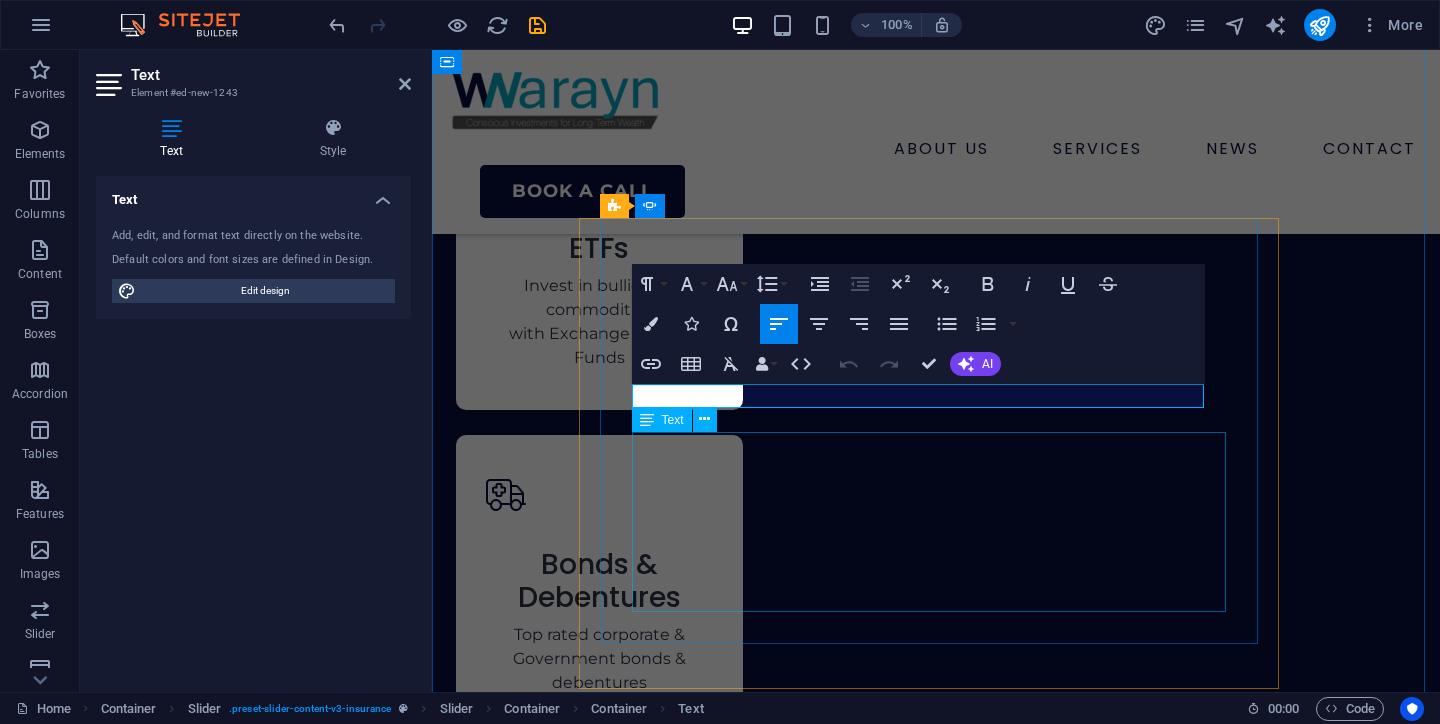 click on "“As a business owner, most of my net worth was tied up in my company. I was using FDs to diversify. [FIRST] [LAST] understood my unique situation perfectly. He went beyond the usual mutual funds and suggested Alternative Investment Funds (AIFs) that suited my risk profile. He's more like a strategic partner in my wealth journey.”" at bounding box center [-1858, 10708] 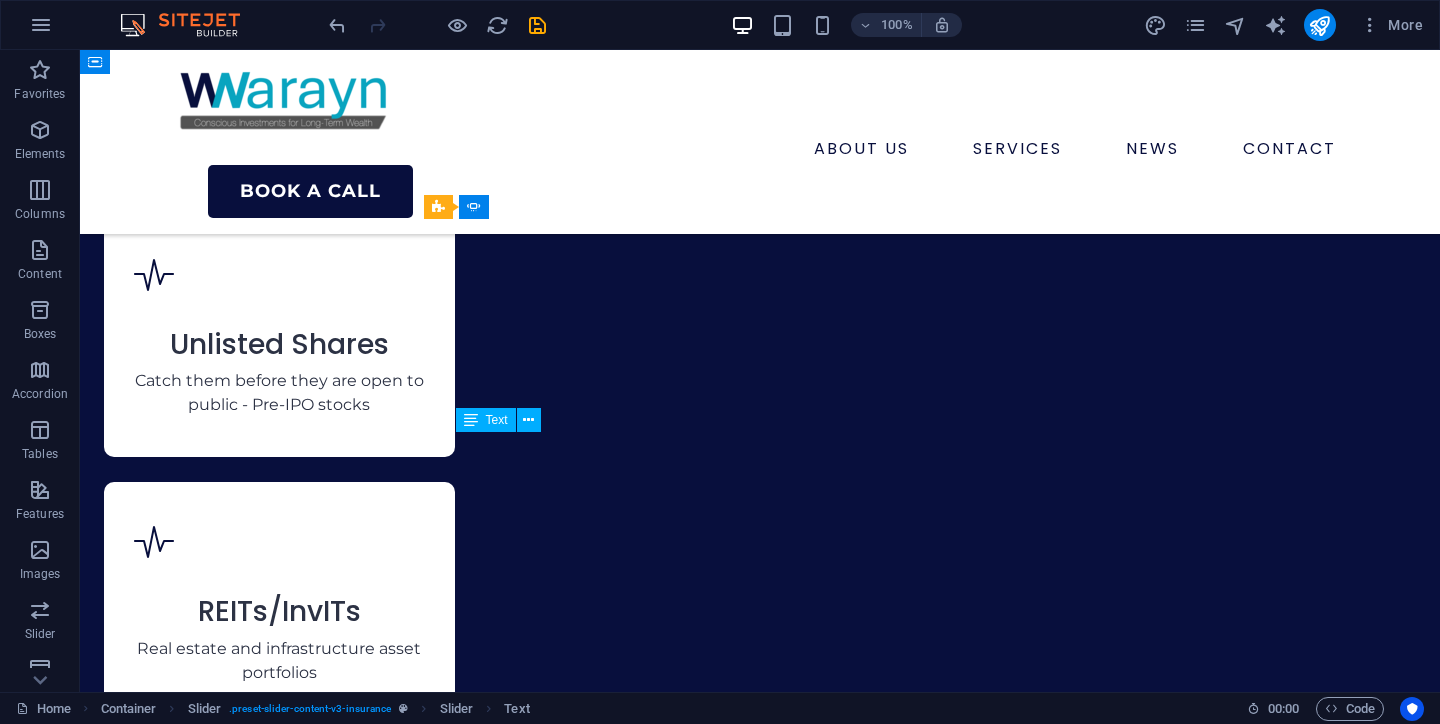 scroll, scrollTop: 7401, scrollLeft: 0, axis: vertical 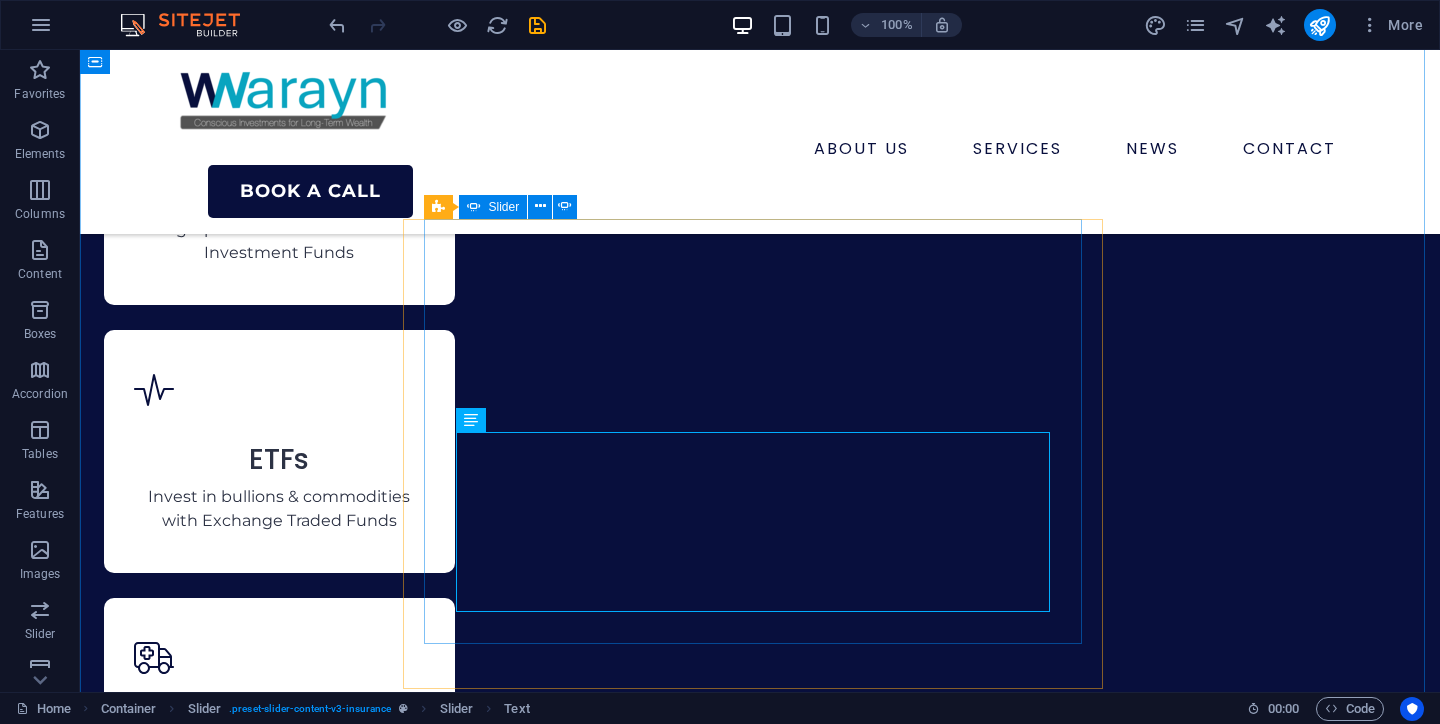 click at bounding box center [534, 6406] 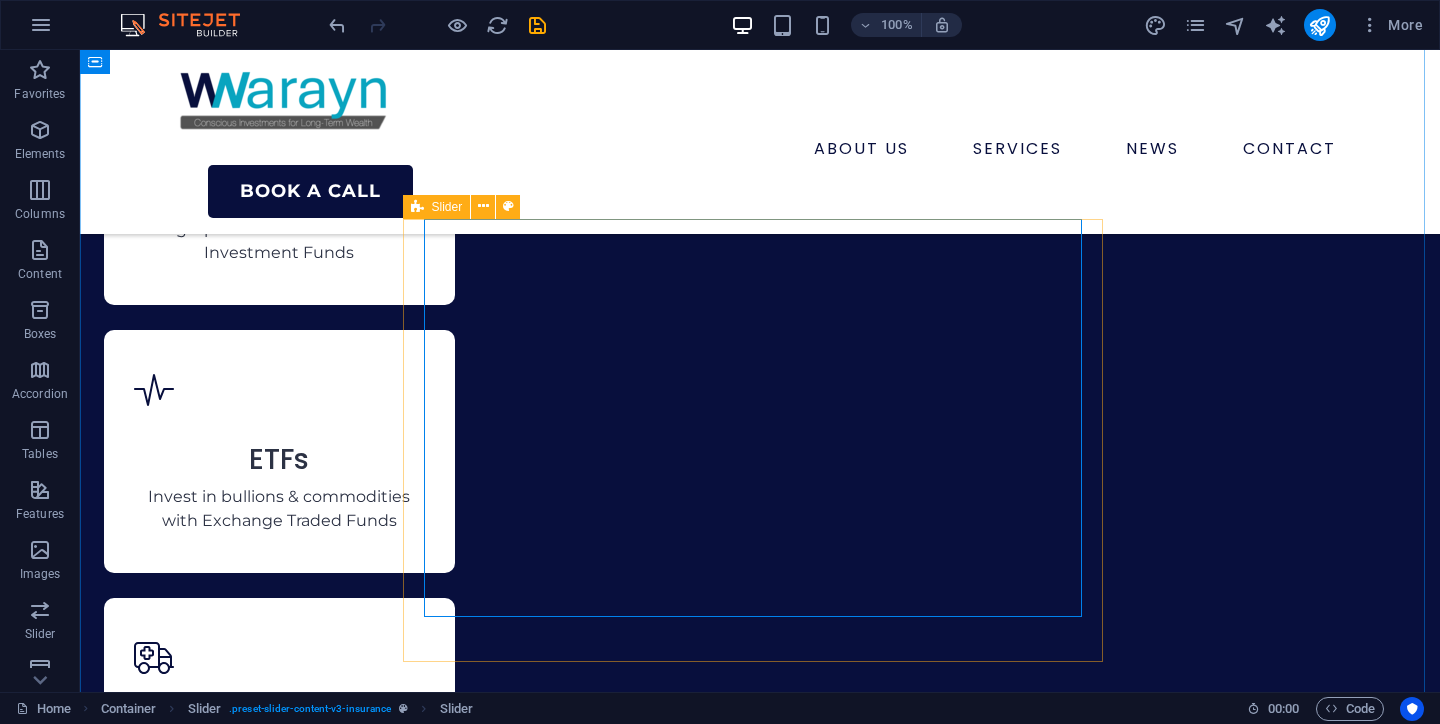 click at bounding box center (534, 6846) 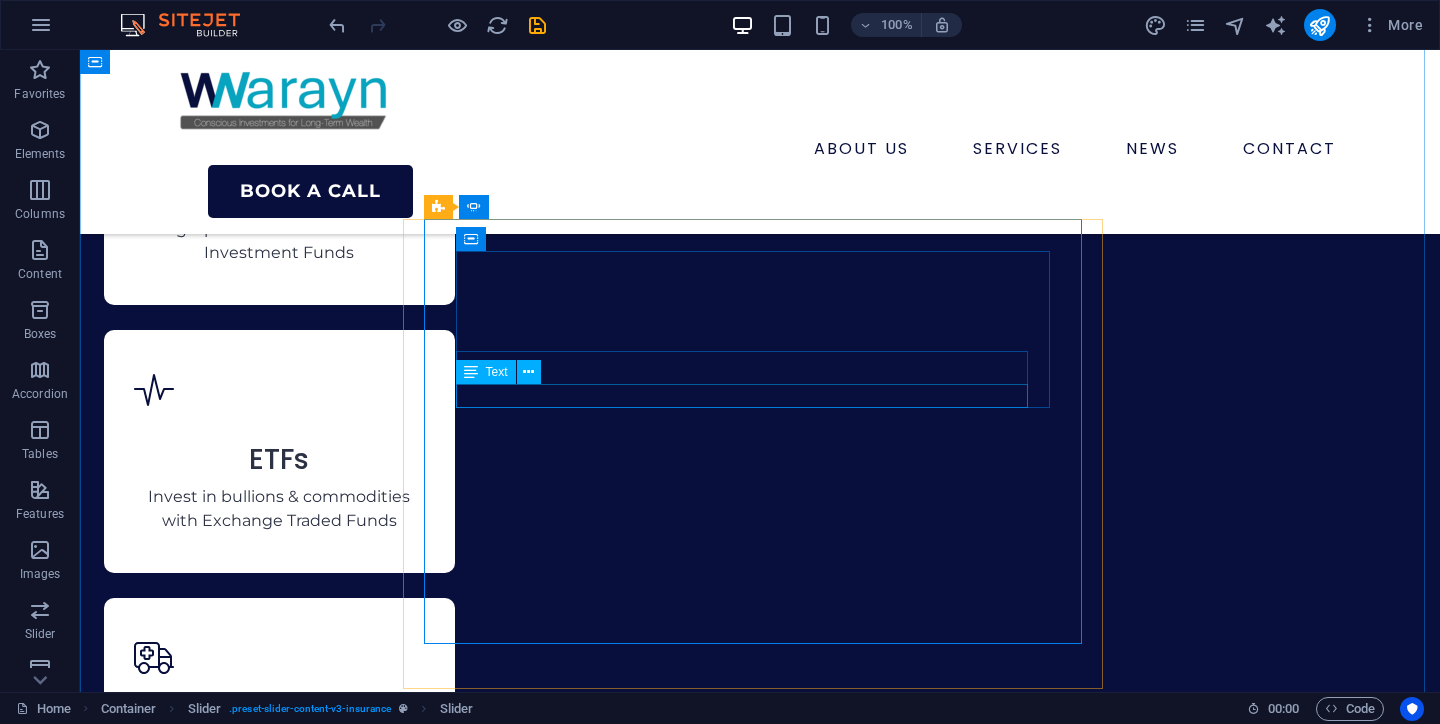 click on "Founder of a Digital Agency, [CITY]" at bounding box center (-2130, 10457) 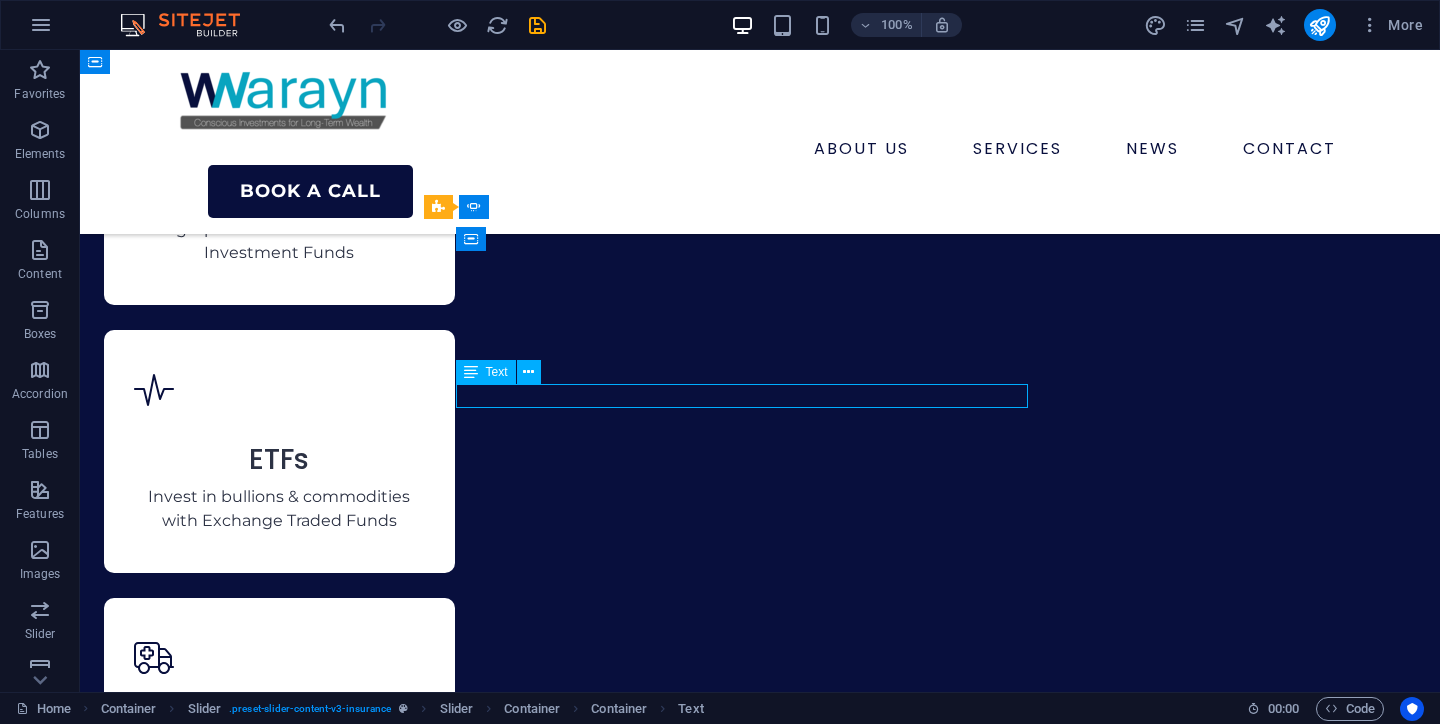 click on "Founder of a Digital Agency, [CITY]" at bounding box center [-2130, 10457] 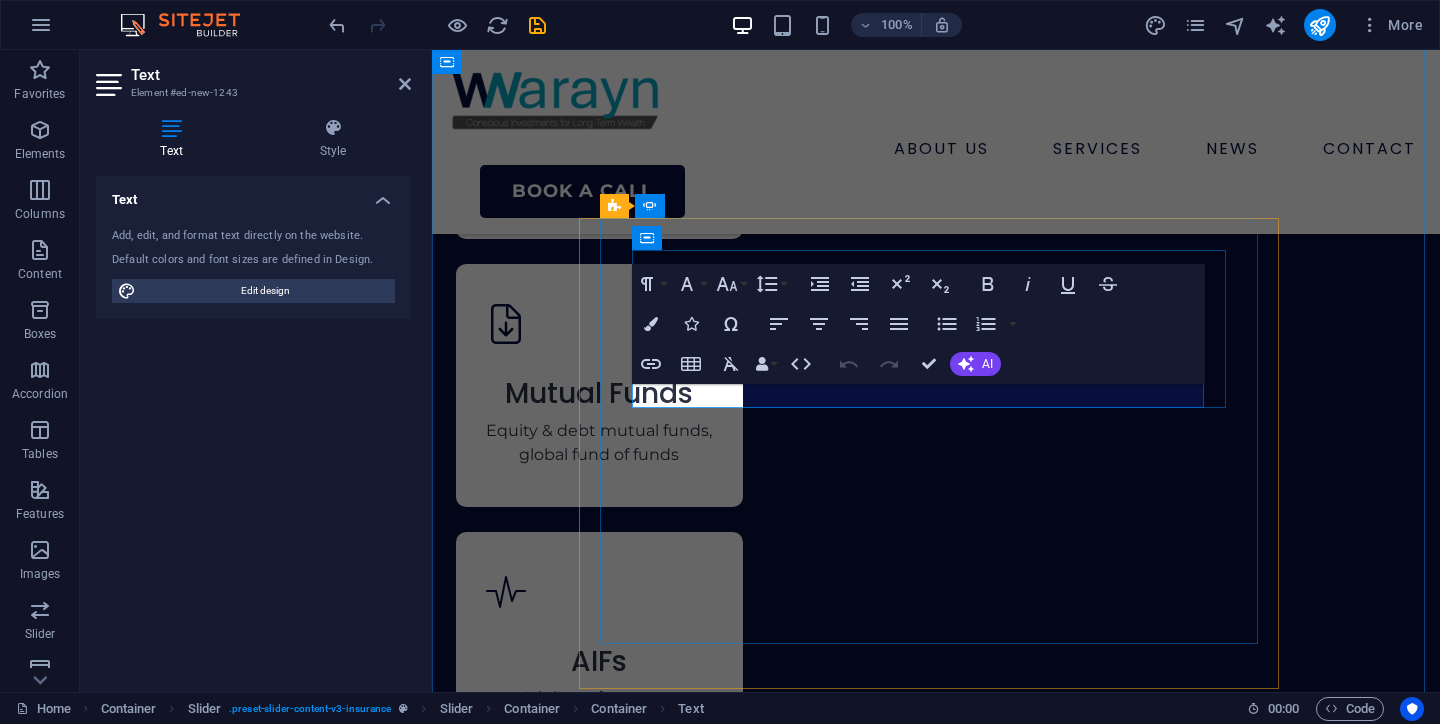 scroll, scrollTop: 8105, scrollLeft: 0, axis: vertical 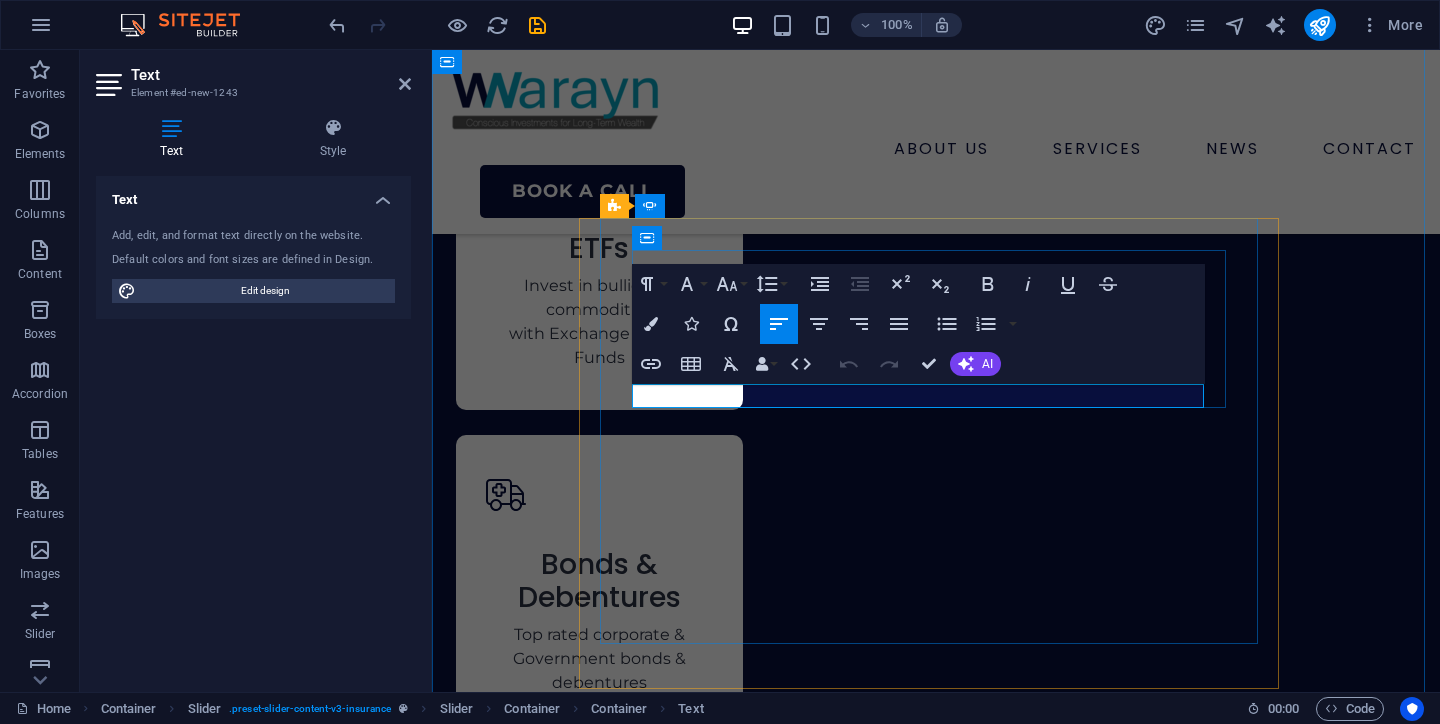 click on "Founder of a Digital Agency, [CITY]" at bounding box center [-1858, 10567] 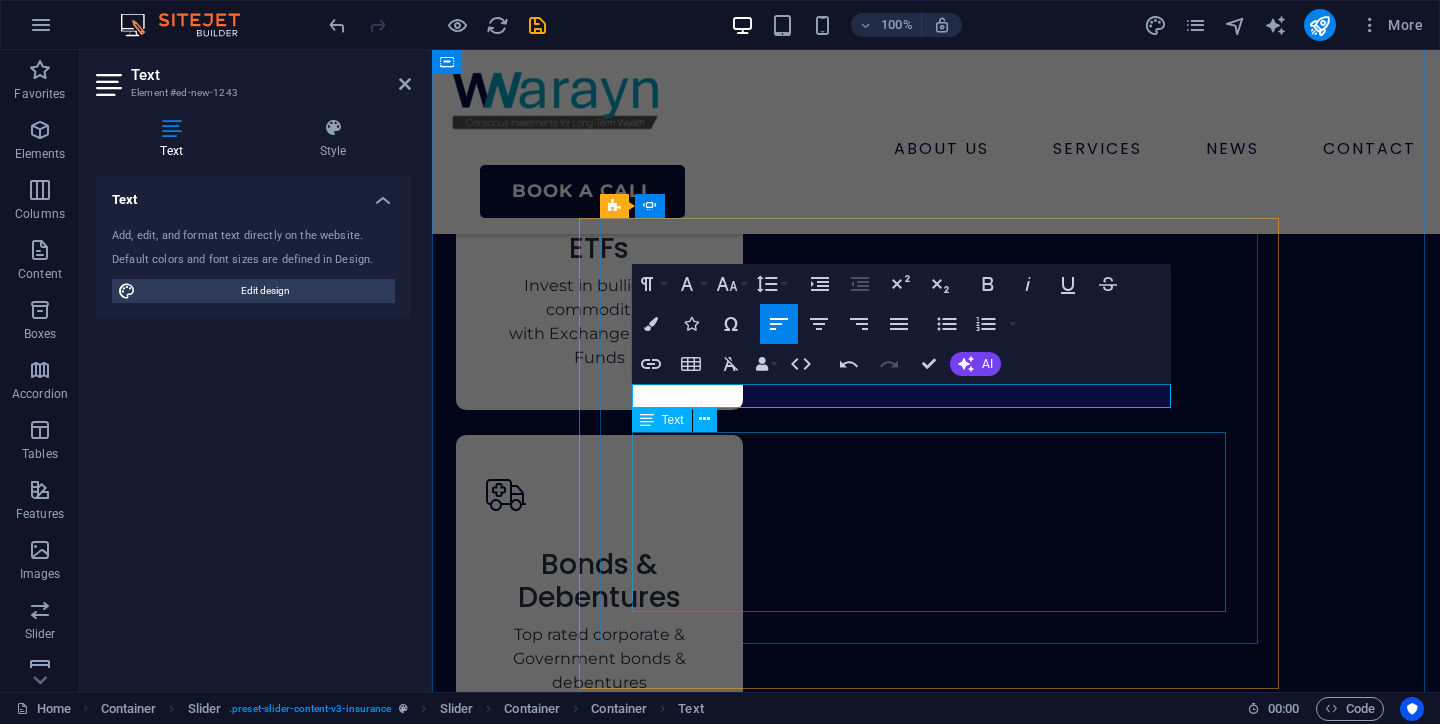 click on "“As a business owner, most of my net worth was tied up in my company. I was using FDs to diversify. [FIRST] [LAST] understood my unique situation perfectly. He went beyond the usual mutual funds and suggested Alternative Investment Funds (AIFs) that suited my risk profile. He's more like a strategic partner in my wealth journey.”" at bounding box center [-1858, 10708] 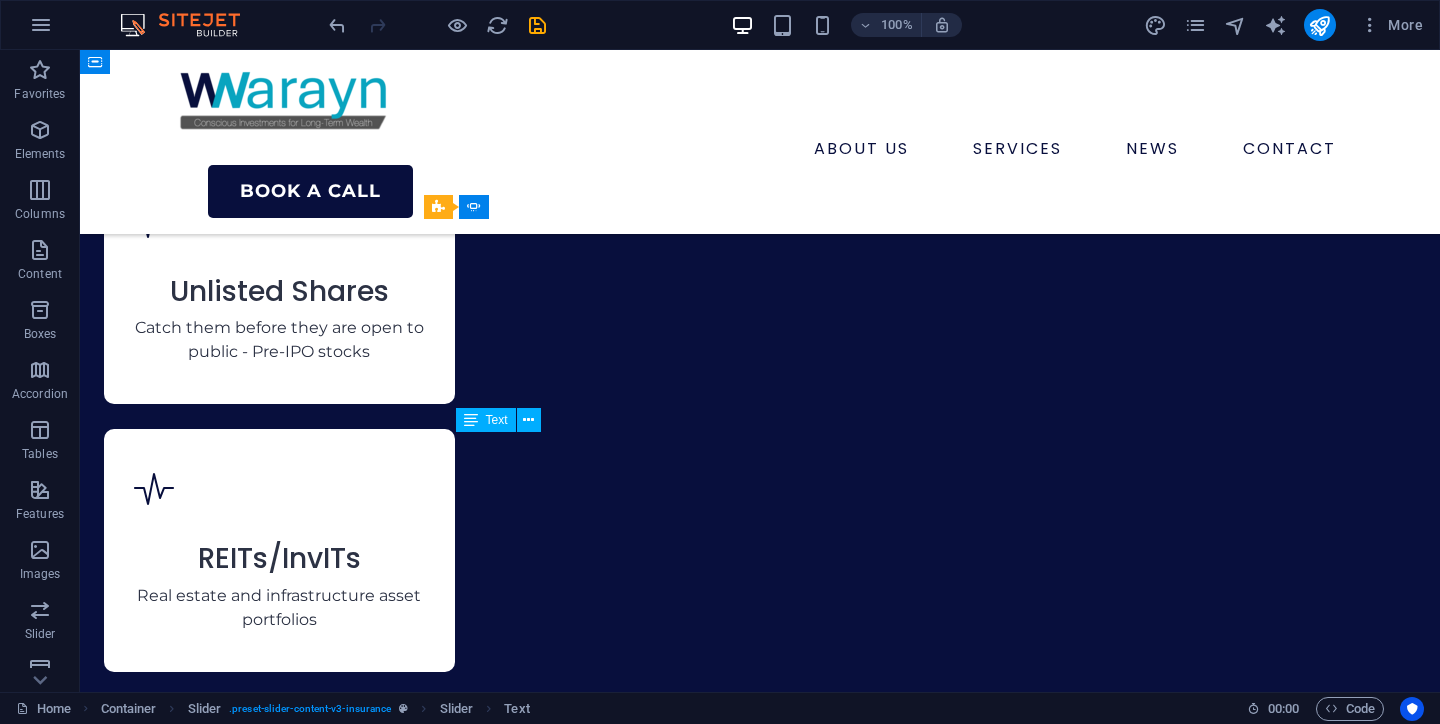scroll, scrollTop: 7401, scrollLeft: 0, axis: vertical 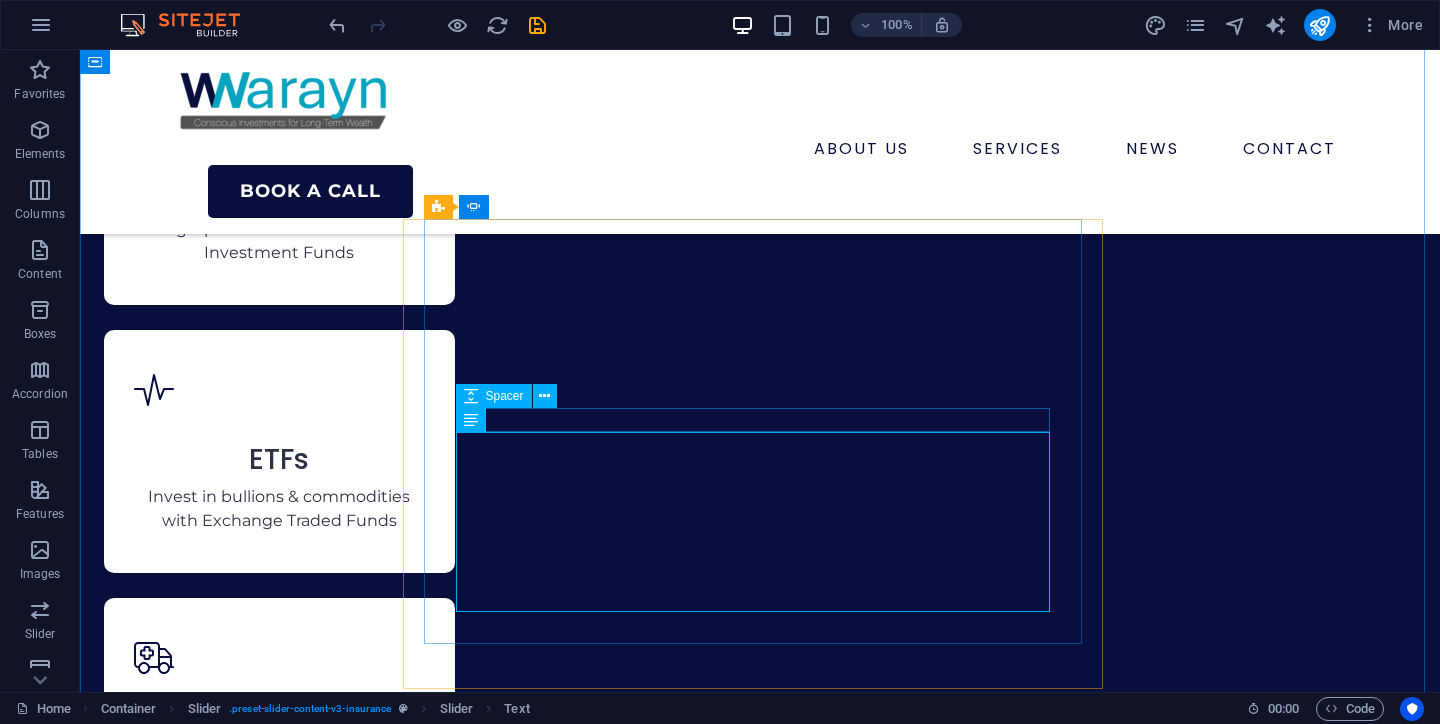 click on "Founder Digital Agency, [CITY]" at bounding box center (-2130, 10457) 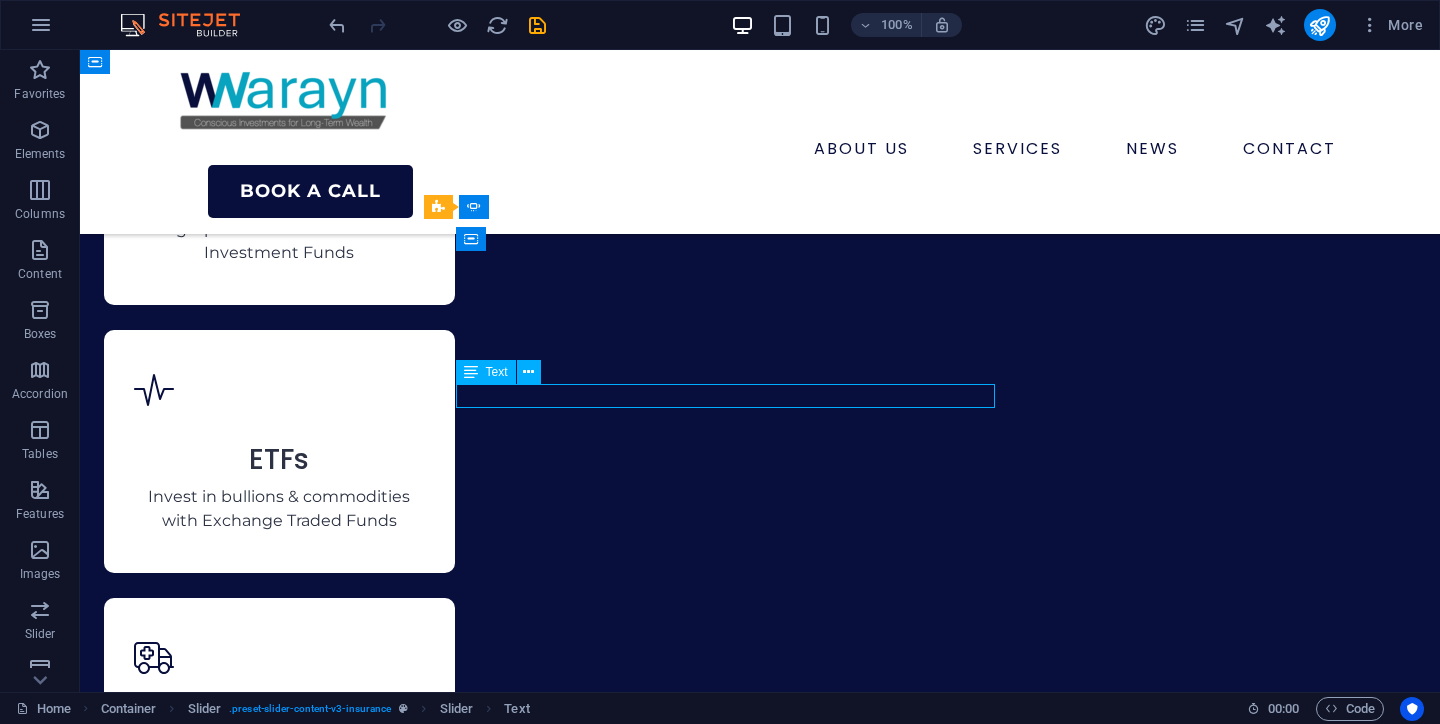 click on "Founder Digital Agency, [CITY]" at bounding box center (-2130, 10457) 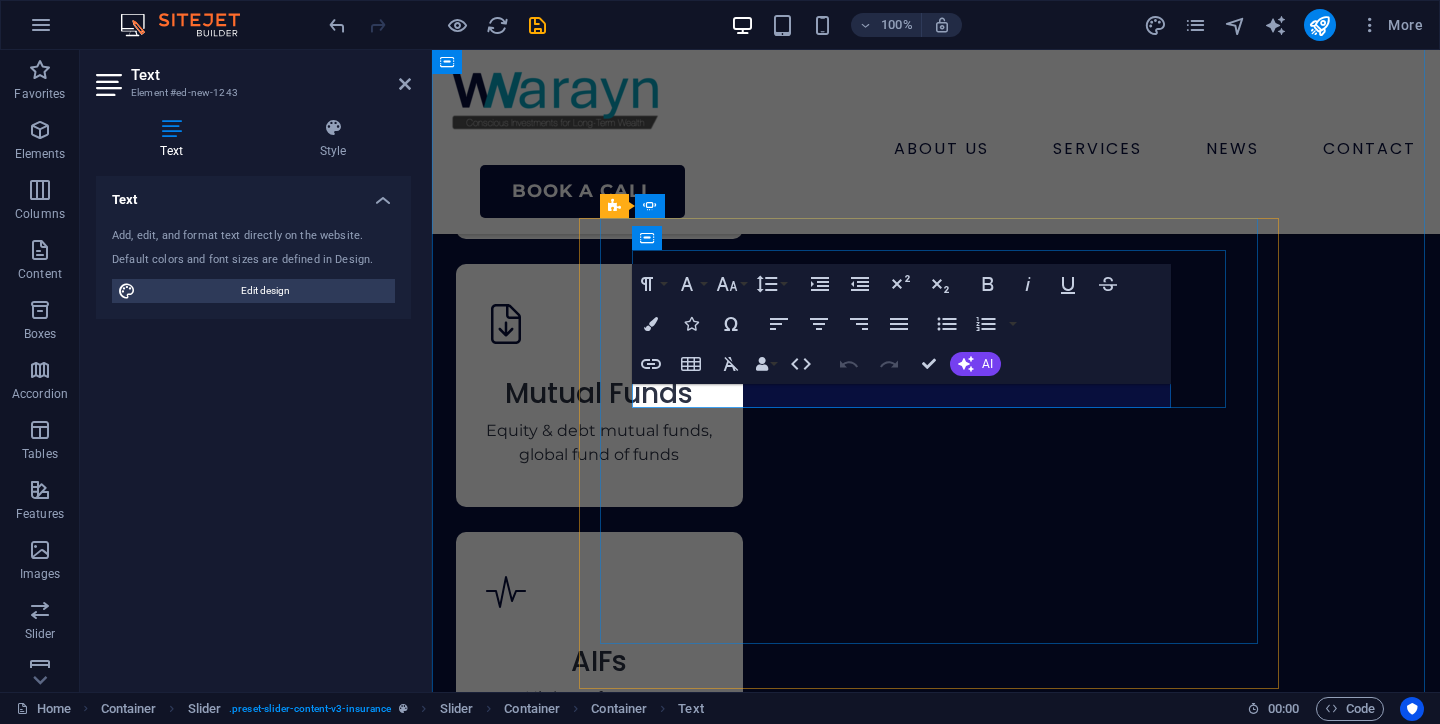 scroll, scrollTop: 8105, scrollLeft: 0, axis: vertical 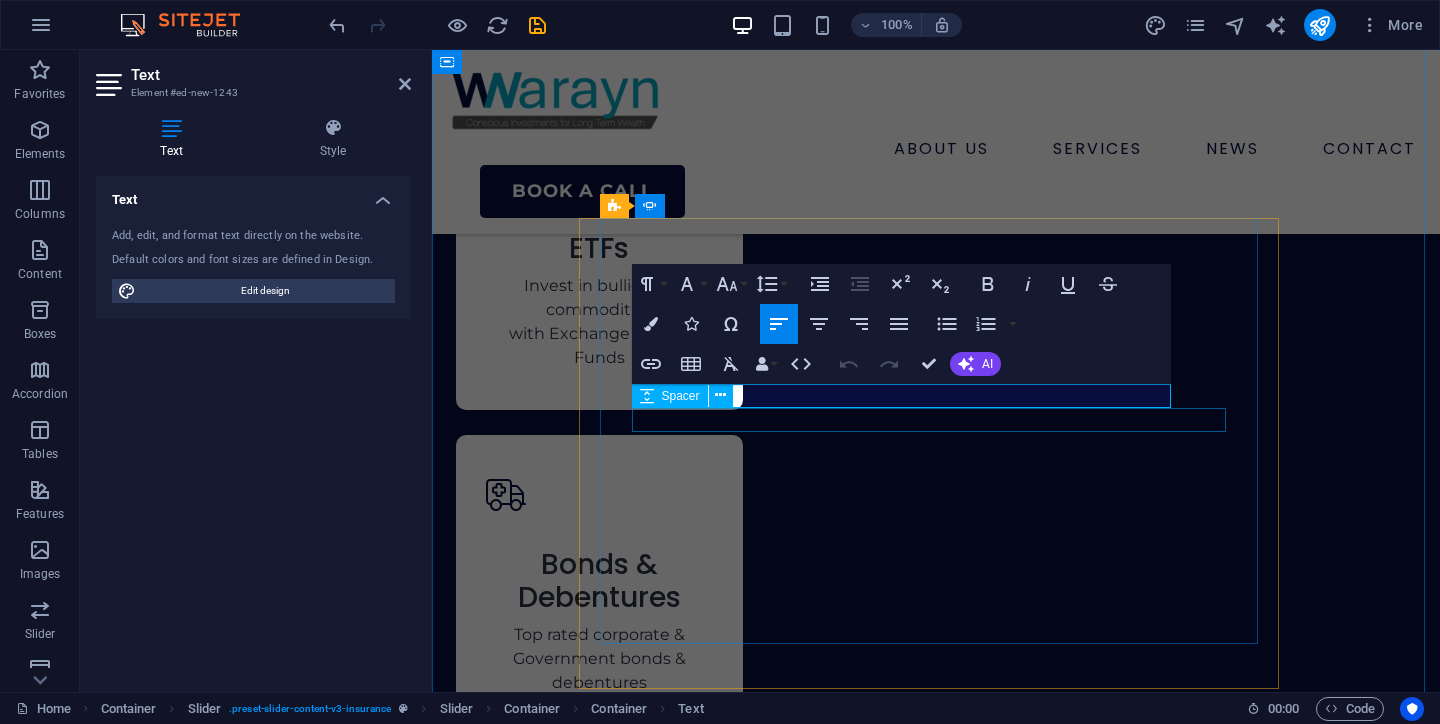 click on "“As a business owner, most of my net worth was tied up in my company. I was using FDs to diversify. [FIRST] [LAST] understood my unique situation perfectly. He went beyond the usual mutual funds and suggested Alternative Investment Funds (AIFs) that suited my risk profile. He's more like a strategic partner in my wealth journey.”" at bounding box center (-1858, 10708) 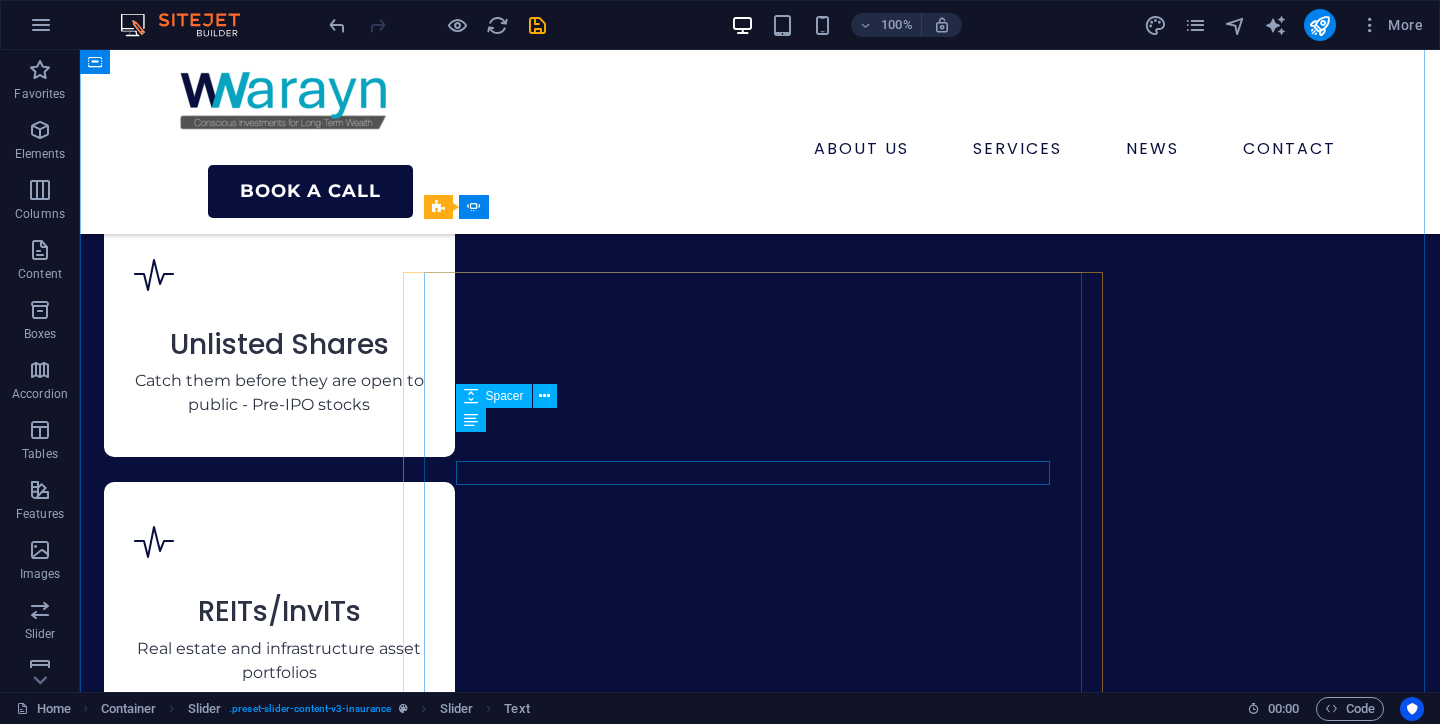scroll, scrollTop: 7401, scrollLeft: 0, axis: vertical 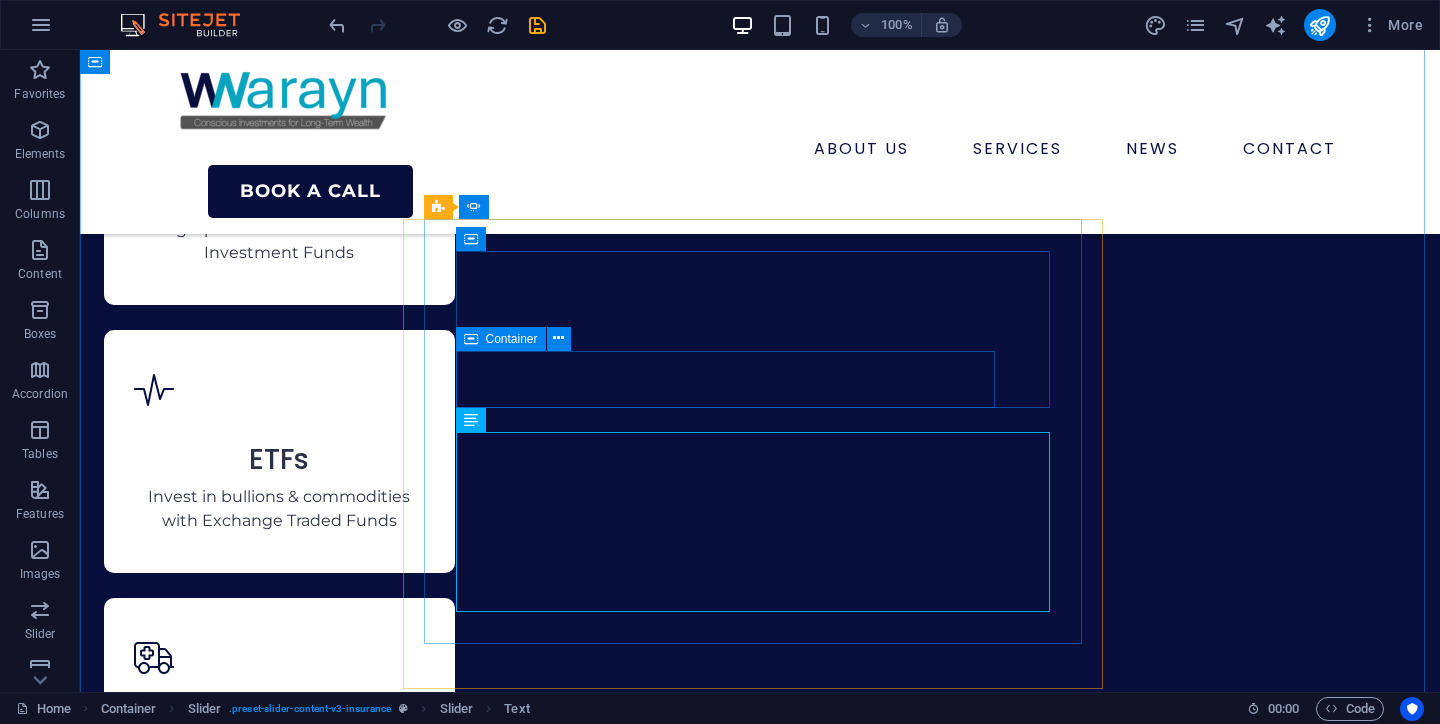 click at bounding box center [471, 339] 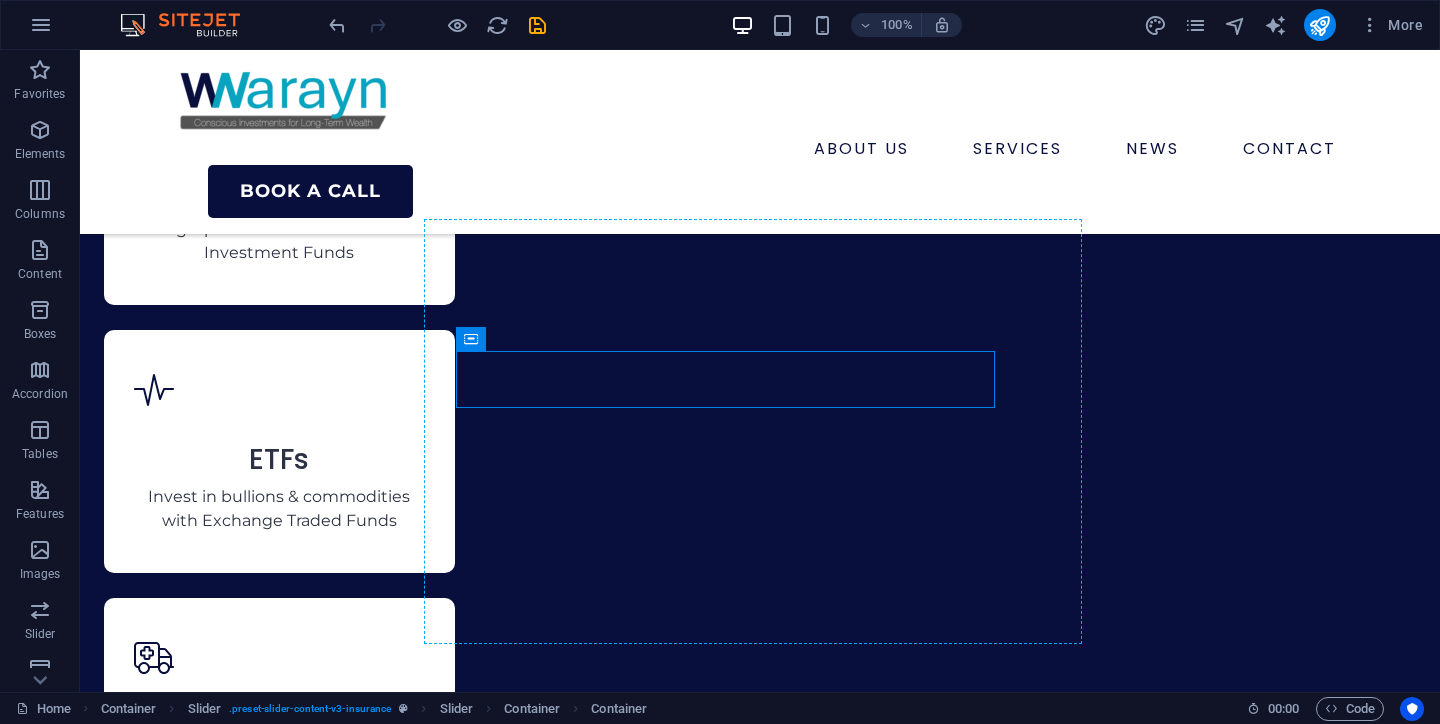 drag, startPoint x: 549, startPoint y: 387, endPoint x: 582, endPoint y: 265, distance: 126.38433 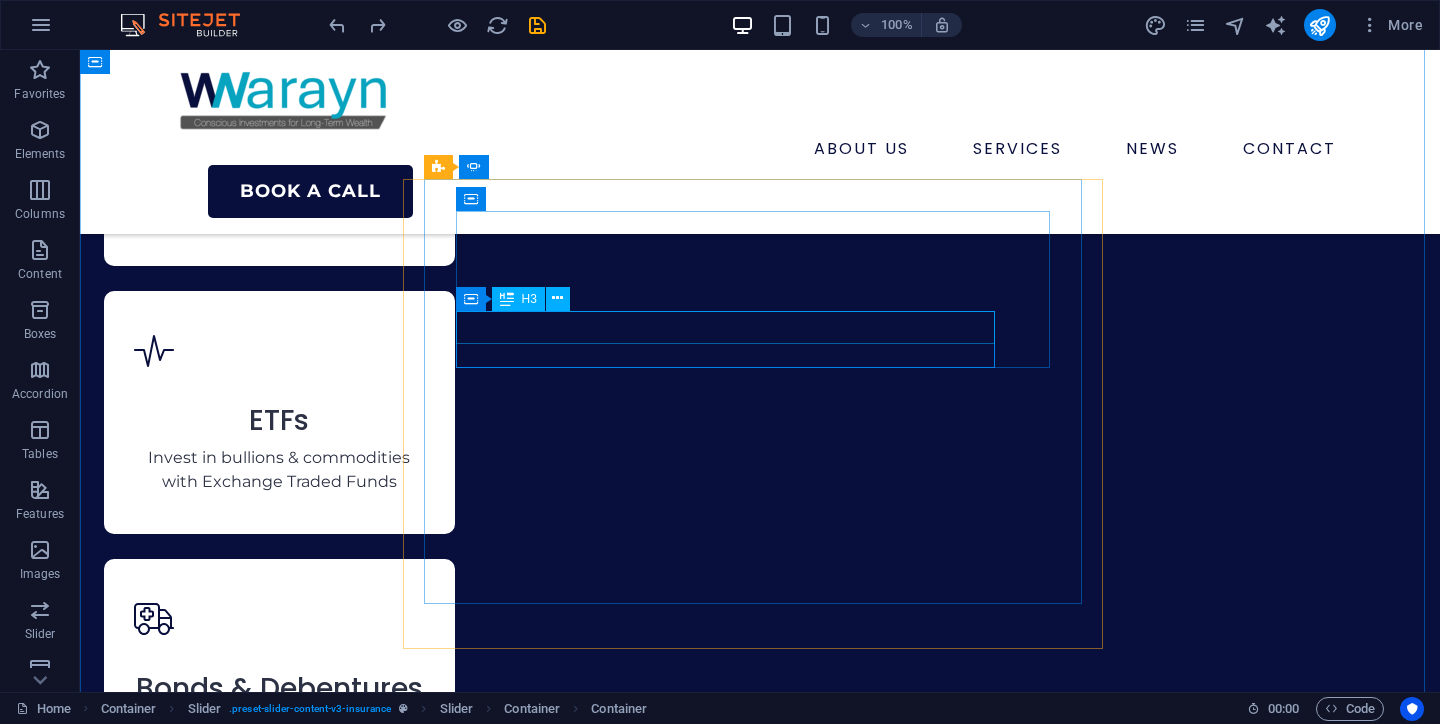 scroll, scrollTop: 7441, scrollLeft: 0, axis: vertical 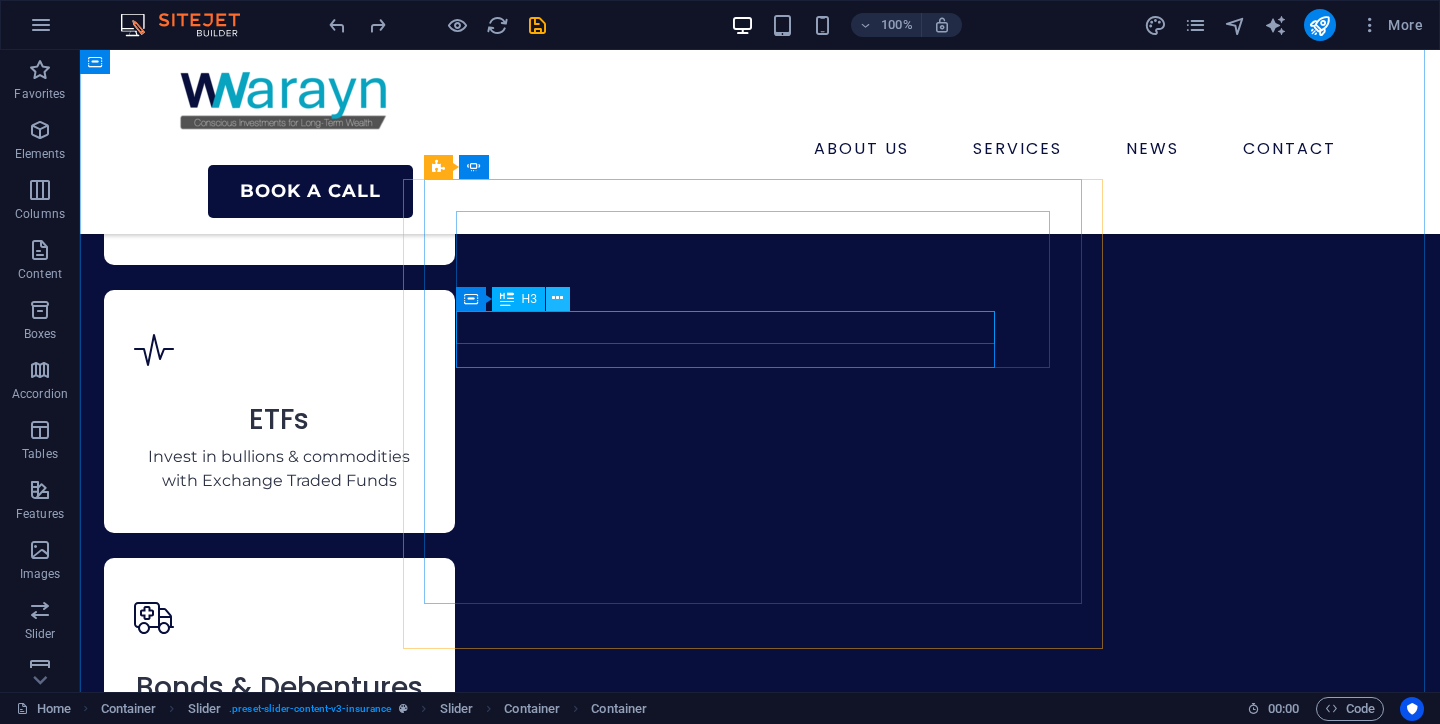 click at bounding box center (557, 298) 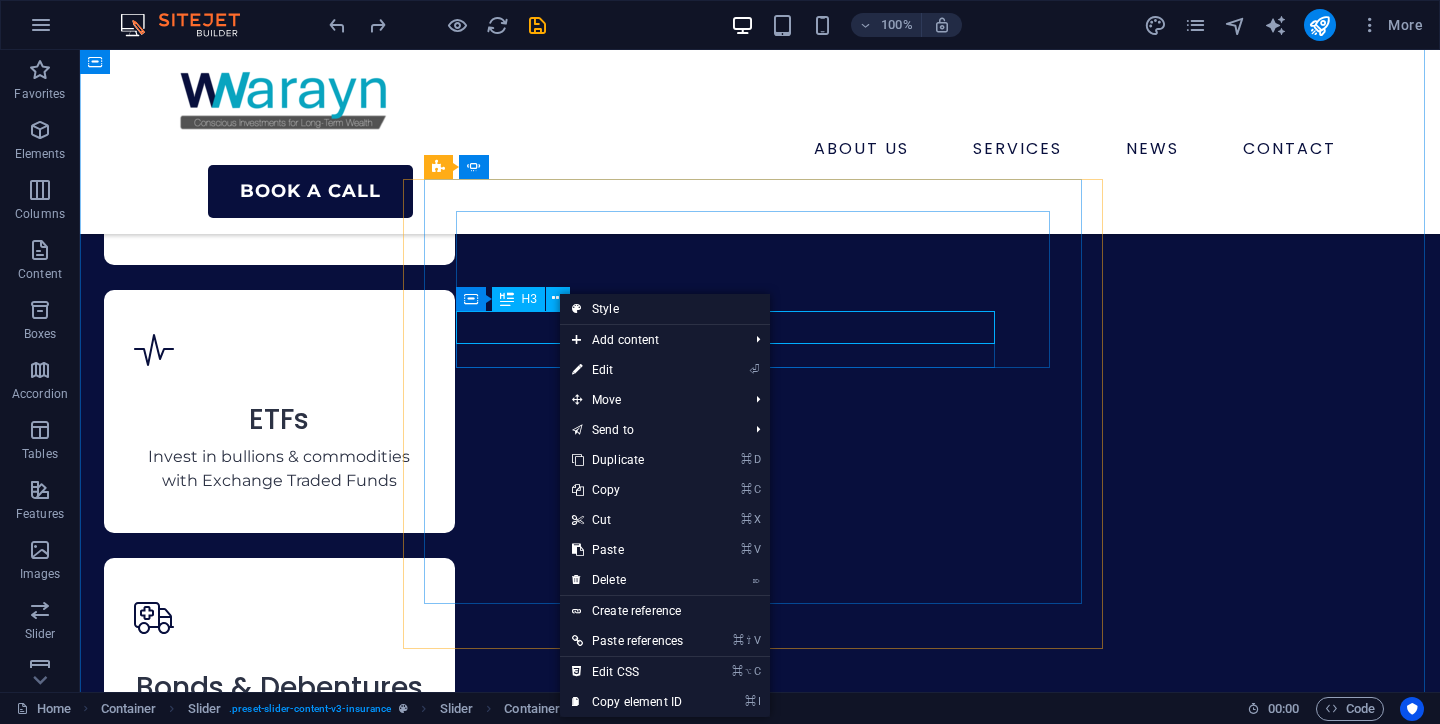 click on "[FIRST] [LAST]" at bounding box center (-2130, 10388) 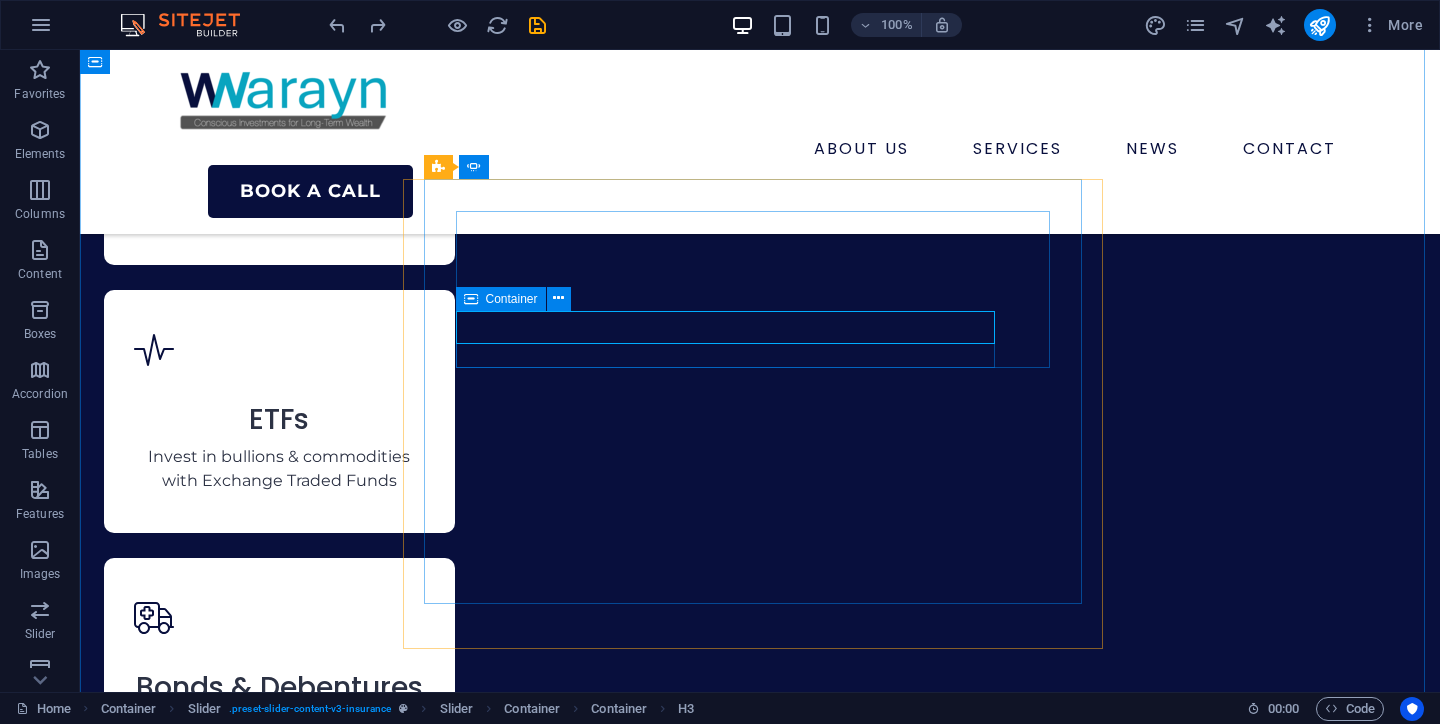 click at bounding box center (471, 299) 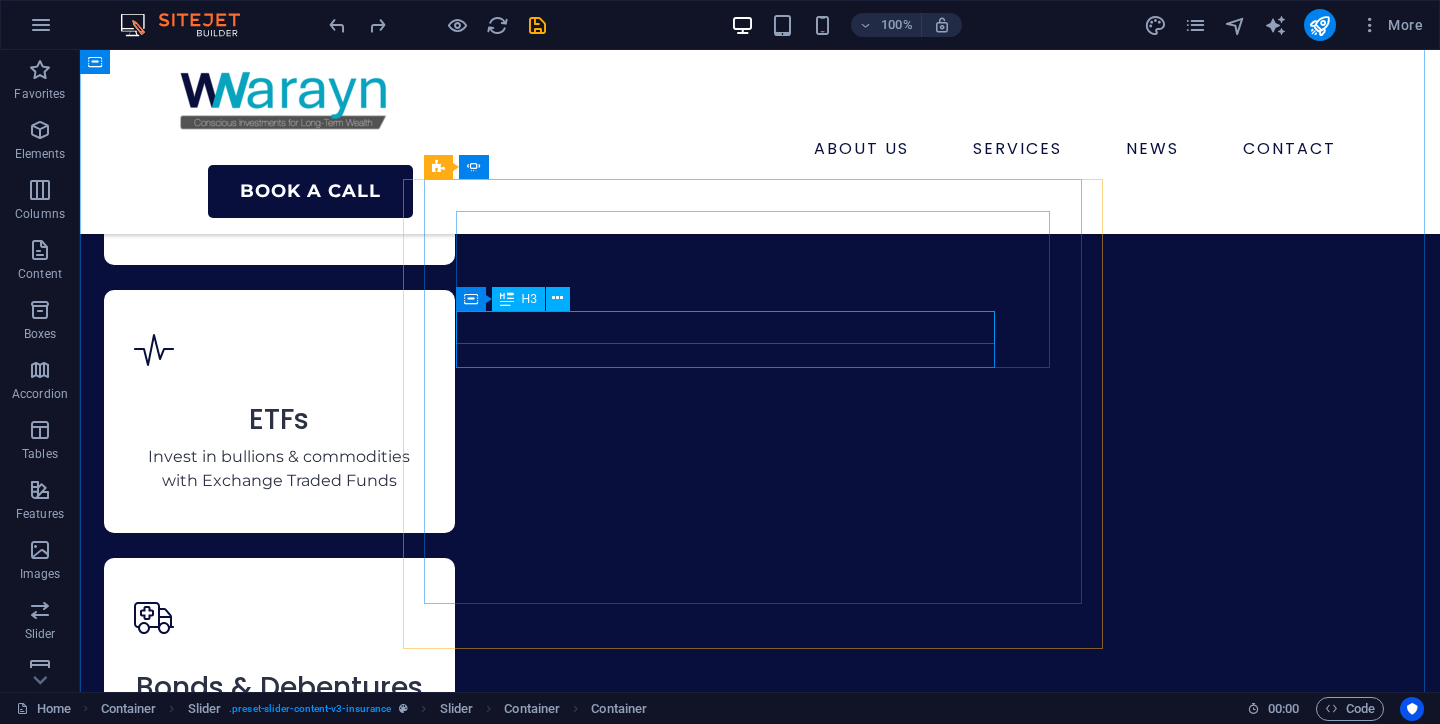 click at bounding box center [507, 299] 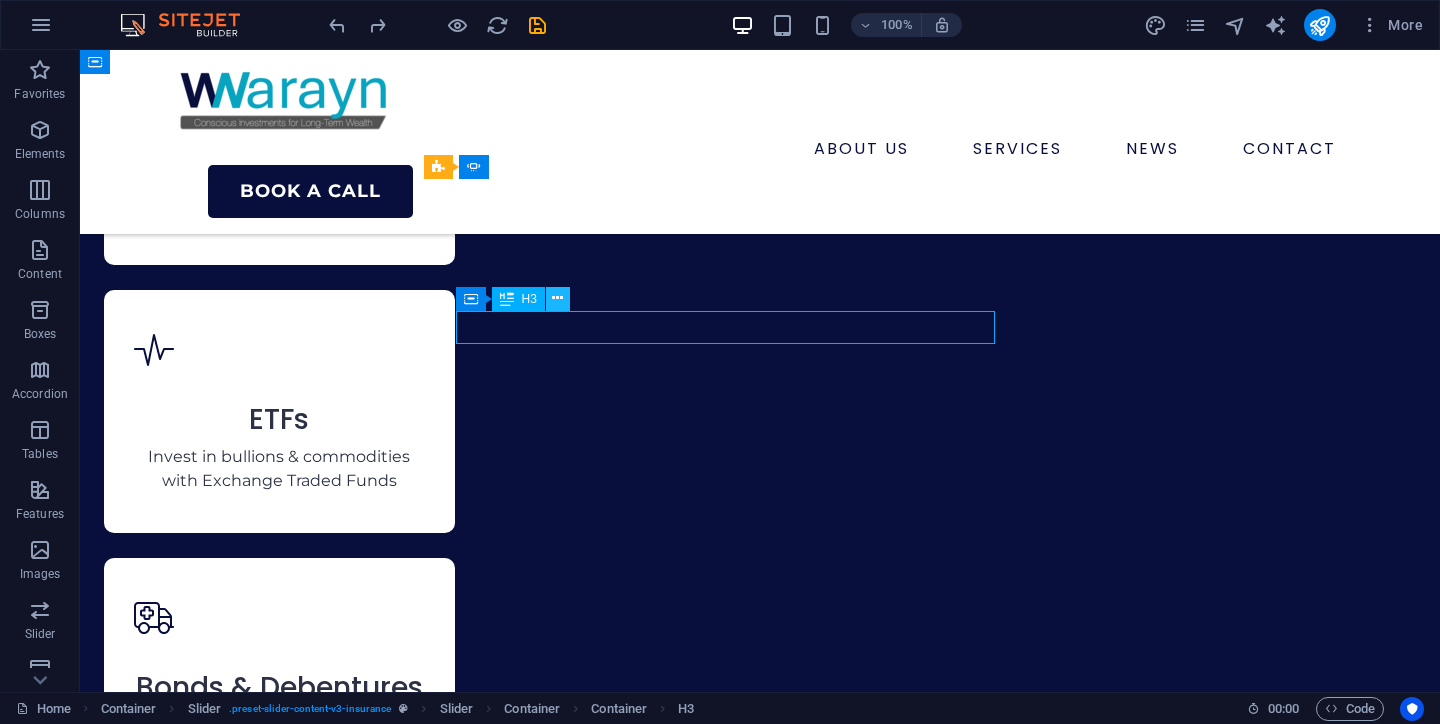 click at bounding box center [558, 299] 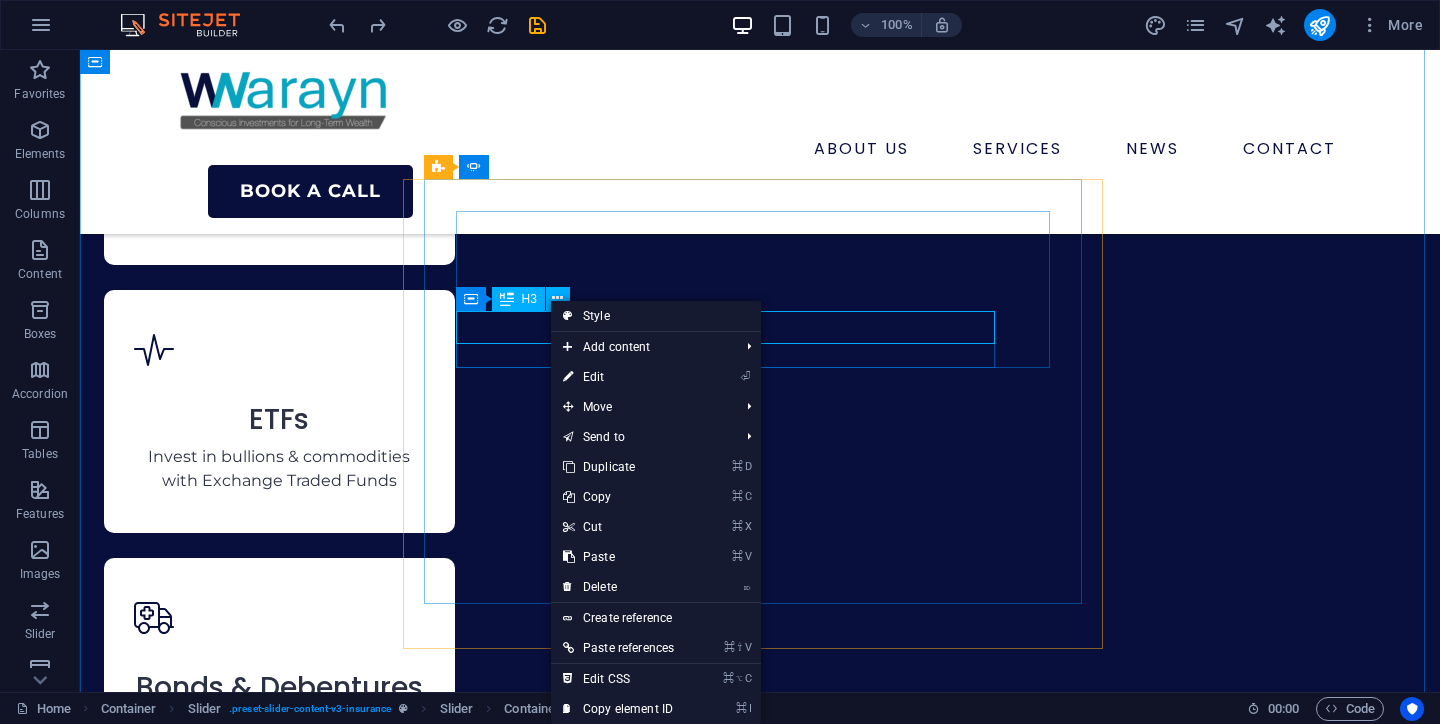 click on "[FIRST] [LAST]" at bounding box center [-2130, 10388] 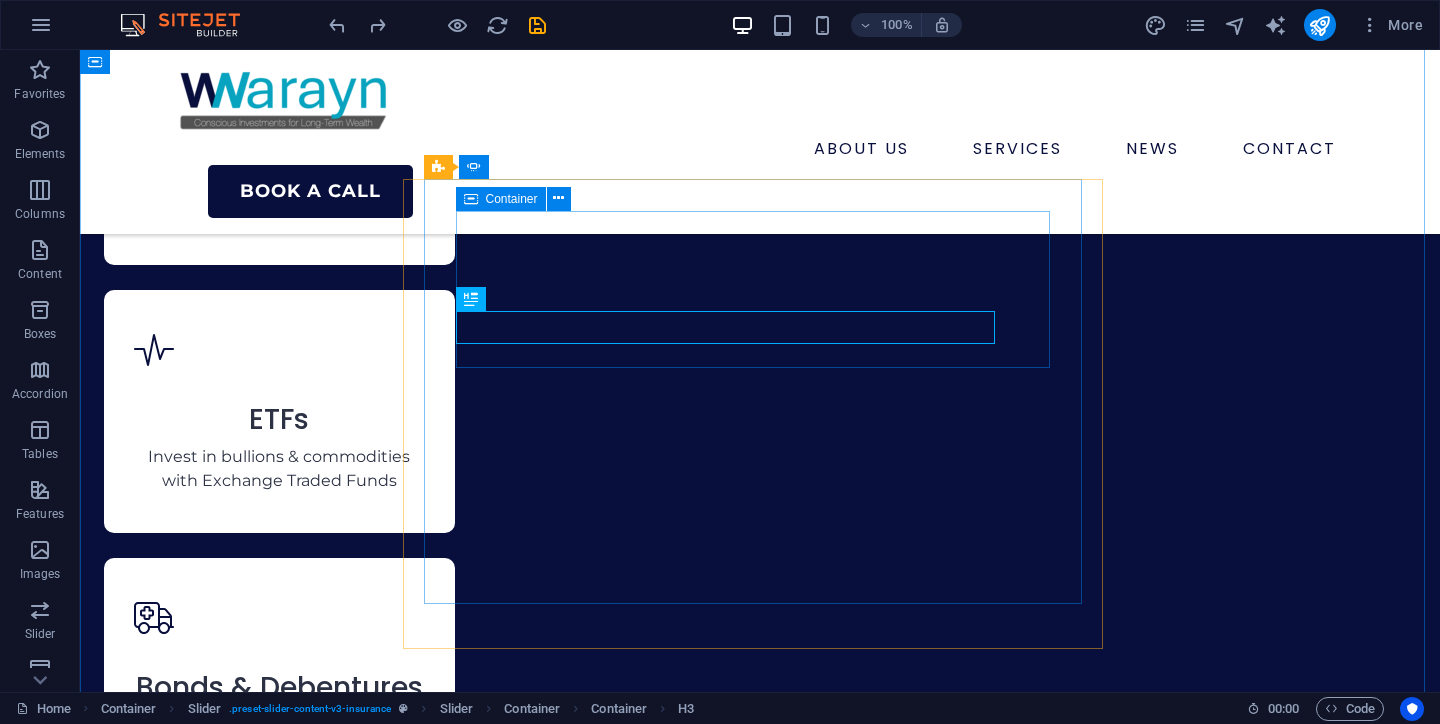 click at bounding box center [471, 199] 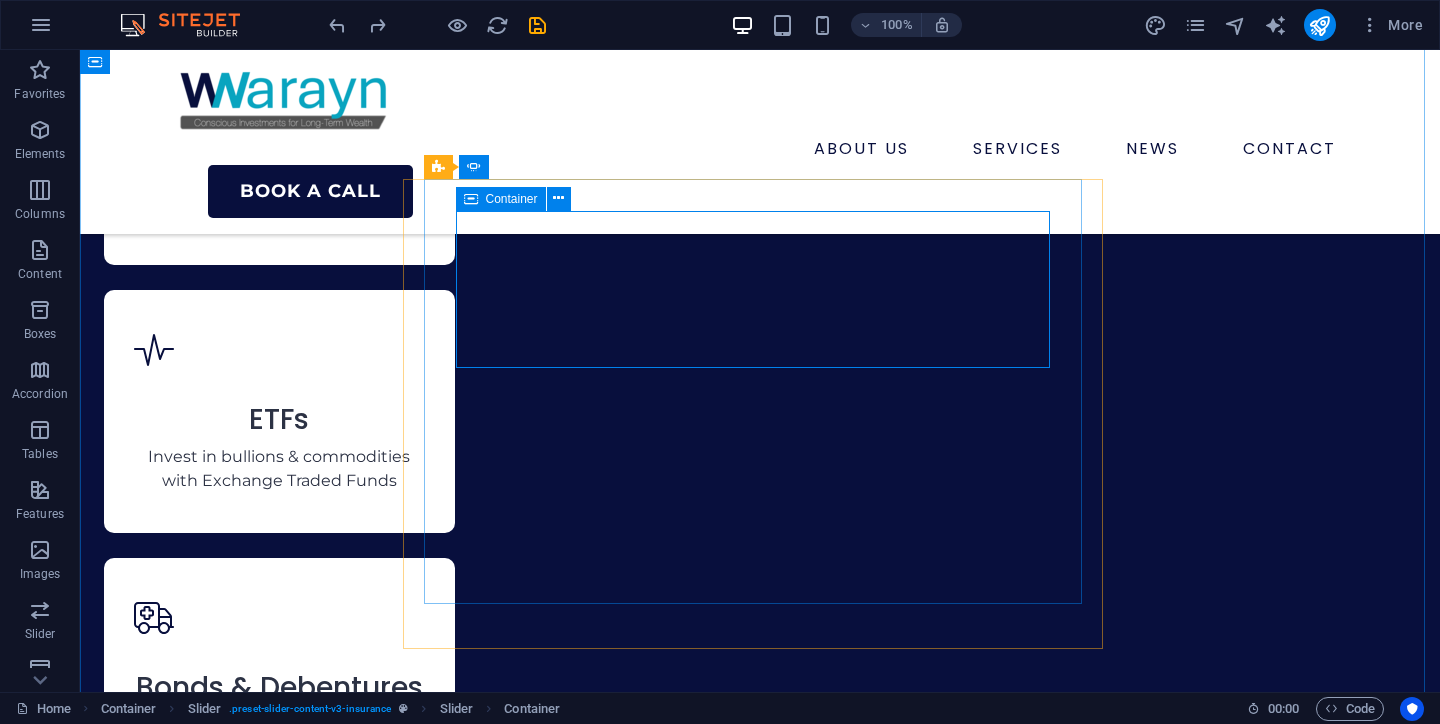click at bounding box center (471, 199) 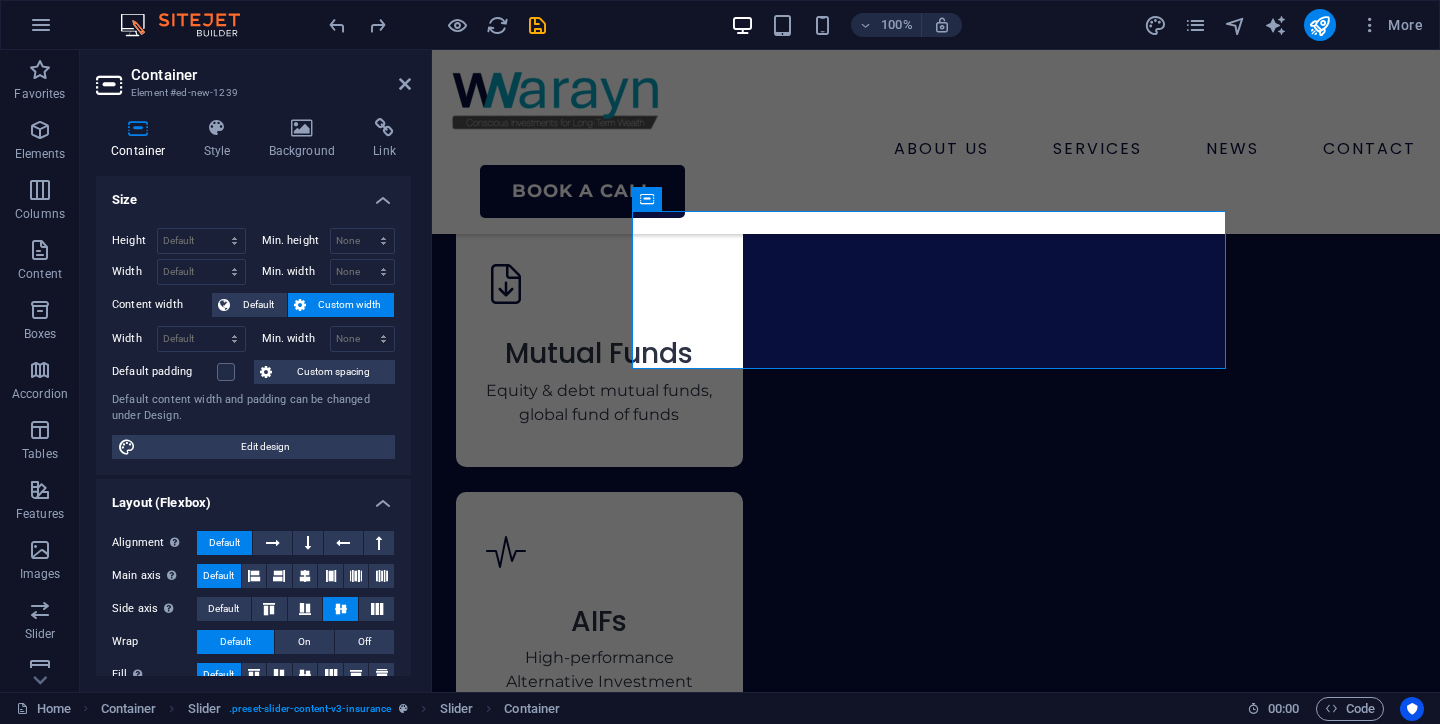 scroll, scrollTop: 8144, scrollLeft: 0, axis: vertical 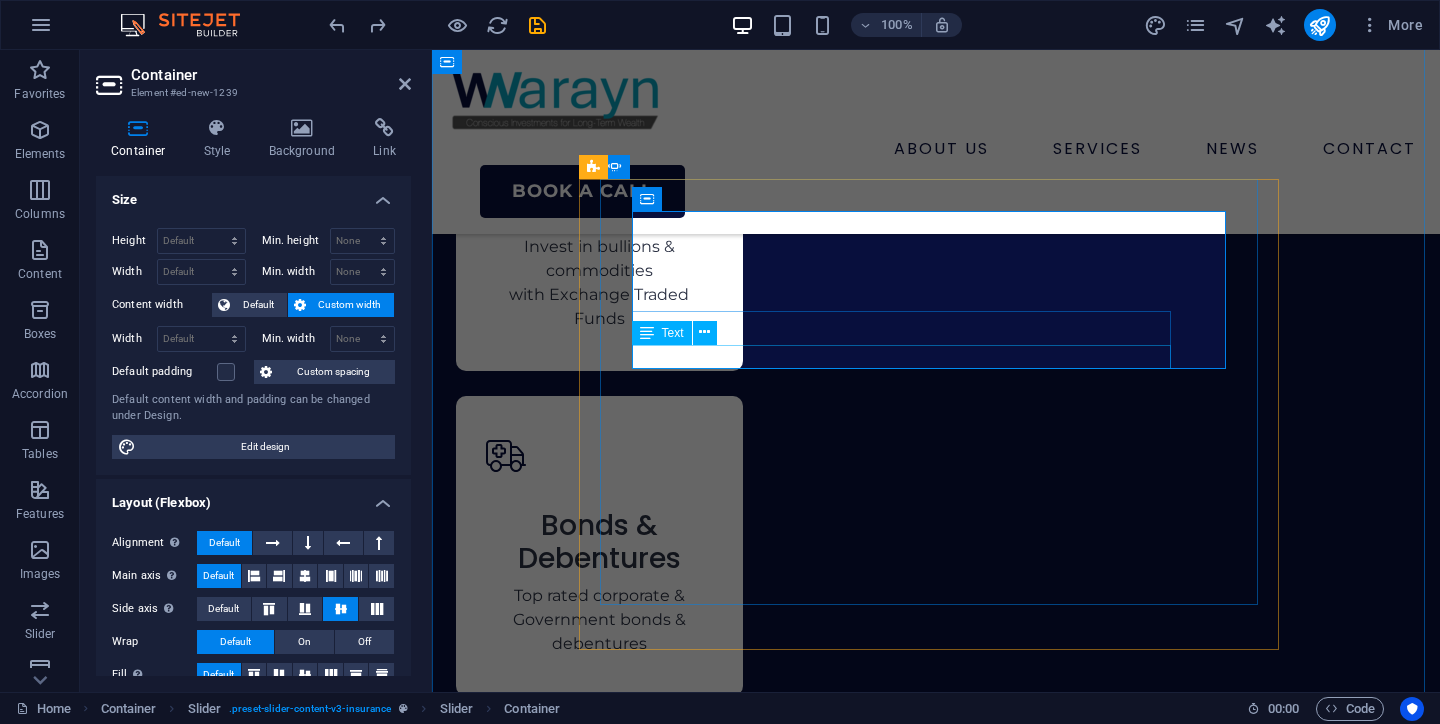 click on "Founder Digital Agency, [CITY]" at bounding box center (-1858, 10528) 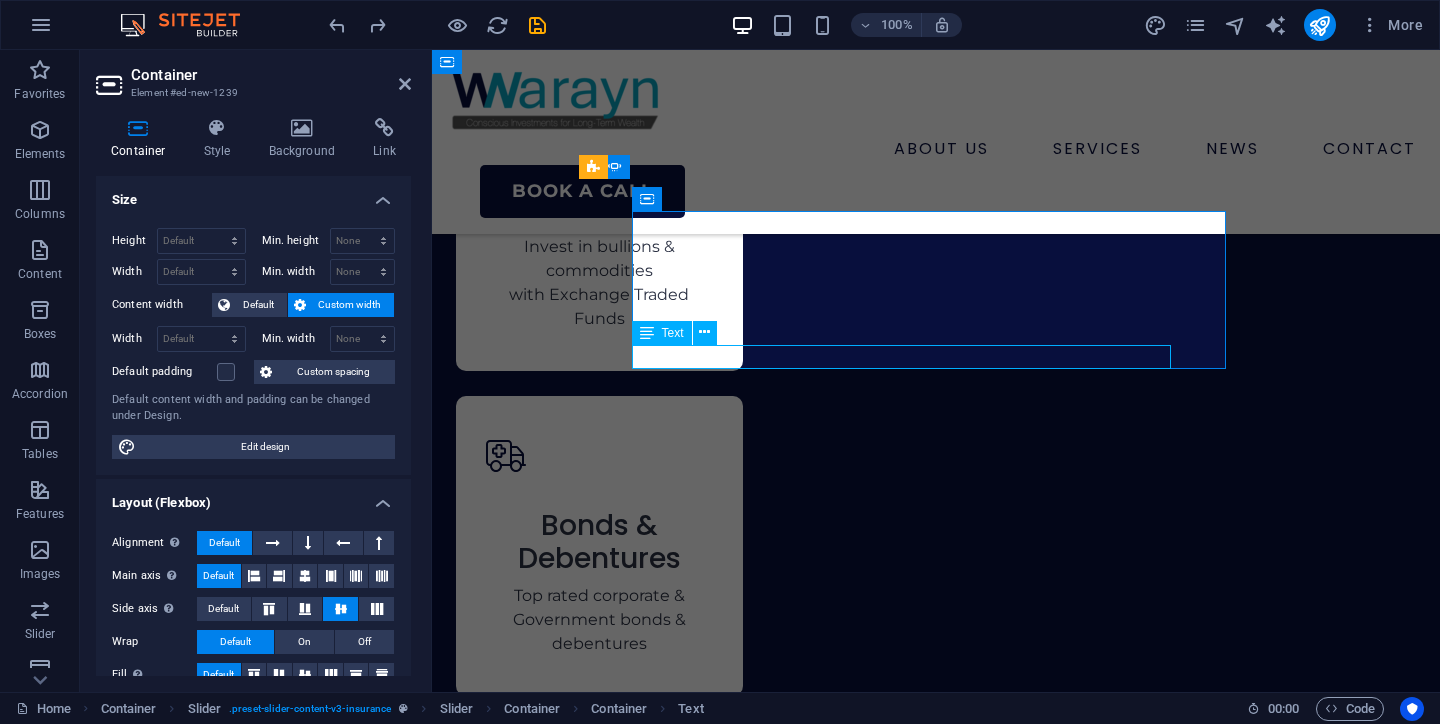 click on "Founder Digital Agency, [CITY]" at bounding box center [-1858, 10528] 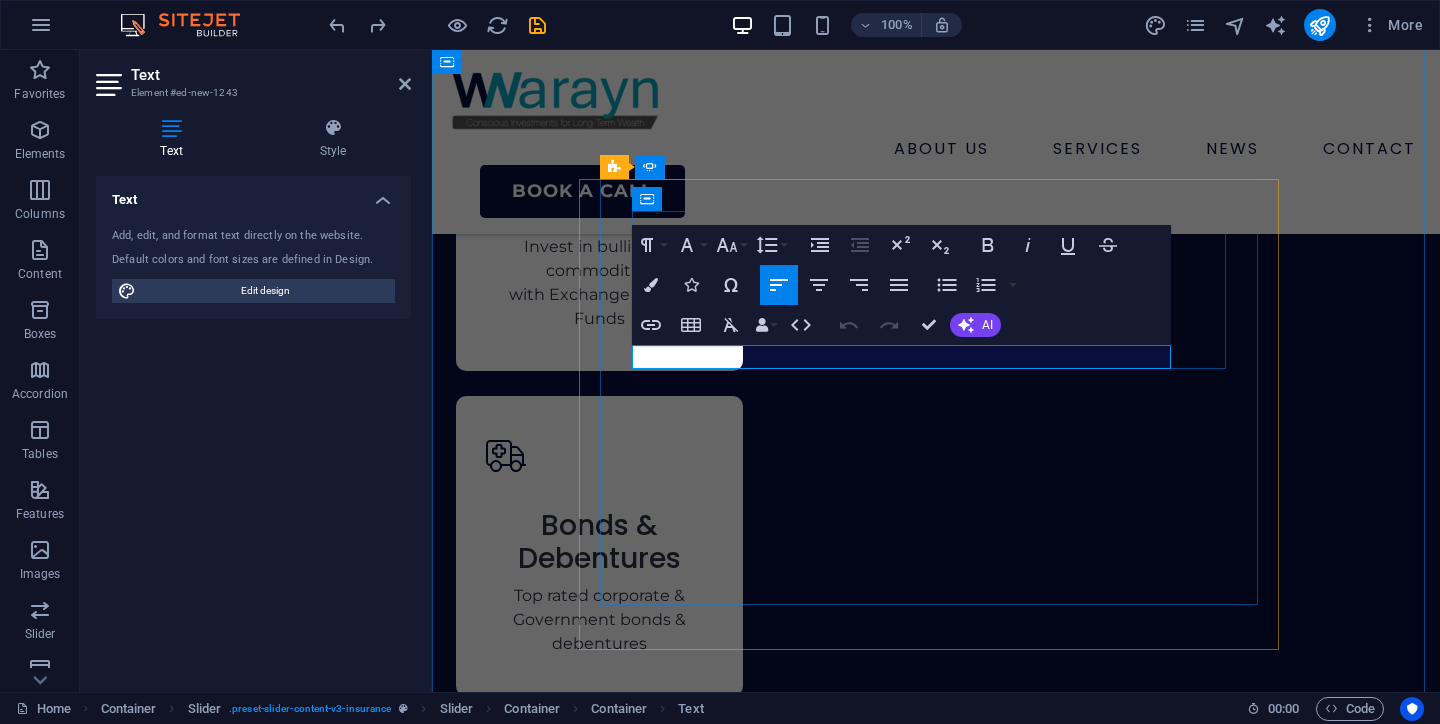 drag, startPoint x: 927, startPoint y: 355, endPoint x: 824, endPoint y: 359, distance: 103.077644 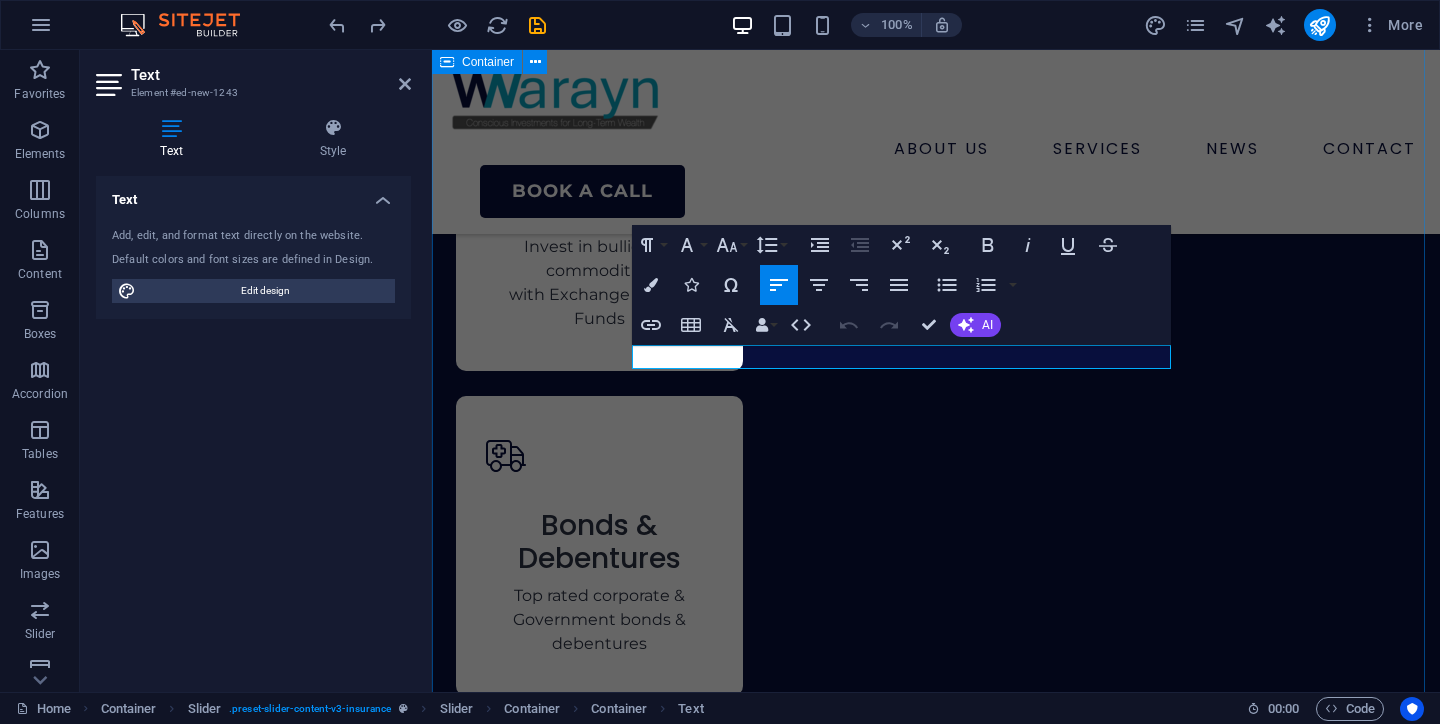 drag, startPoint x: 703, startPoint y: 355, endPoint x: 531, endPoint y: 358, distance: 172.02615 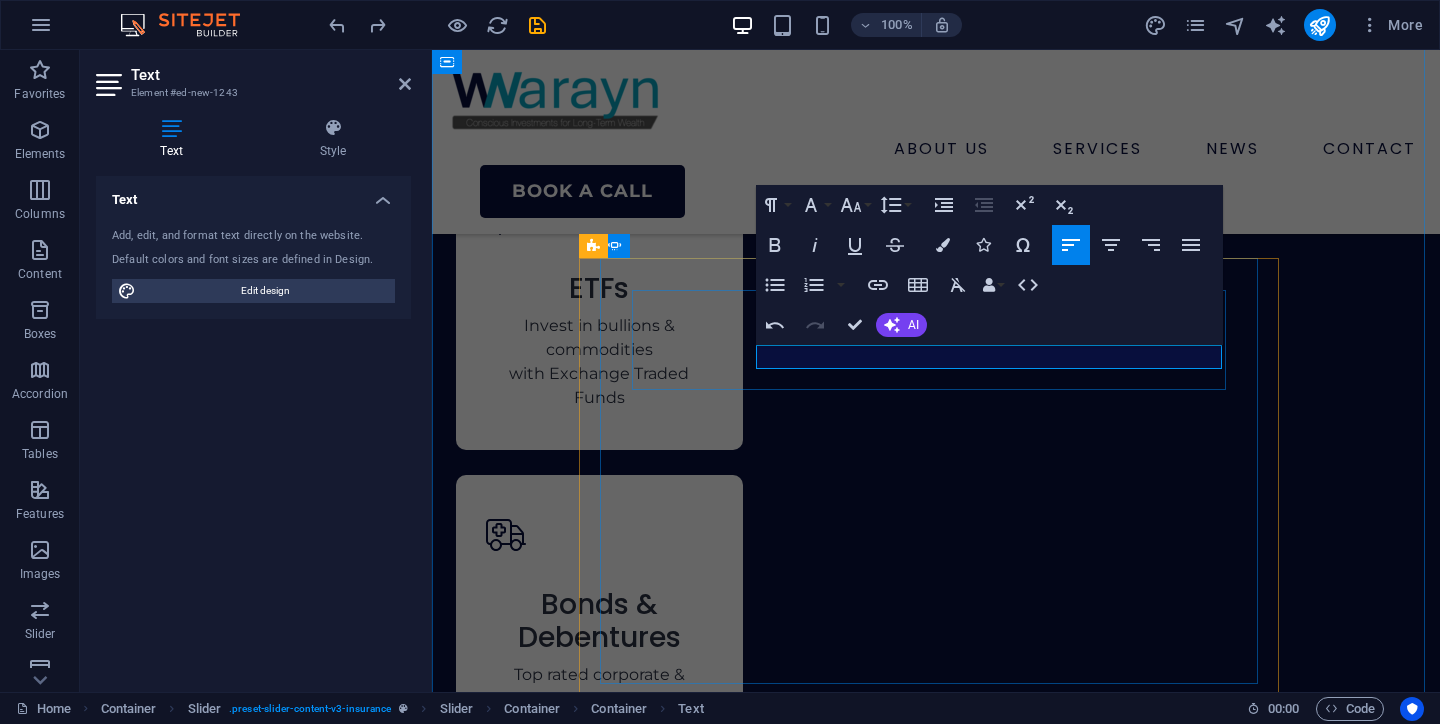 click on "Digital Agency, [CITY]" at bounding box center [-1858, 10607] 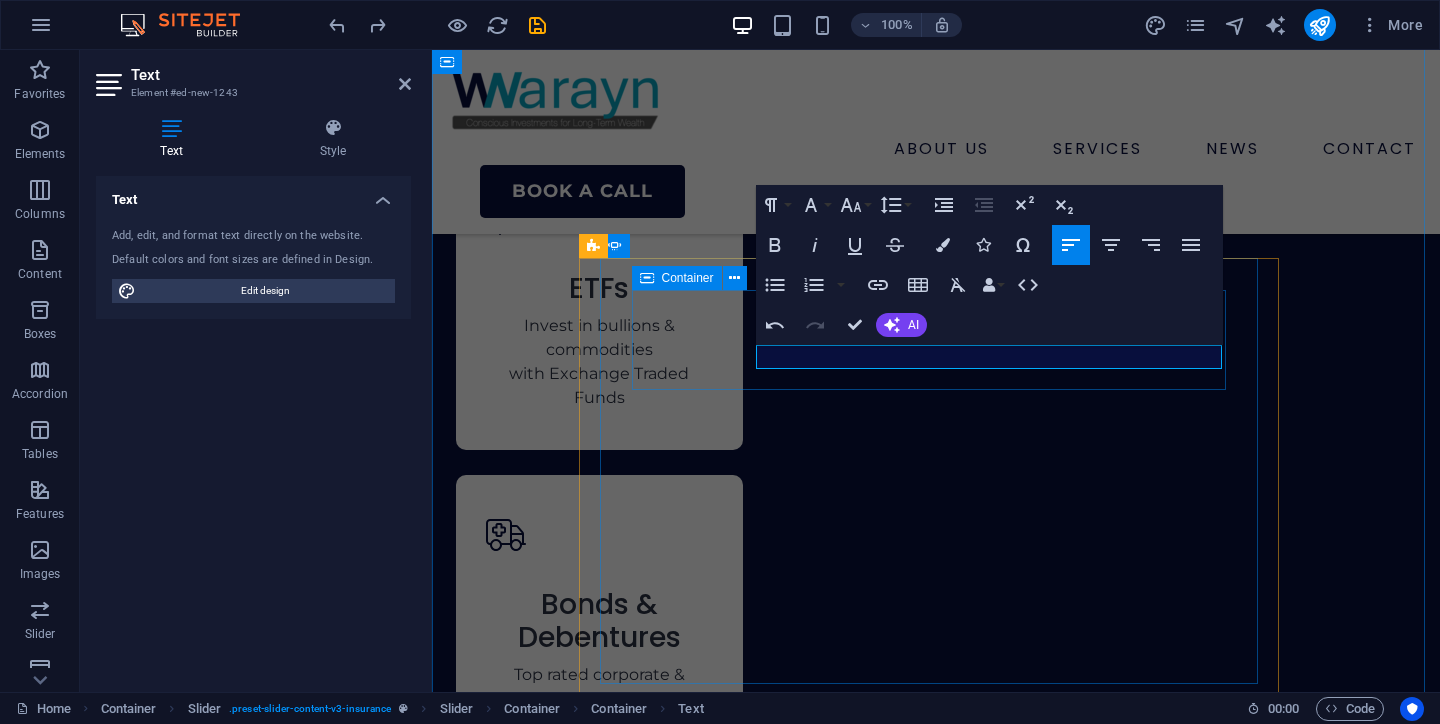 type 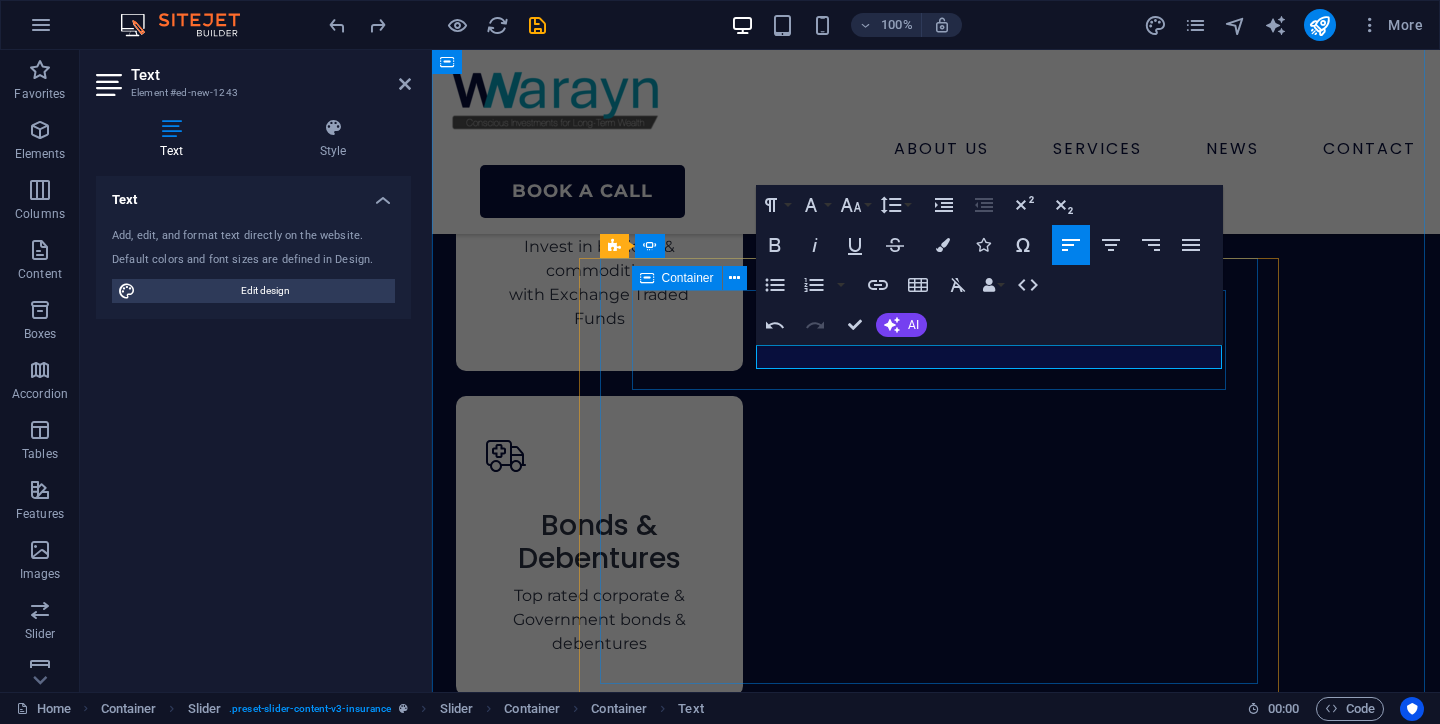 scroll, scrollTop: 8065, scrollLeft: 0, axis: vertical 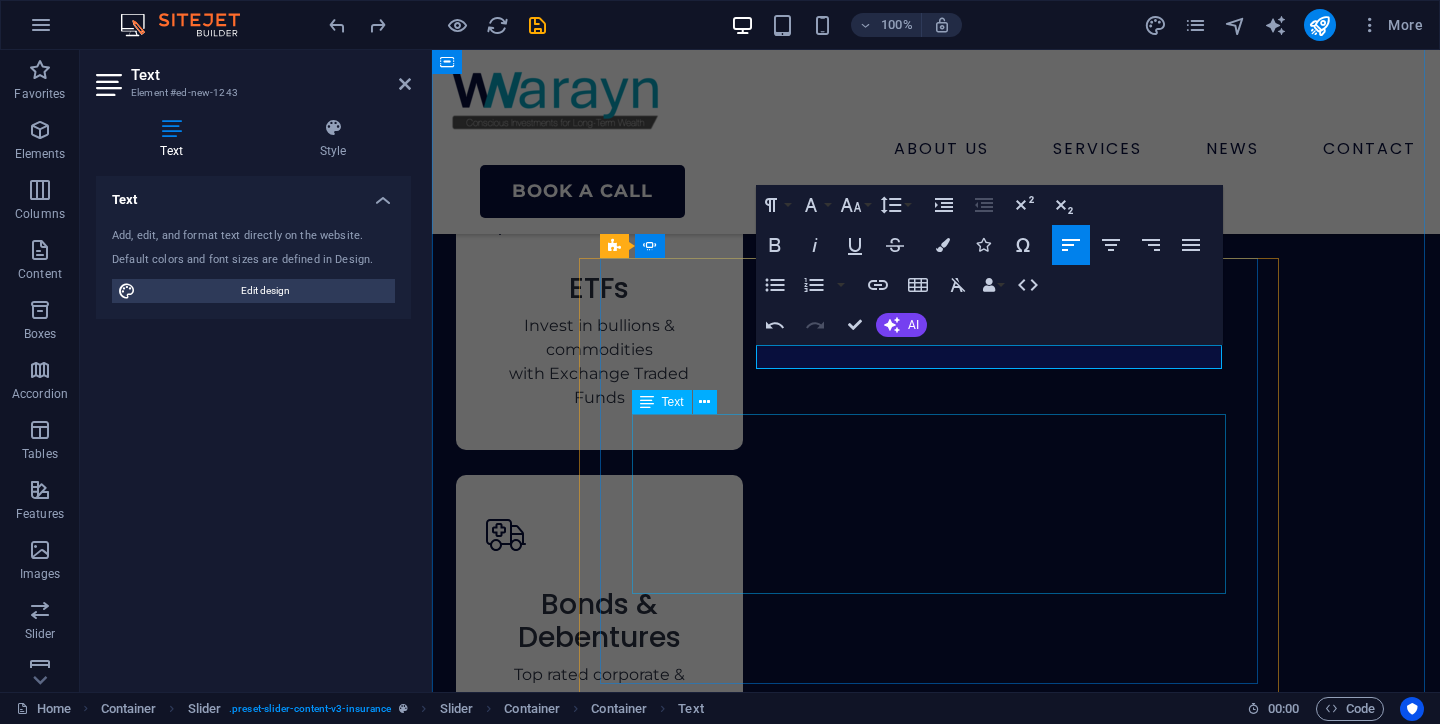 click on "“As a business owner, most of my net worth was tied up in my company. I was using FDs to diversify. [FIRST] [LAST] understood my unique situation perfectly. He went beyond the usual mutual funds and suggested Alternative Investment Funds (AIFs) that suited my risk profile. He's more like a strategic partner in my wealth journey.”" at bounding box center [-1858, 10748] 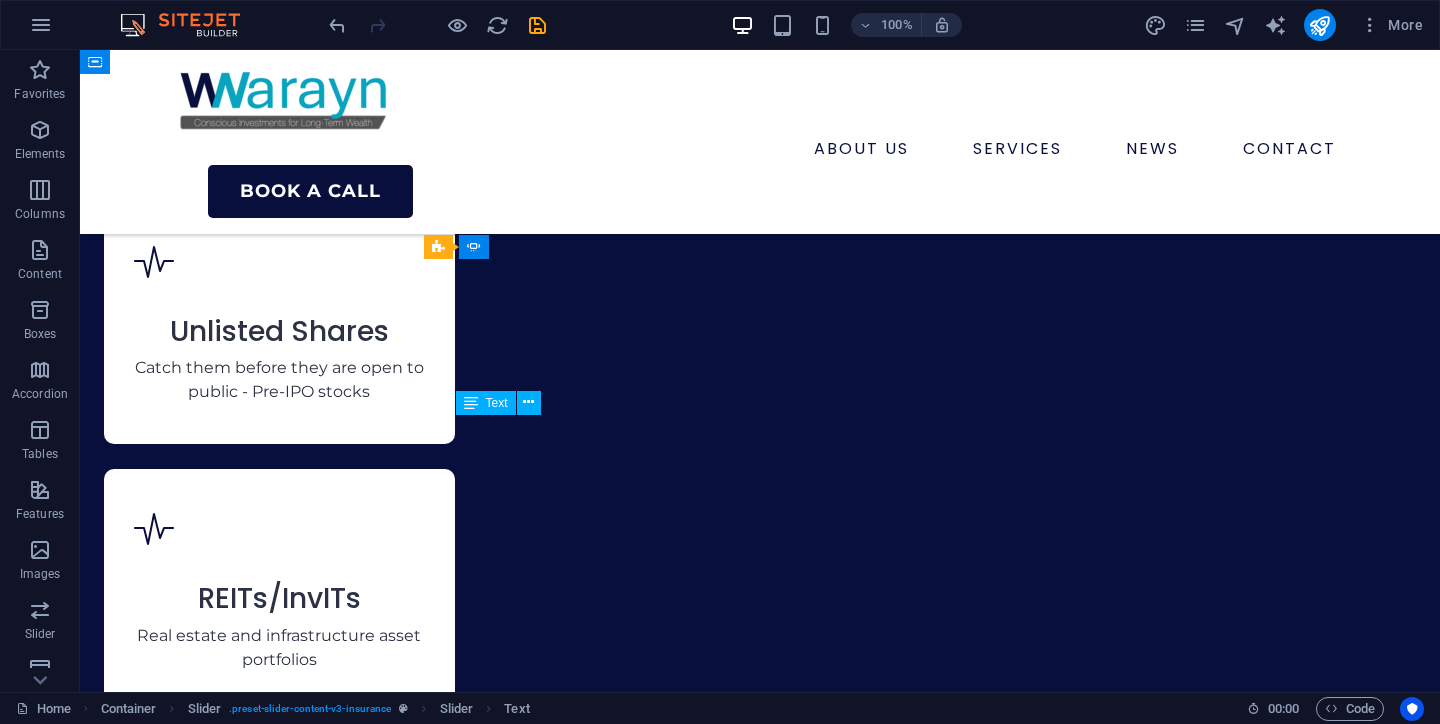 scroll, scrollTop: 7361, scrollLeft: 0, axis: vertical 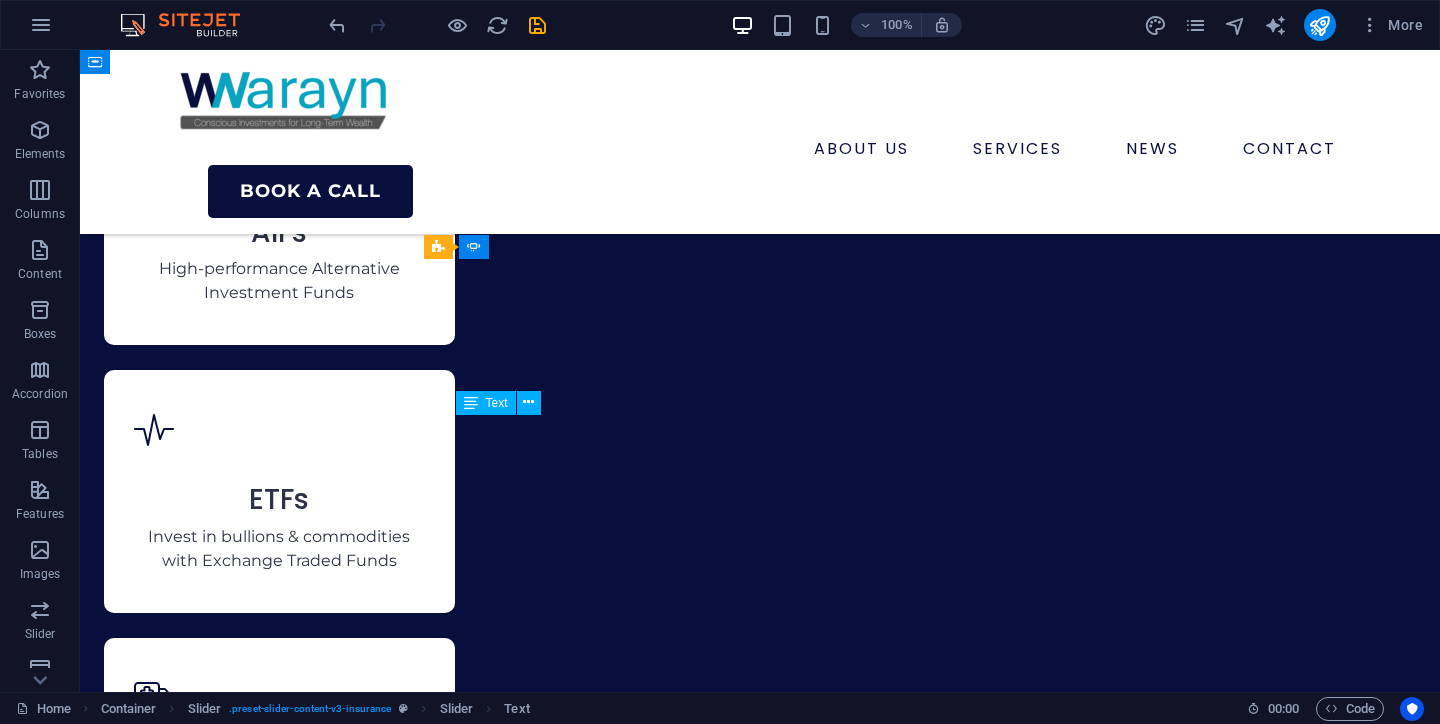 click on "“As a business owner, most of my net worth was tied up in my company. I was using FDs to diversify. [FIRST] [LAST] understood my unique situation perfectly. He went beyond the usual mutual funds and suggested Alternative Investment Funds (AIFs) that suited my risk profile. He's more like a strategic partner in my wealth journey.”" at bounding box center [-2130, 10638] 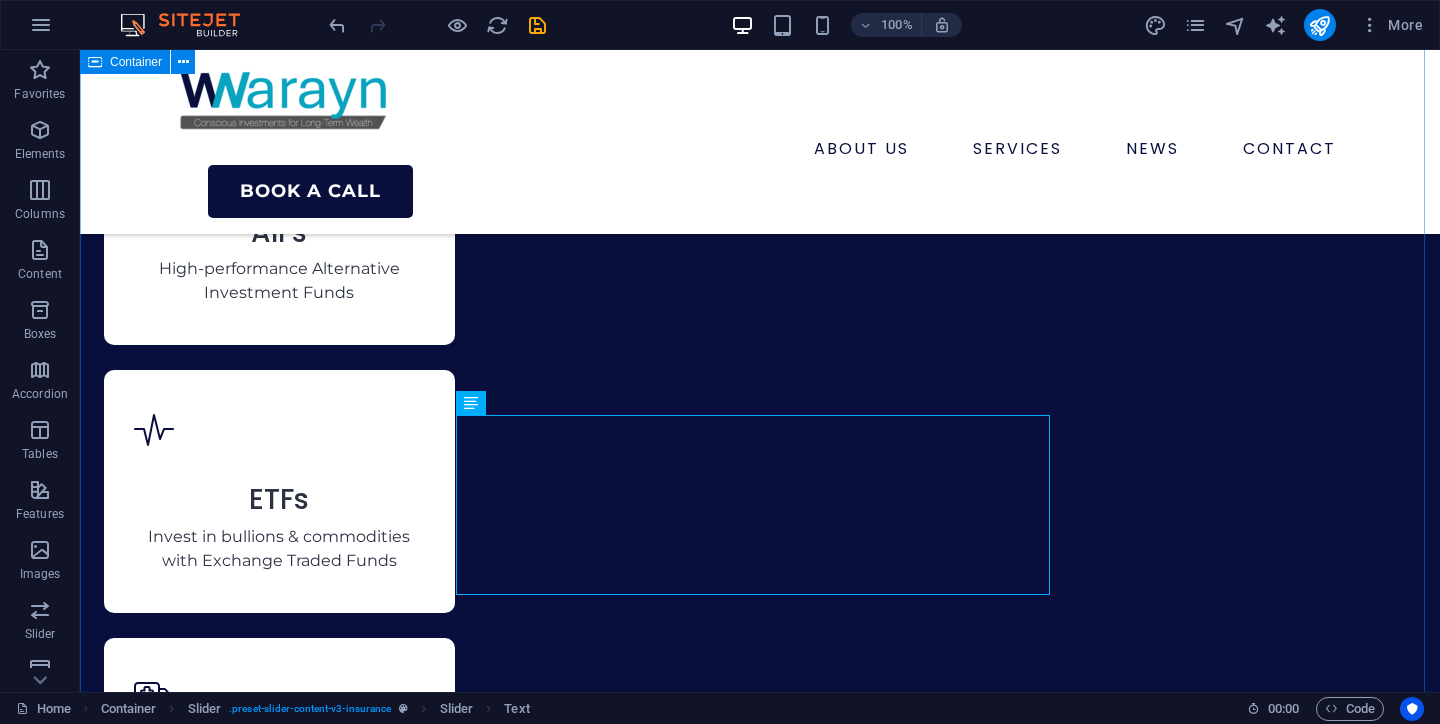 click on "What Our Customers are  Saying About Us [FIRST] [LAST] Digital Agency, [CITY] “As a business owner, most of my net worth was tied up in my company. I was using FDs to diversify. [FIRST] [LAST] understood my unique situation perfectly. He went beyond the usual mutual funds and suggested Alternative Investment Funds (AIFs) that suited my risk profile. He's more like a strategic partner in my wealth journey.” [FIRST] [LAST] Senior Consultant, [CITY] “I was already investing in stocks and some mutual funds, but my portfolio was a mess. [FIRST] [LAST] helped me consolidate everything into a single view and created a roadmap that was aggressive yet smart. He optimised my portfolio and aligned every investment to a goal. My only regret is not starting with him sooner.” [FIRST] [LAST] Government Employee, [CITY] [FIRST] [LAST] Marketing Manager, [CITY] [FIRST] [LAST] Digital Agency, [CITY] [FIRST] [LAST] Senior Consultant, [CITY] 1 2 3 4" at bounding box center [760, 6607] 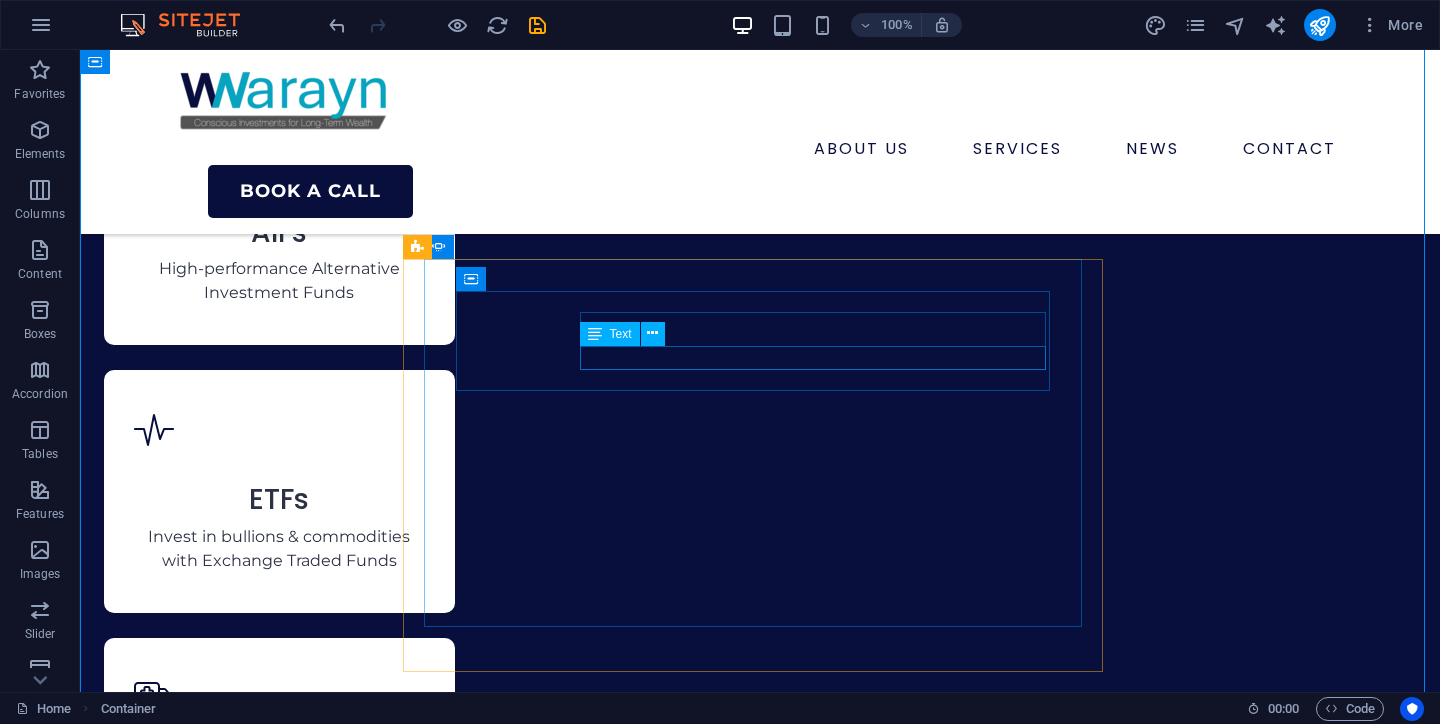 click on "Digital Agency, [CITY]" at bounding box center (-2130, 10497) 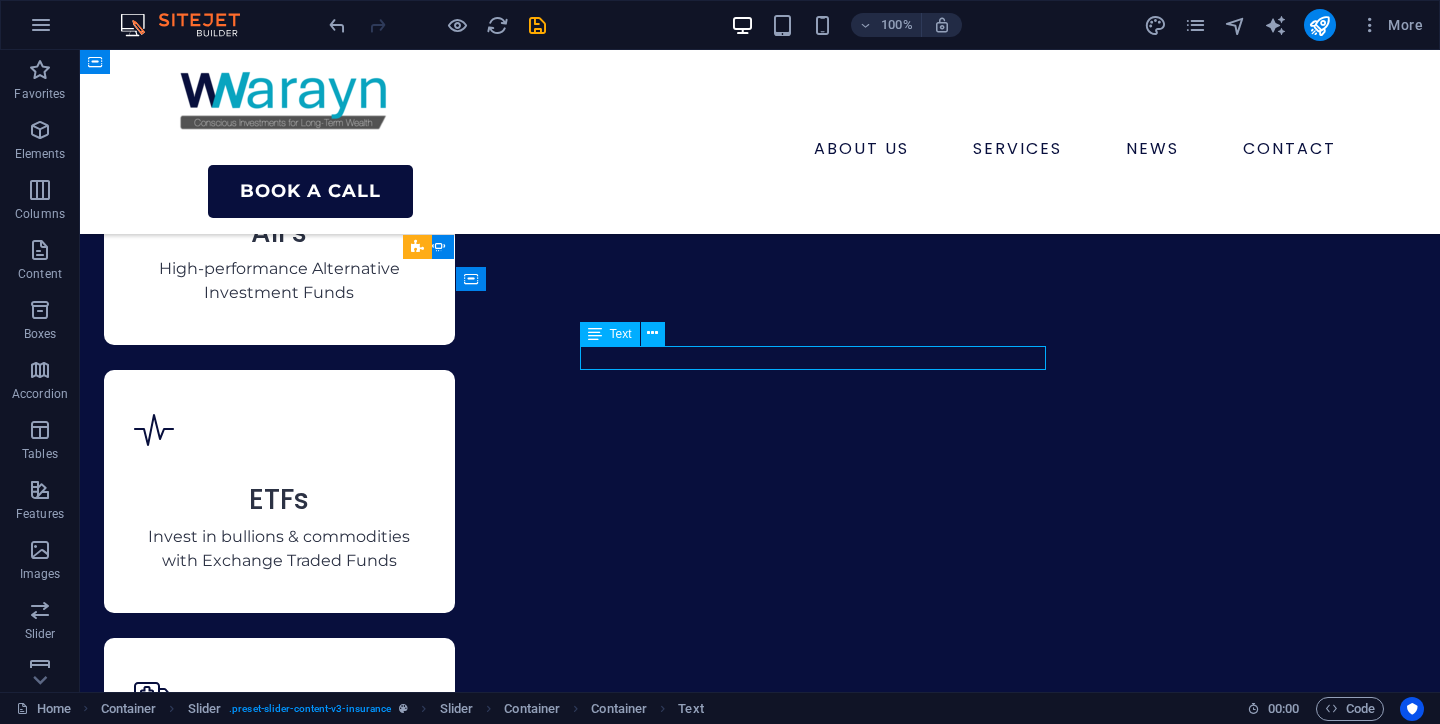 click on "Digital Agency, [CITY]" at bounding box center [-2130, 10497] 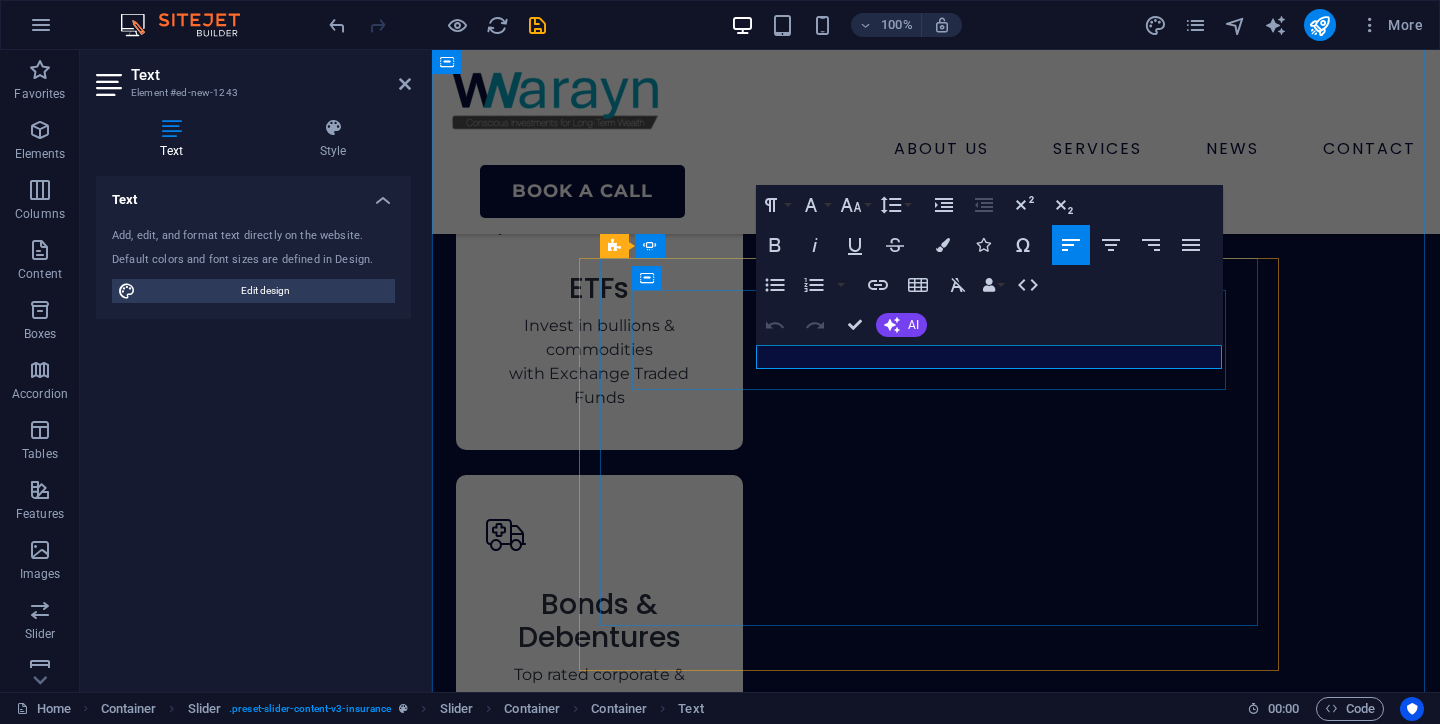 click on "Digital Agency, [CITY]" at bounding box center (-1858, 10607) 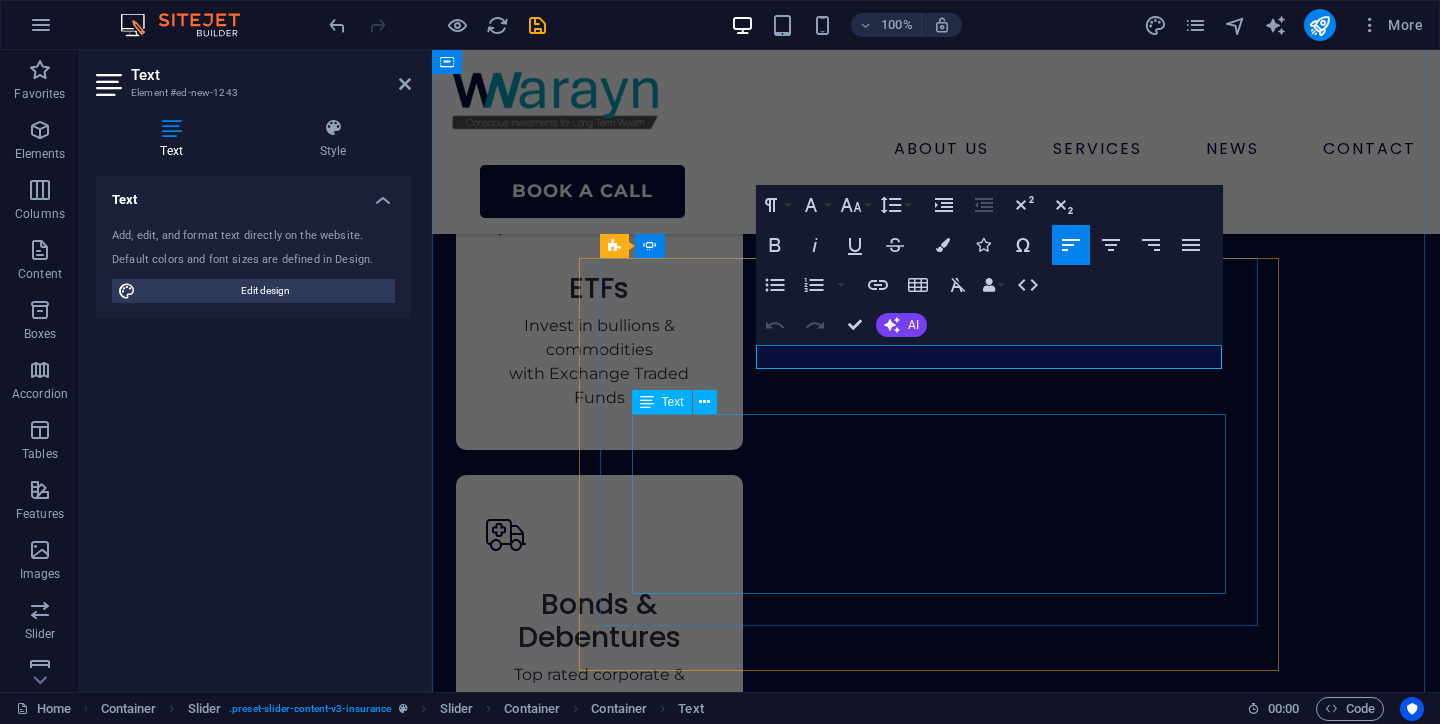 type 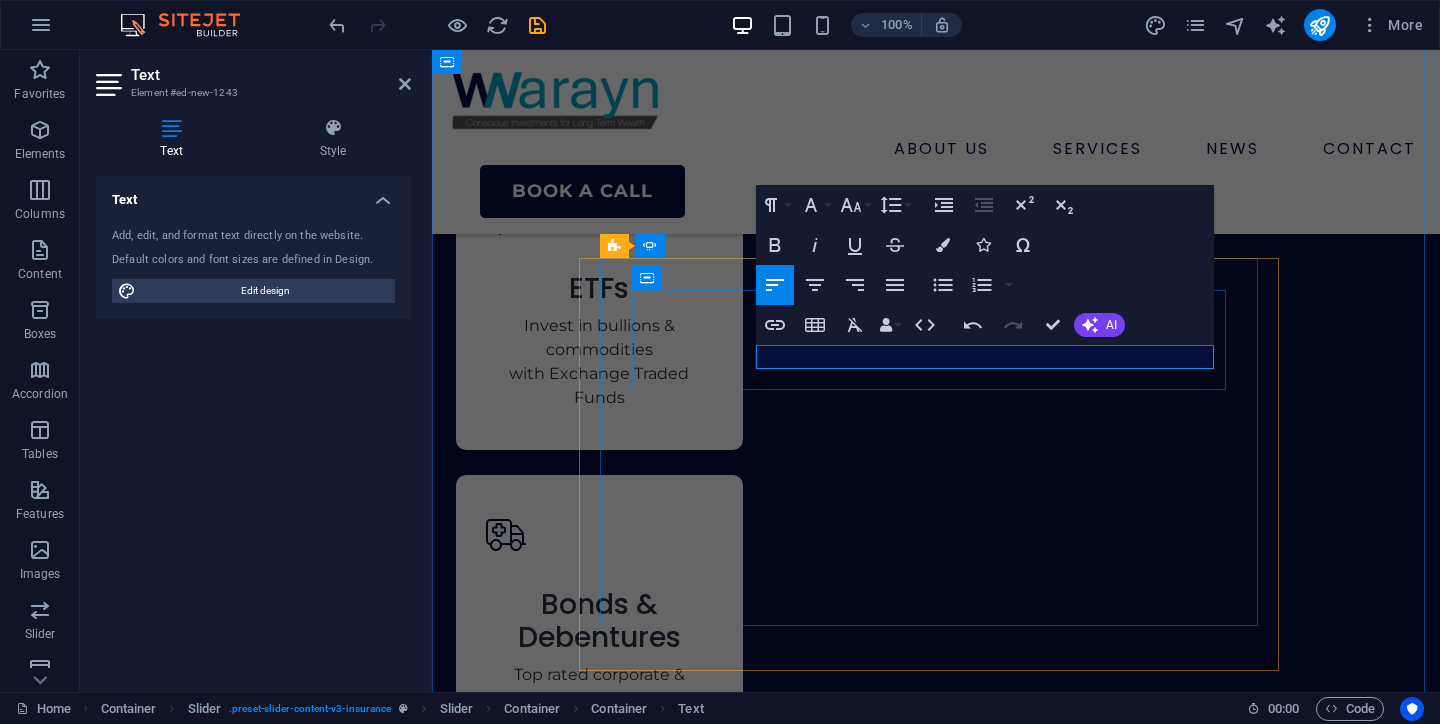 click on "Entrepreneur, [CITY]" at bounding box center [-1858, 10607] 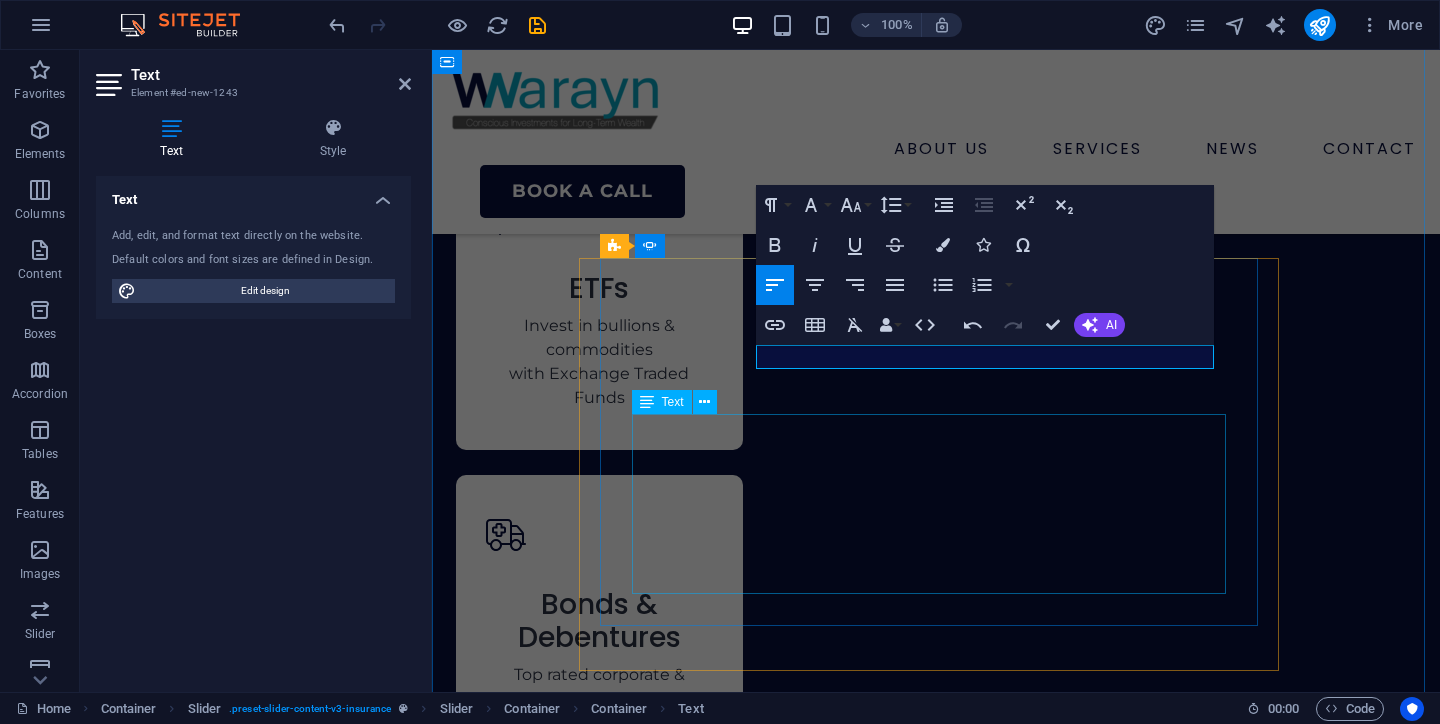 click on "“As a business owner, most of my net worth was tied up in my company. I was using FDs to diversify. [FIRST] [LAST] understood my unique situation perfectly. He went beyond the usual mutual funds and suggested Alternative Investment Funds (AIFs) that suited my risk profile. He's more like a strategic partner in my wealth journey.”" at bounding box center (-1858, 10748) 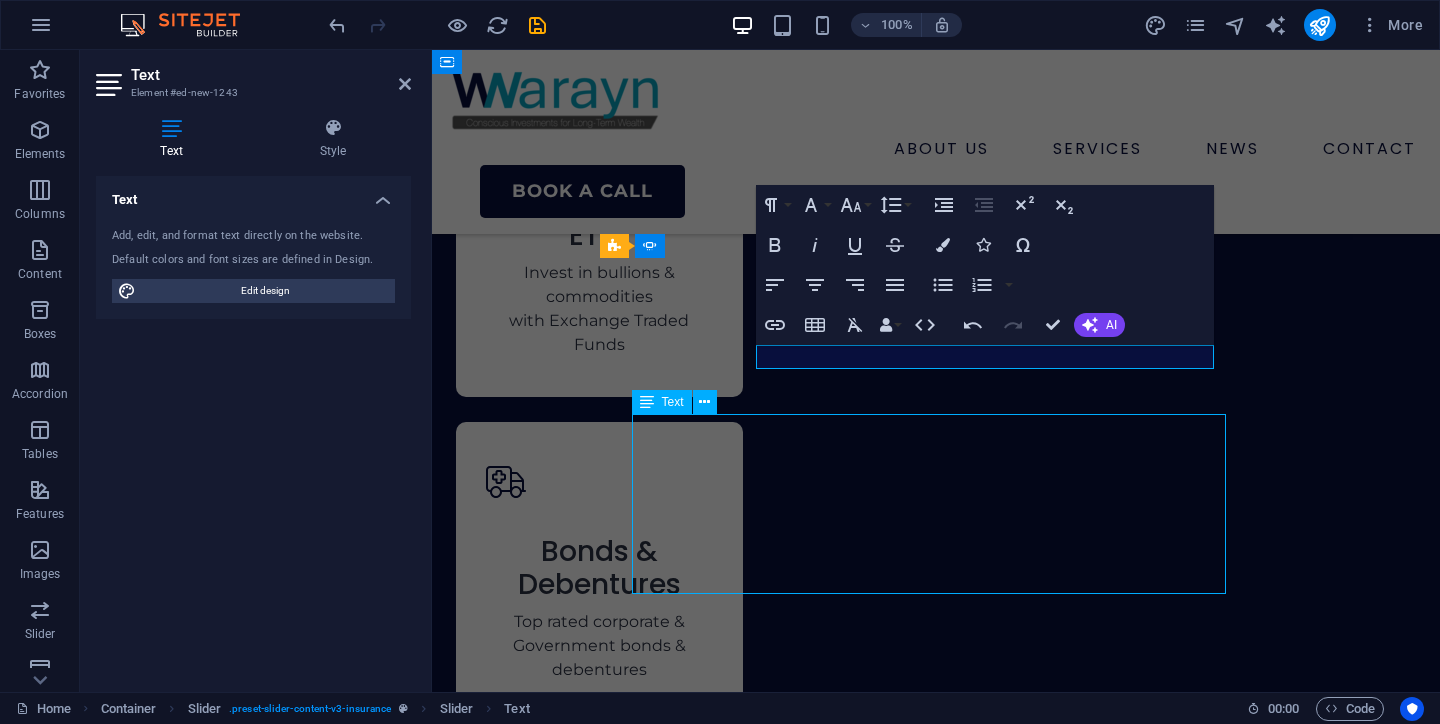 scroll, scrollTop: 7361, scrollLeft: 0, axis: vertical 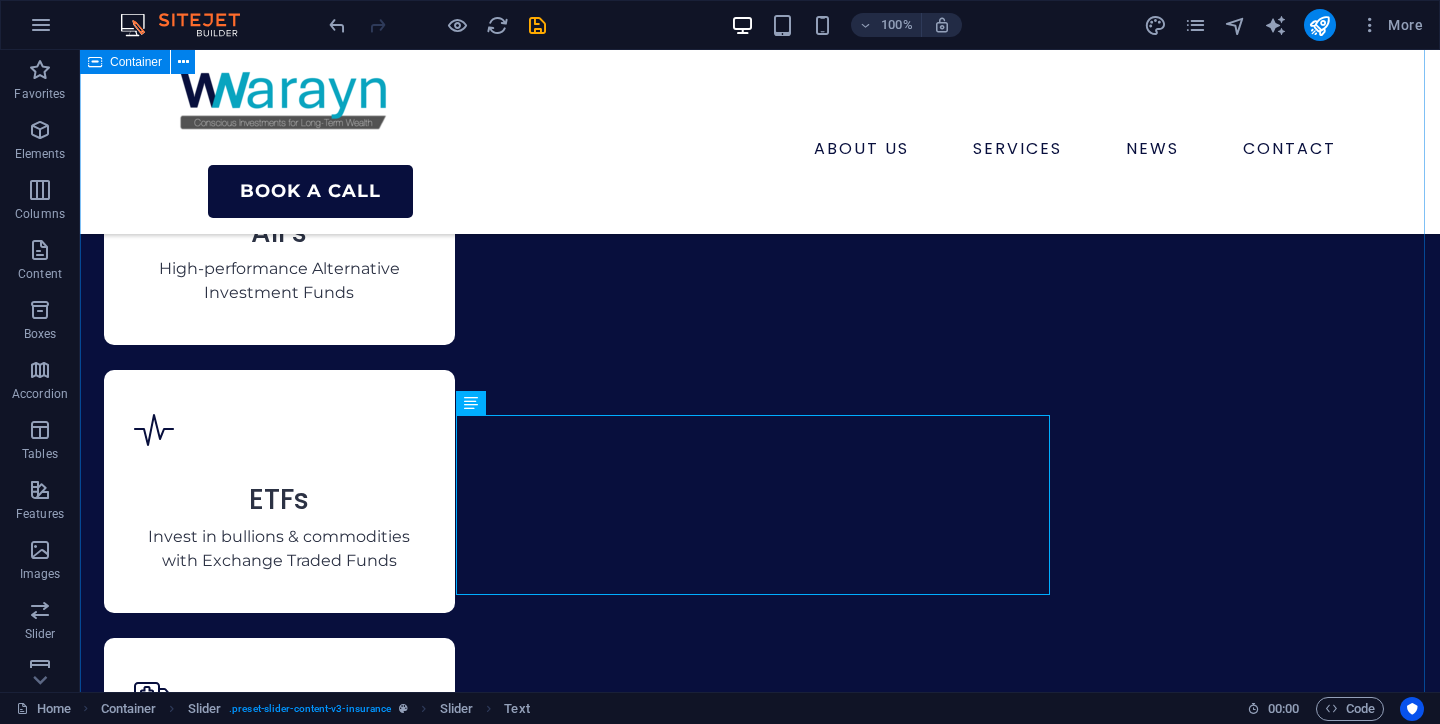 click on "What Our Customers are Saying About Us [FIRST] [LAST] Entrepreneur, [CITY] “As a business owner, most of my net worth was tied up in my company. I was using FDs to diversify. Narayn understood my unique situation perfectly. He went beyond the usual mutual funds and suggested Alternative Investment Funds (AIFs) that suited my risk profile. He's more like a strategic partner in my wealth journey.” [FIRST] [LAST] Senior Consultant, [CITY] “I was already investing in stocks and some mutual funds, but my portfolio was a mess. Narayn helped me consolidate everything into a single view and created a roadmap that was aggressive yet smart. He optimised my portfolio and aligned every investment to a goal. My only regret is not starting with him sooner.” [FIRST] [LAST] Government Employee, [CITY] [FIRST] [LAST] Marketing Manager, [CITY] [FIRST] [LAST] Entrepreneur, [CITY] [FIRST] [LAST] Senior Consultant, [CITY] 1 2 3 4" at bounding box center (760, 6607) 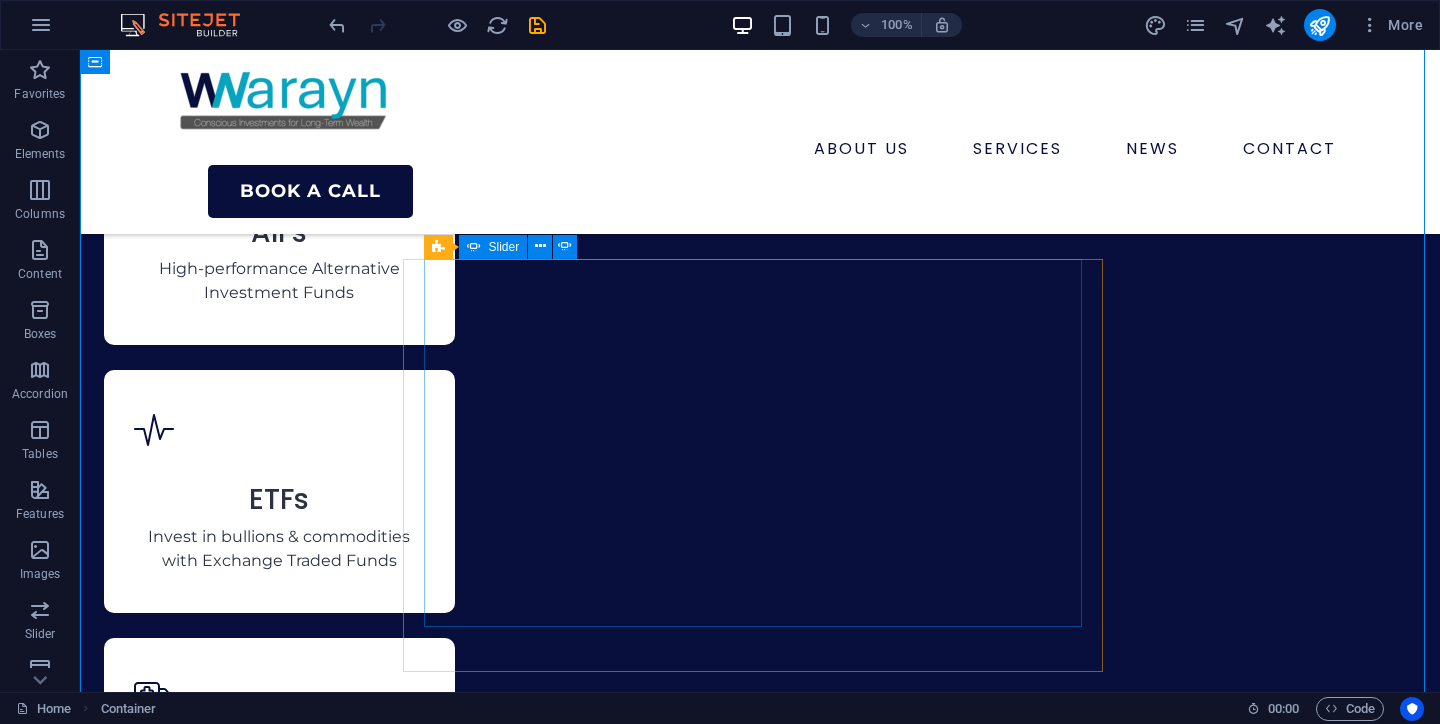 click at bounding box center (474, 247) 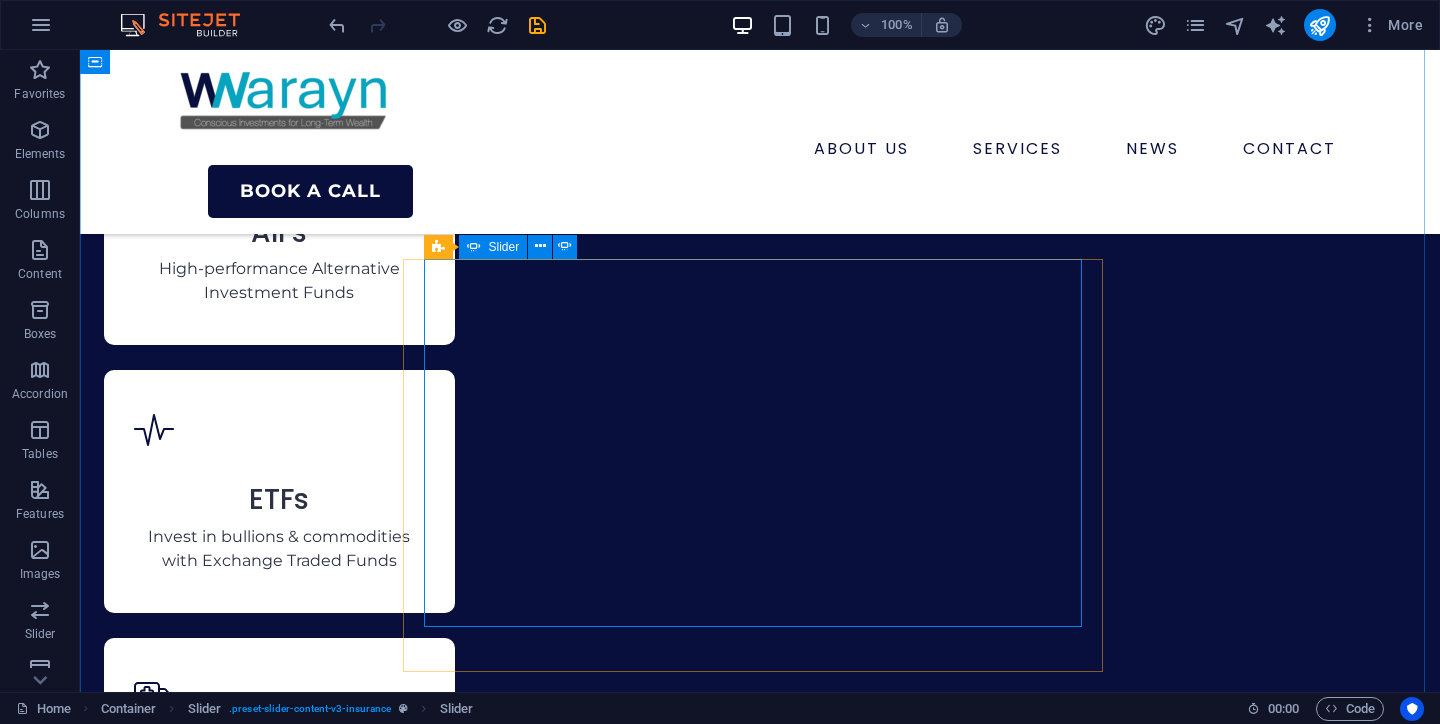 click at bounding box center (474, 247) 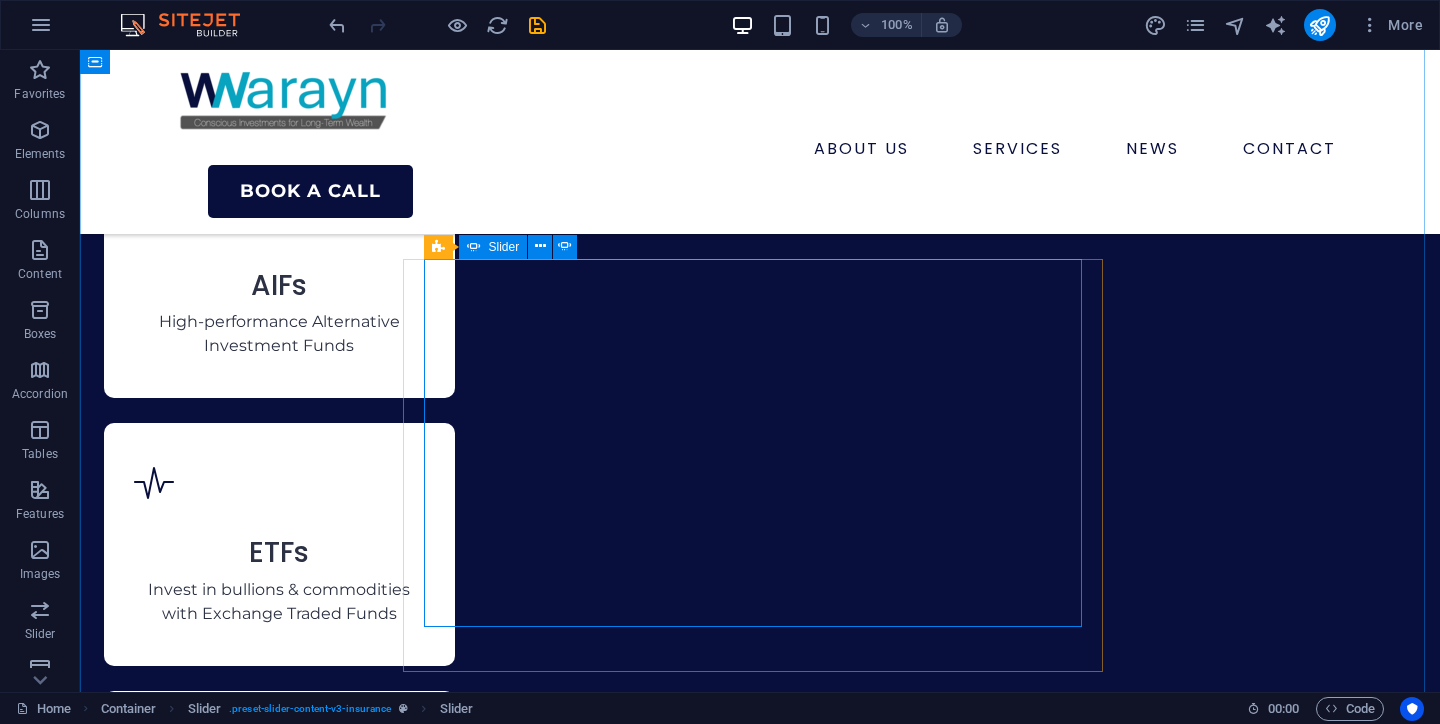 select on "ms" 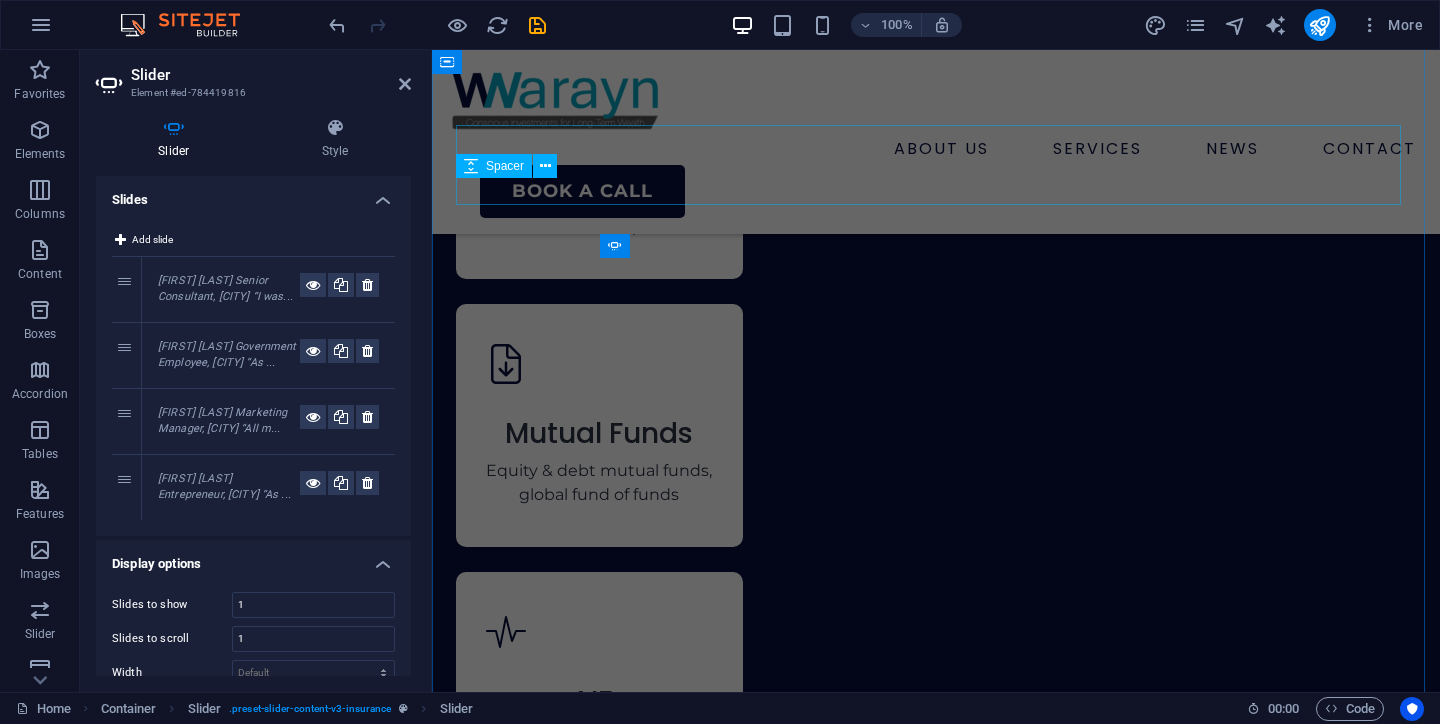 scroll, scrollTop: 8065, scrollLeft: 0, axis: vertical 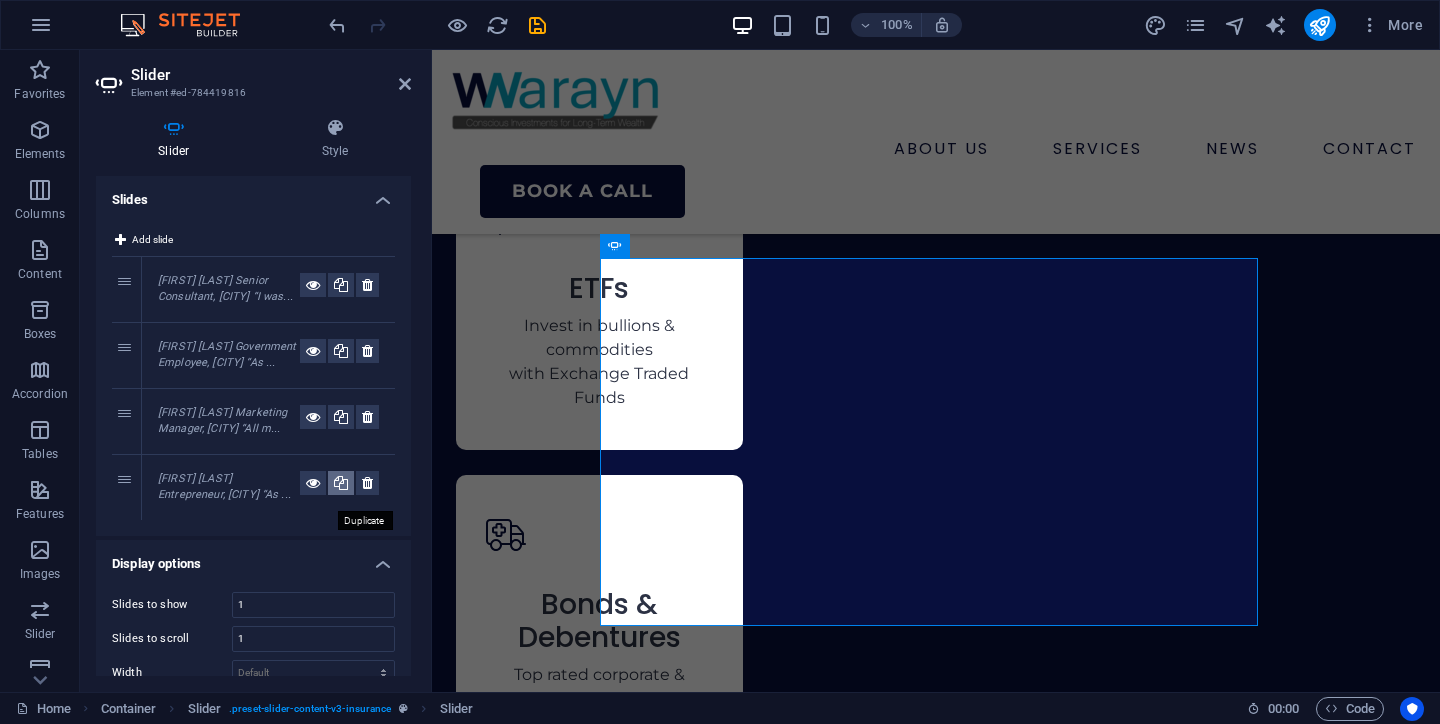 click at bounding box center (341, 483) 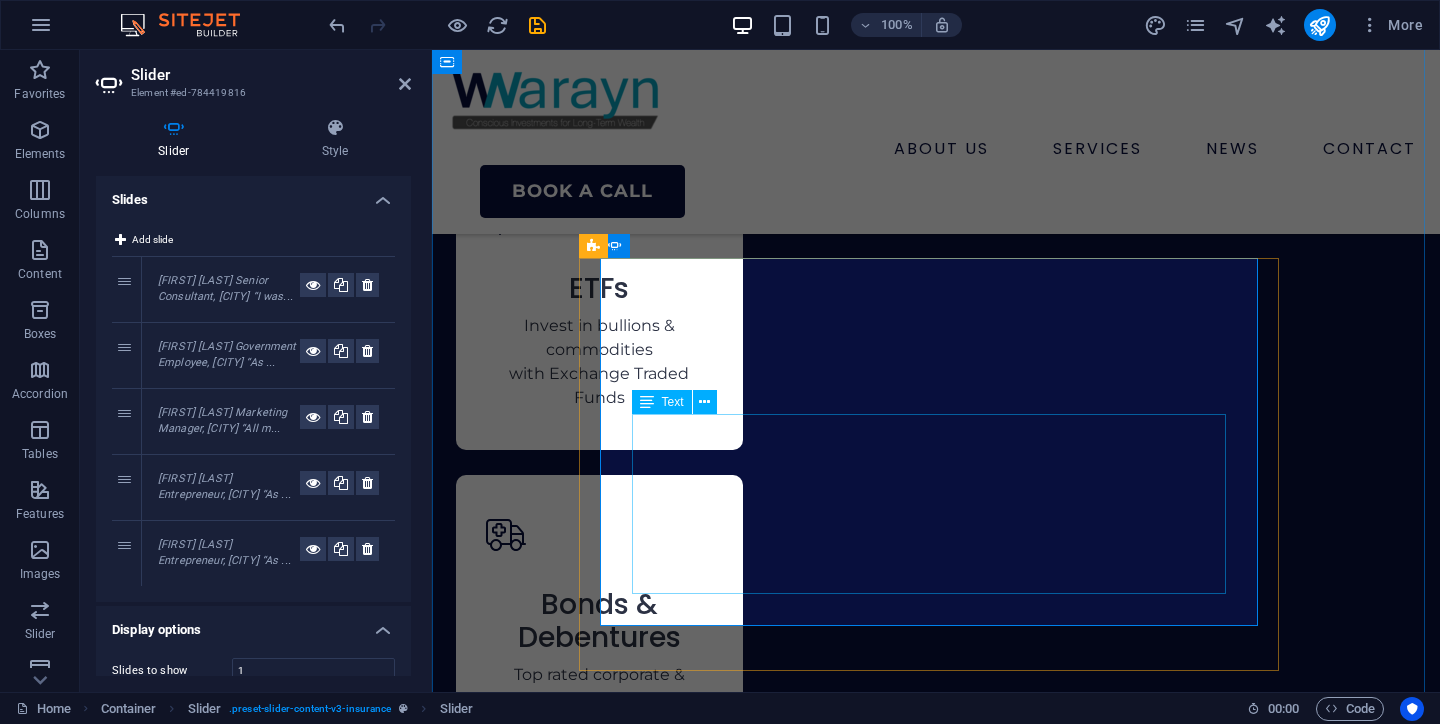 type 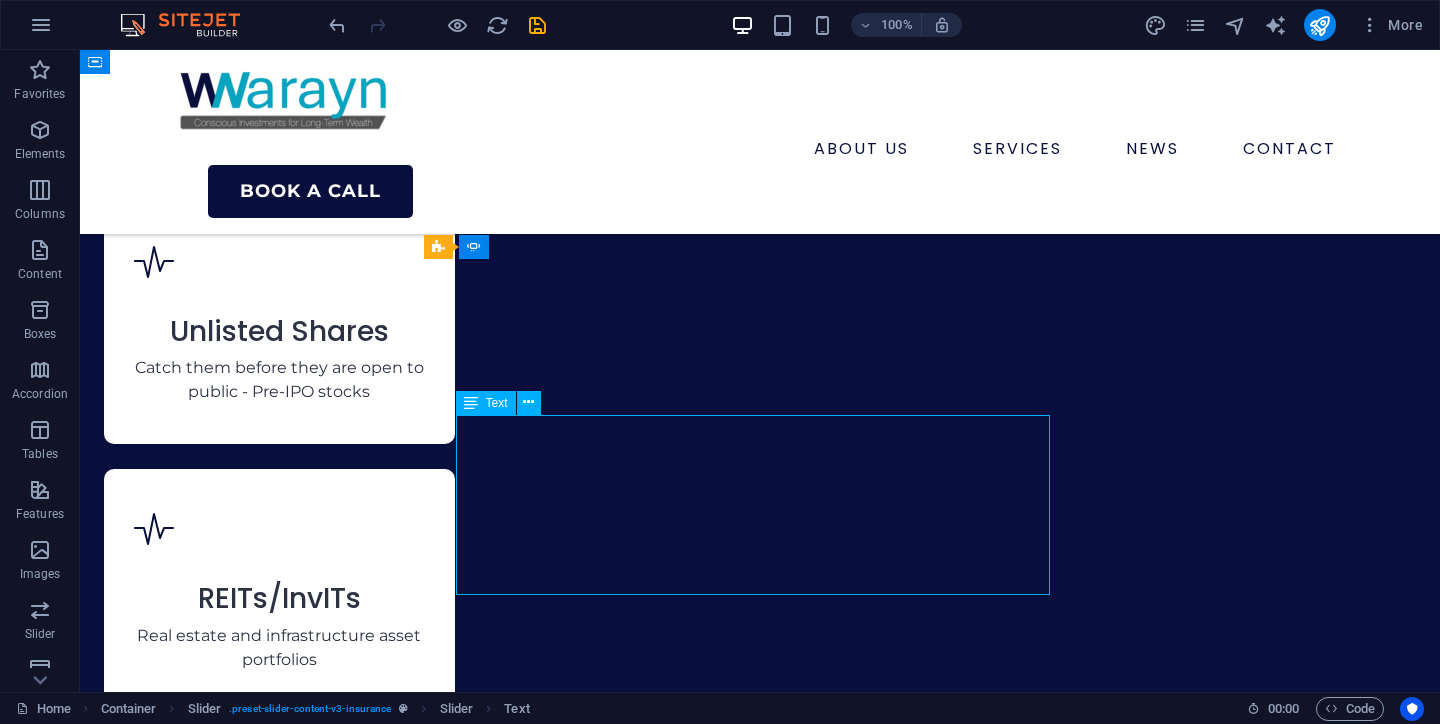 scroll, scrollTop: 7361, scrollLeft: 0, axis: vertical 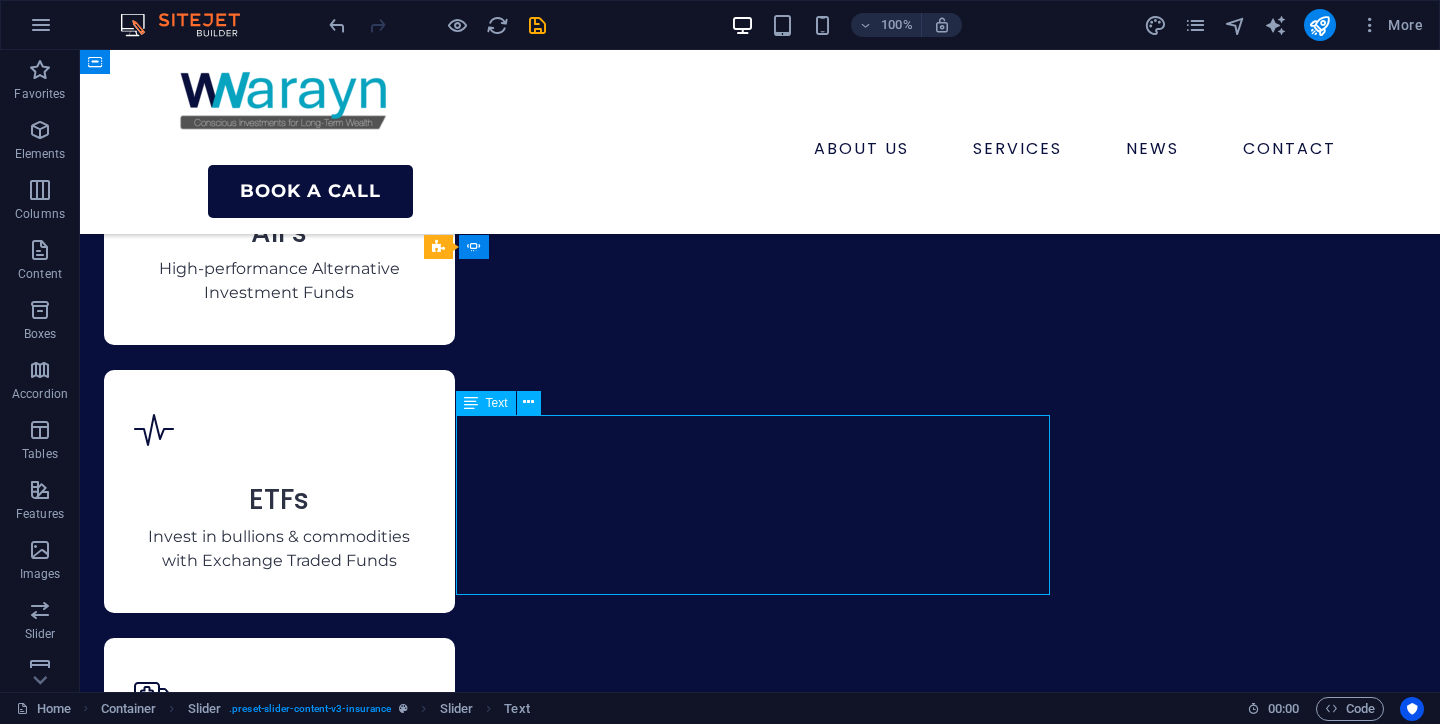 drag, startPoint x: 290, startPoint y: 427, endPoint x: 731, endPoint y: 464, distance: 442.54944 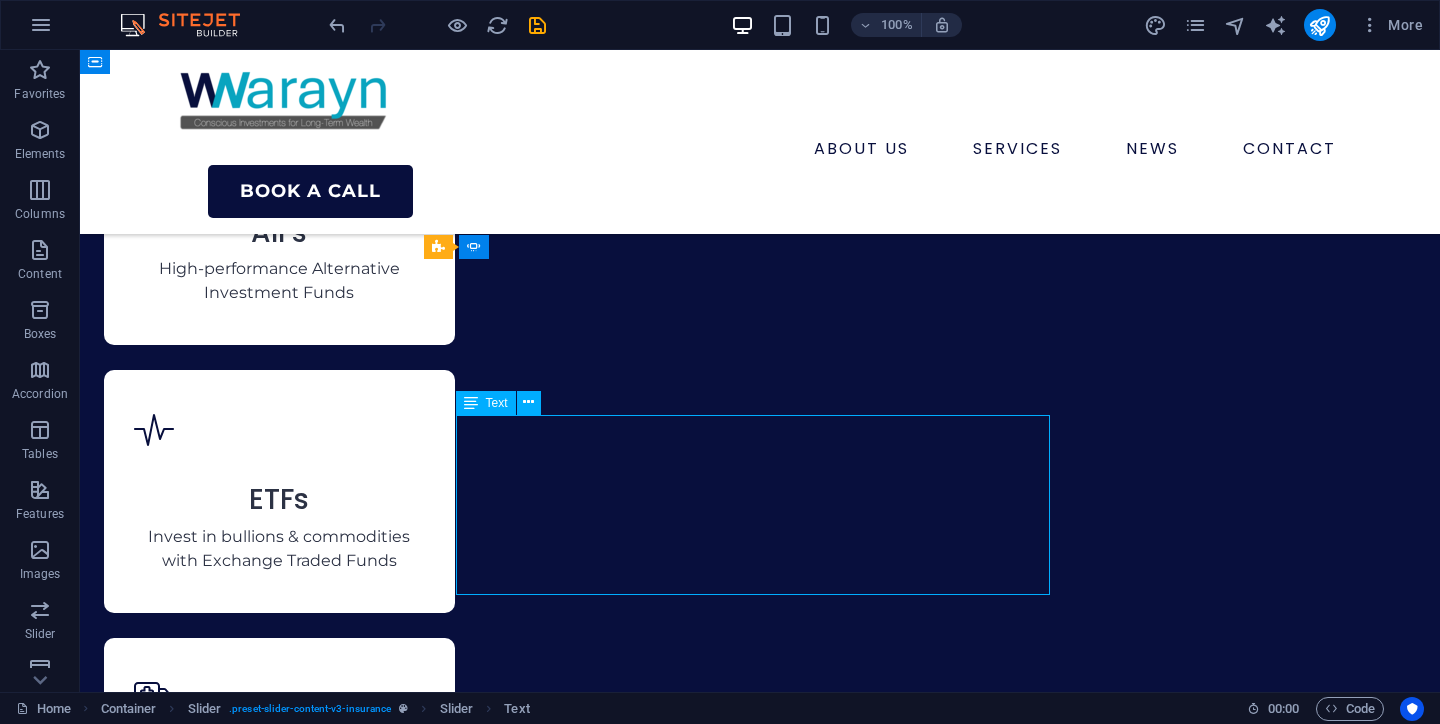 drag, startPoint x: 563, startPoint y: 452, endPoint x: 219, endPoint y: 452, distance: 344 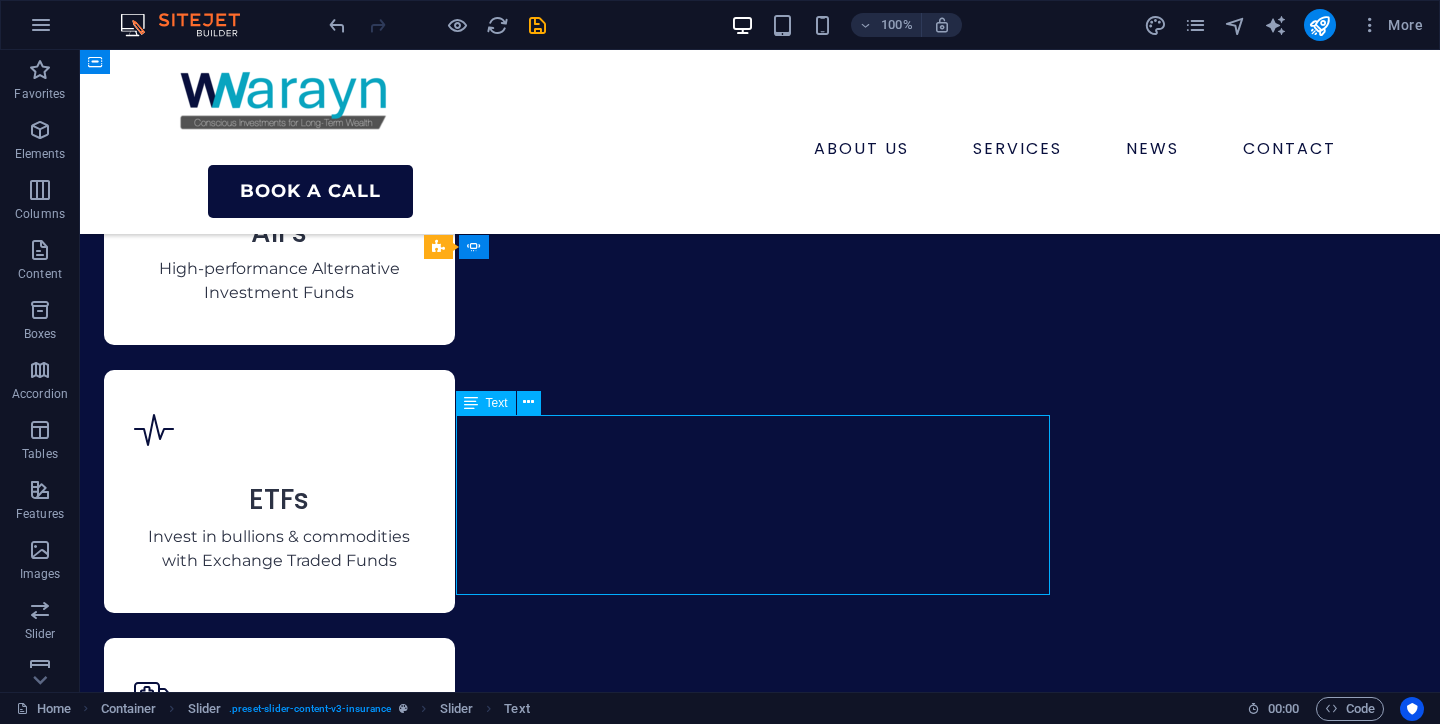 click on "“As a business owner, most of my net worth was tied up in my company. I was using FDs to diversify. [FIRST] [LAST] understood my unique situation perfectly. He went beyond the usual mutual funds and suggested Alternative Investment Funds (AIFs) that suited my risk profile. He's more like a strategic partner in my wealth journey.”" at bounding box center (-2788, 11500) 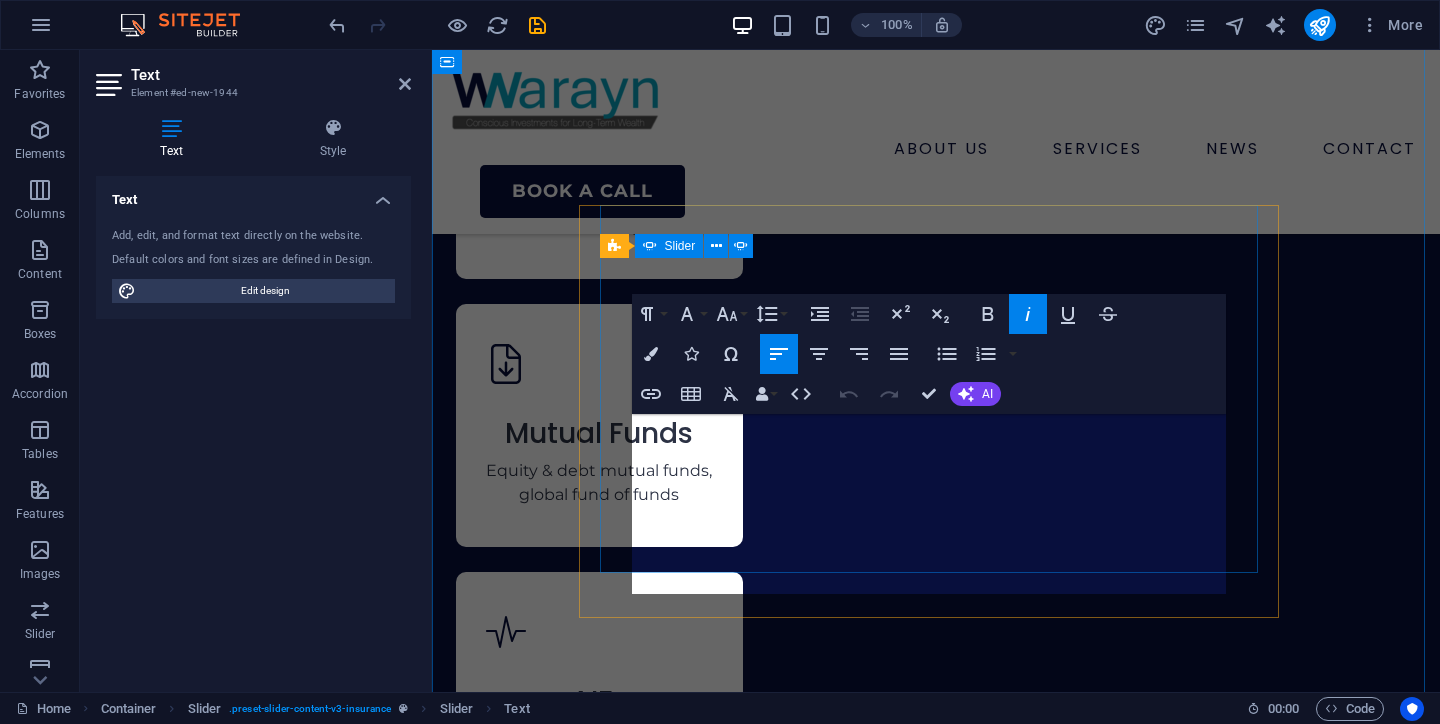 scroll, scrollTop: 8065, scrollLeft: 0, axis: vertical 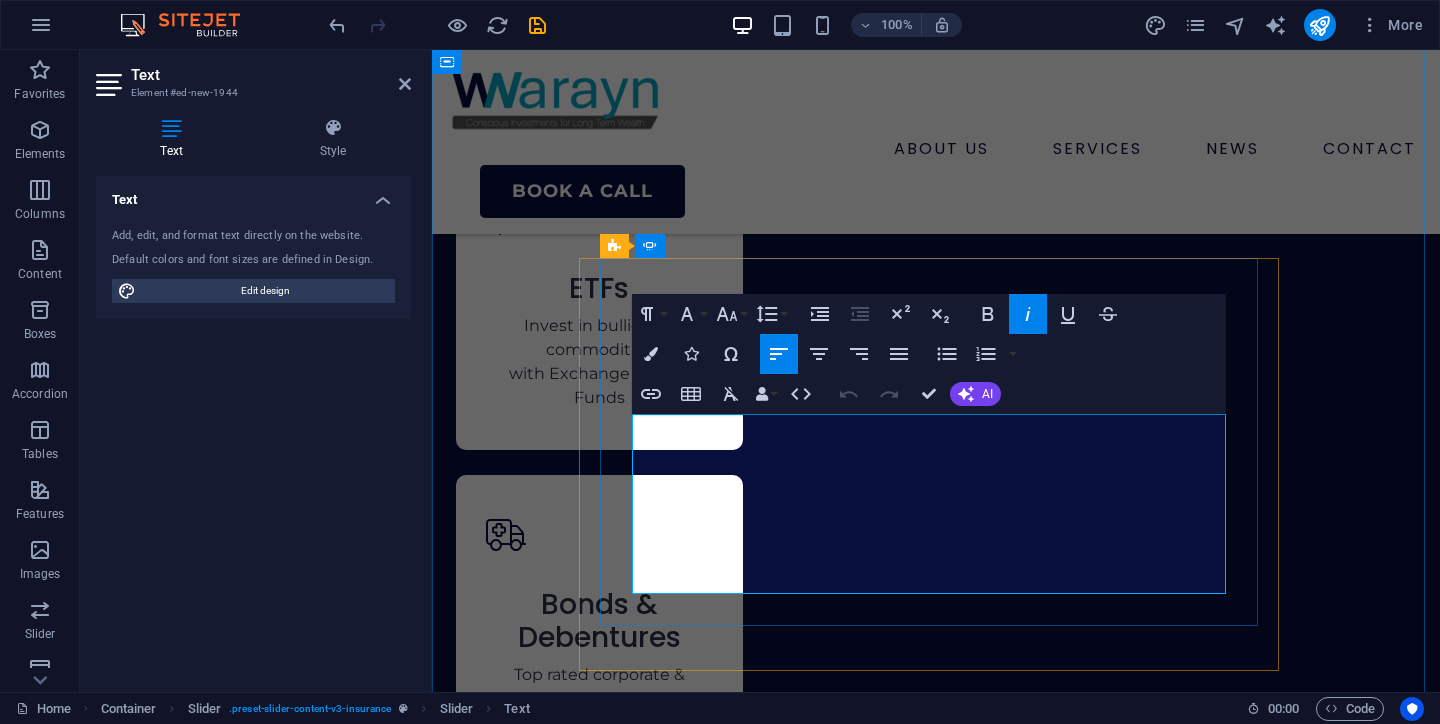 drag, startPoint x: 645, startPoint y: 429, endPoint x: 1136, endPoint y: 593, distance: 517.665 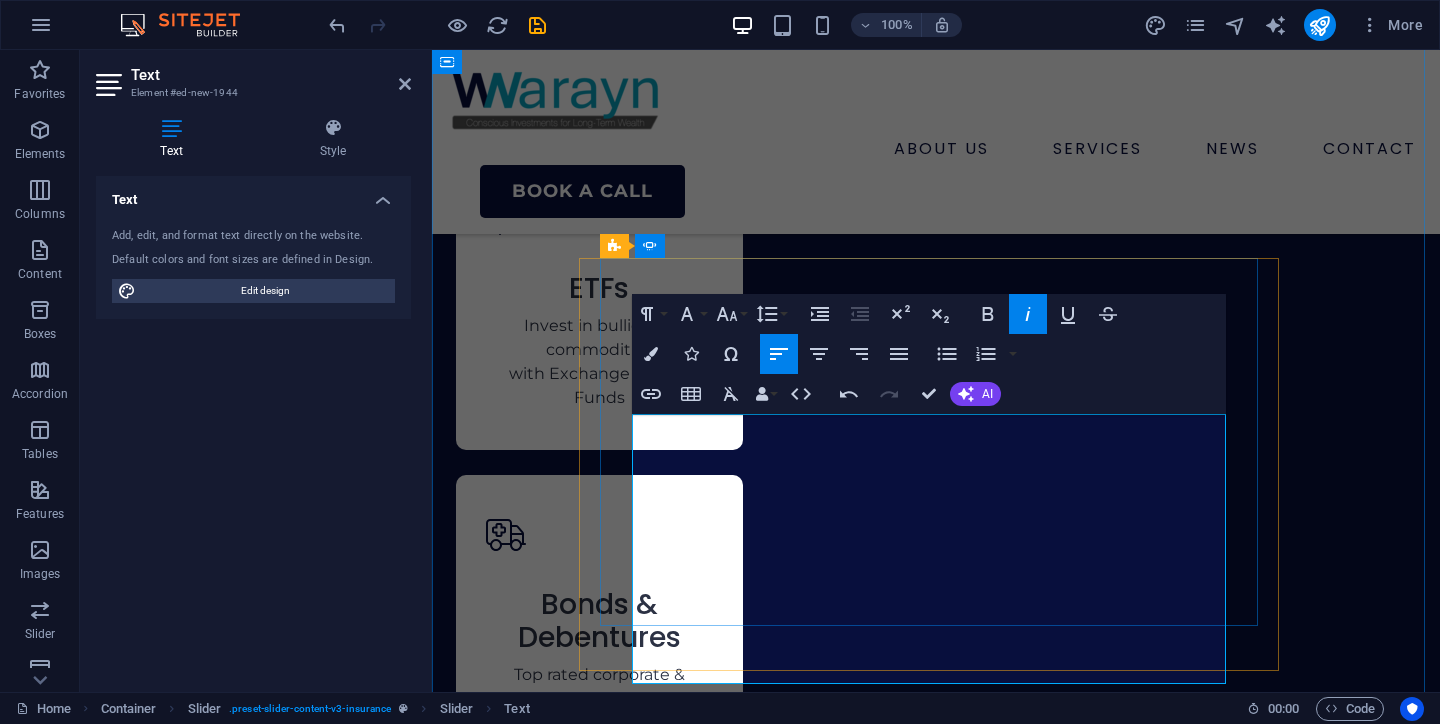 scroll, scrollTop: 8124, scrollLeft: 5, axis: both 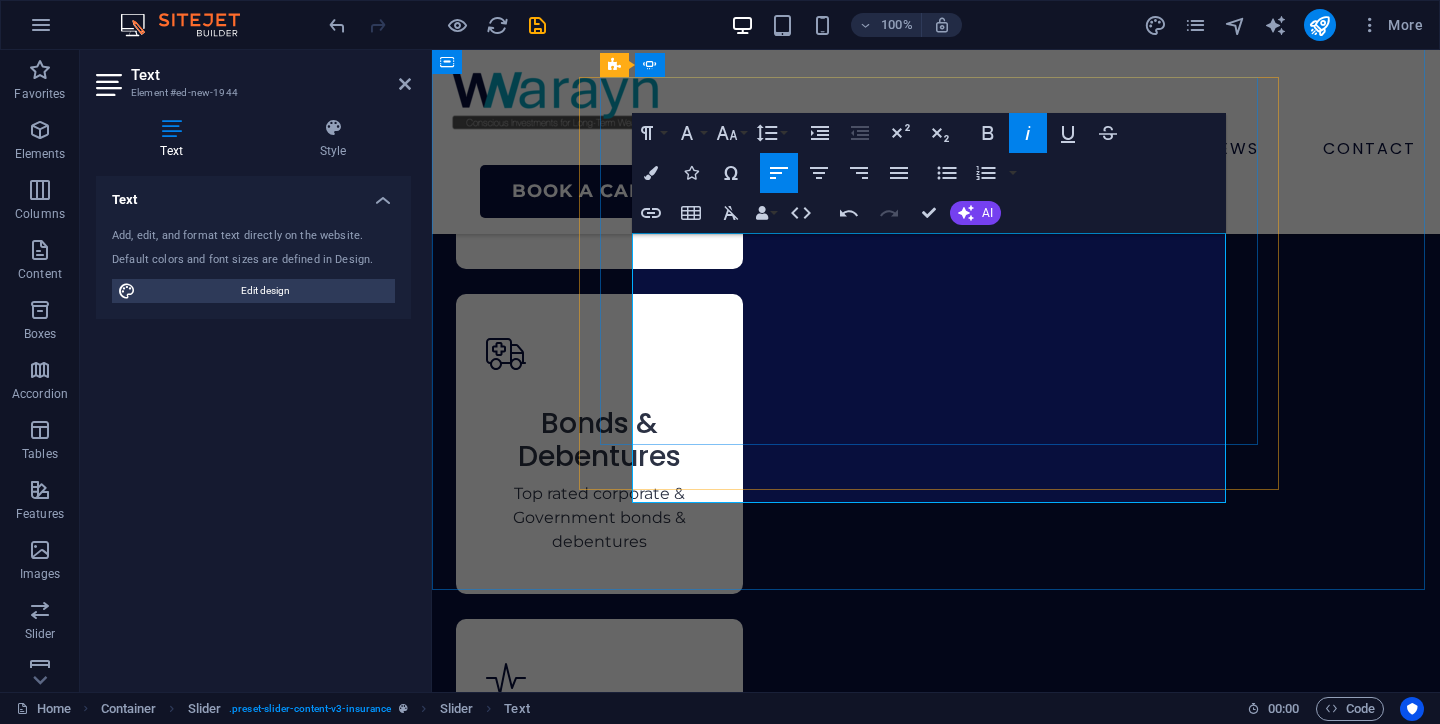 drag, startPoint x: 1148, startPoint y: 312, endPoint x: 751, endPoint y: 379, distance: 402.61395 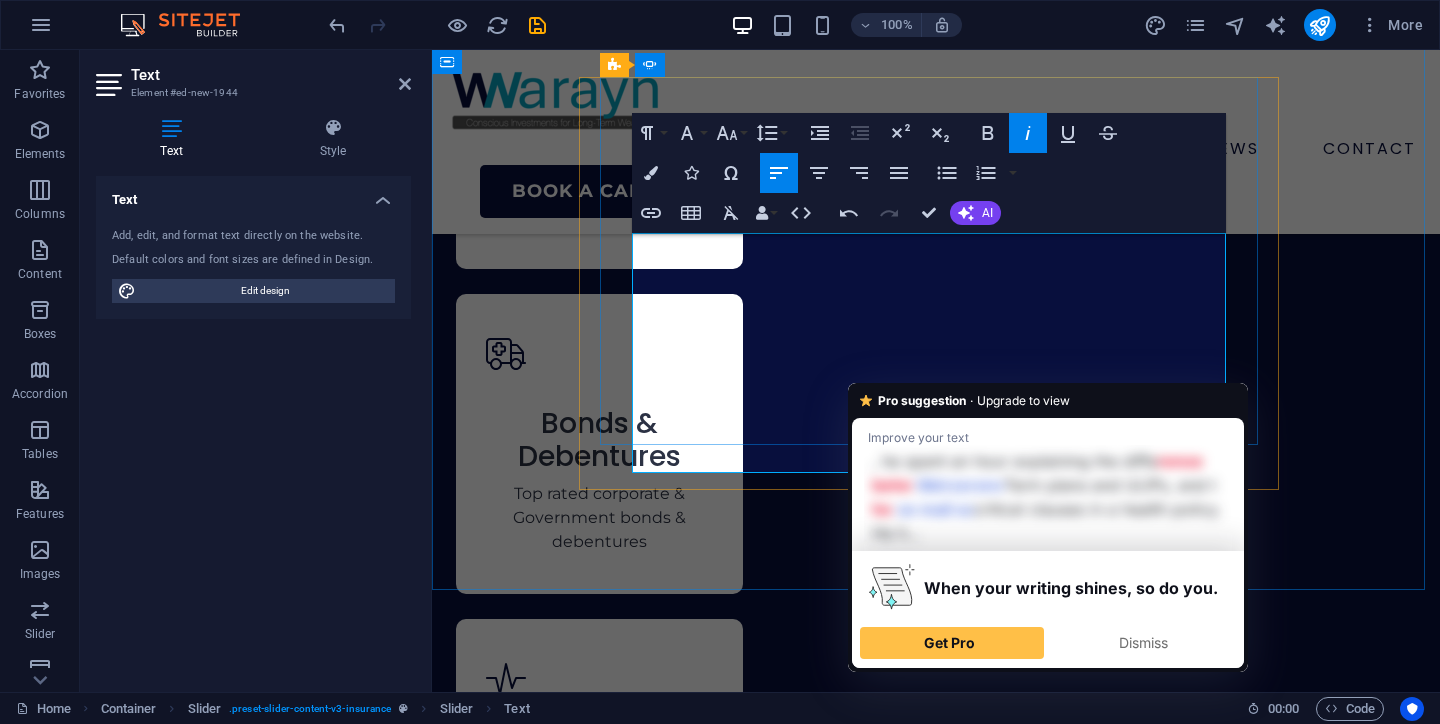 click on "“We were completely lost trying to buy health and life insurance for our family. Every agent was pushing a different product, and we didn't know who to trust. [PERSON]  was different. He didn't 'sell' us anything. Instead, he spent an hour explaining the difference between Term plans and ULIPs, and the critical clauses in a health policy. He helped us find a combination that gave us maximum coverage at an affordable cost. The transparency was the best part”" at bounding box center [-2516, 11474] 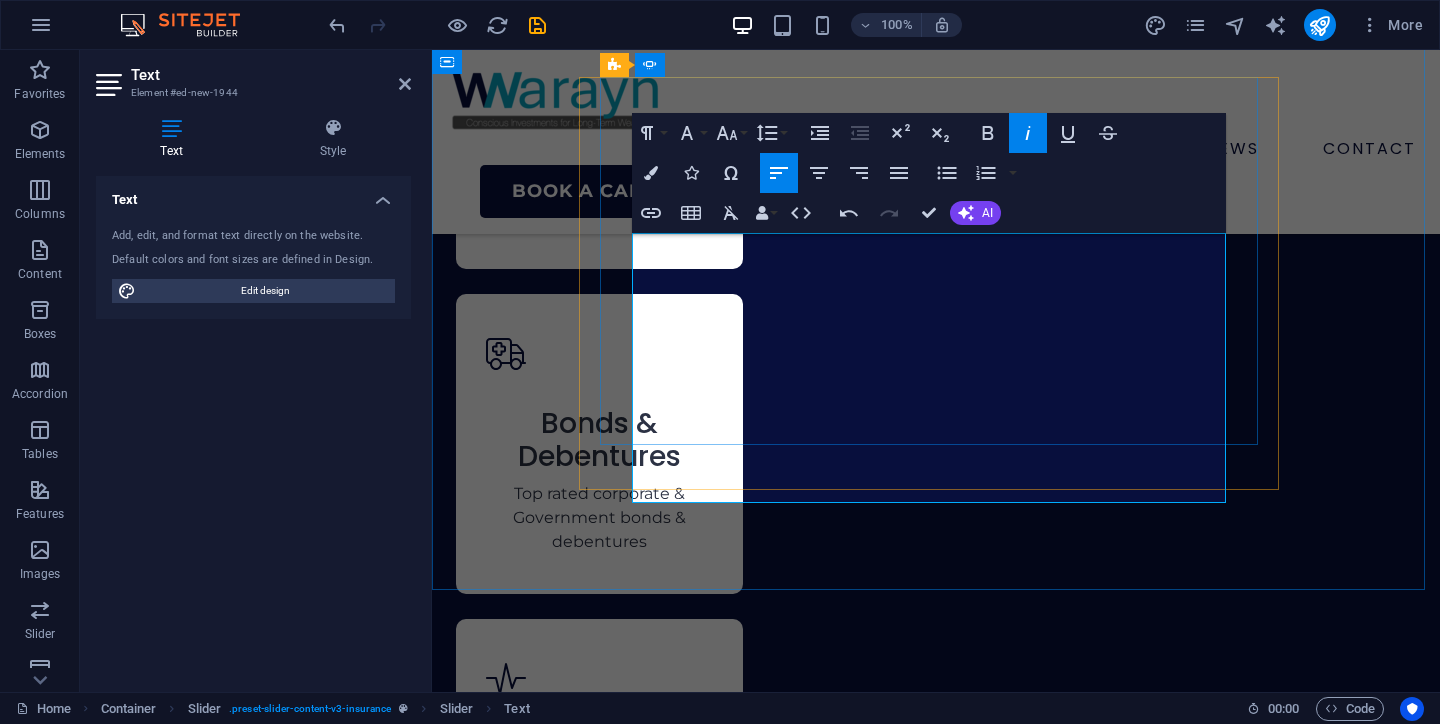 scroll, scrollTop: 8250, scrollLeft: 0, axis: vertical 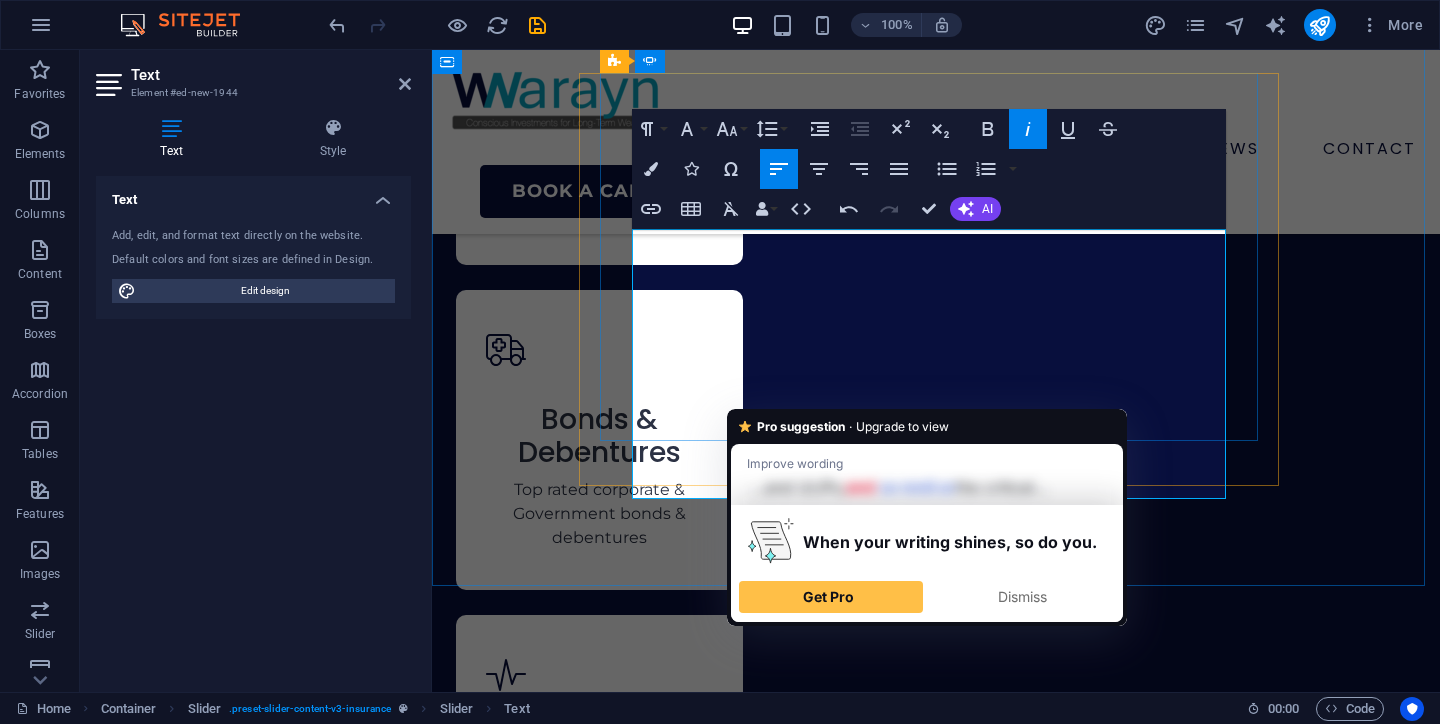 click on "“We were completely lost trying to buy health and life insurance for our family. Every agent was pushing a different product, and we didn't know who to trust. [FIRST] [LAST] was different. He didn't 'sell' us anything. Instead, he spent an hour explaining the differences between Term plans and ULIPs, and the critical clauses in a health policy. He helped us find a combination that gave us maximum coverage at an affordable cost. The transparency was the best part”" at bounding box center [-2520, 11455] 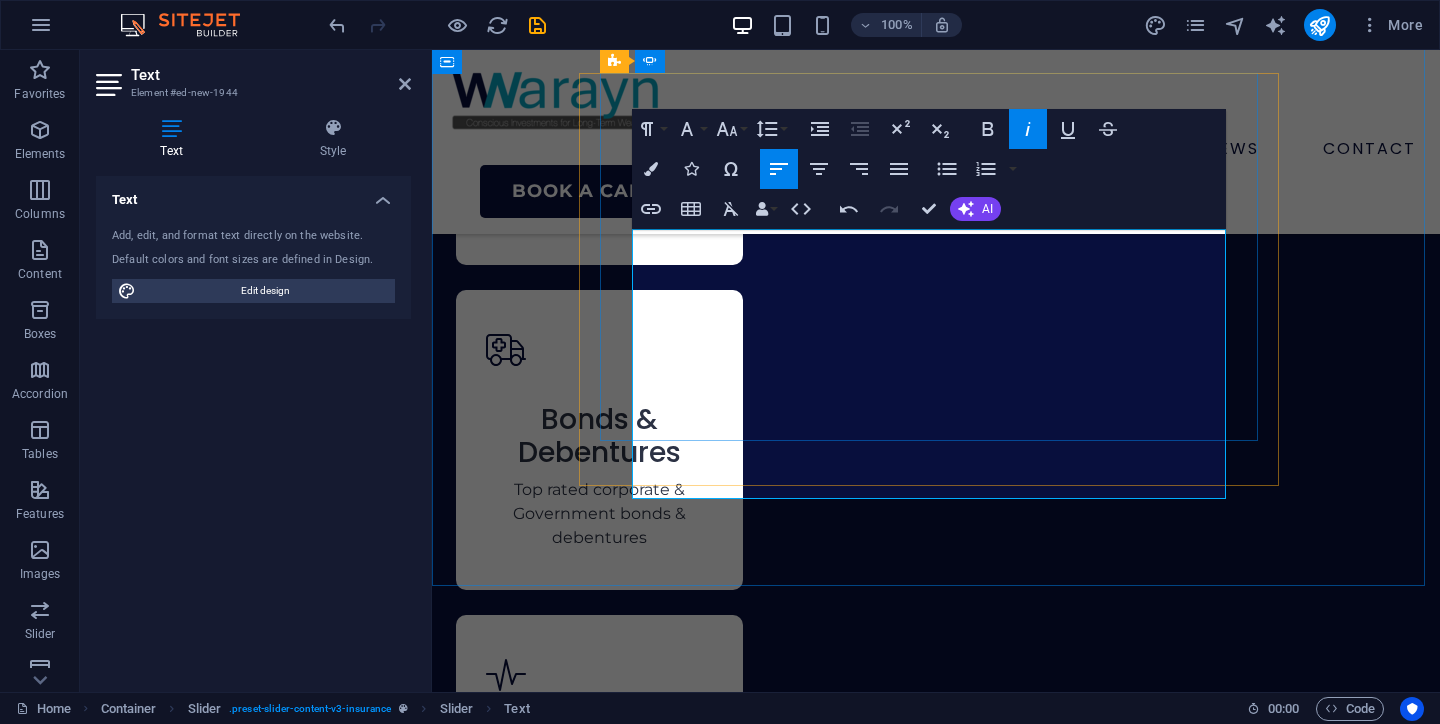 drag, startPoint x: 1166, startPoint y: 424, endPoint x: 1168, endPoint y: 440, distance: 16.124516 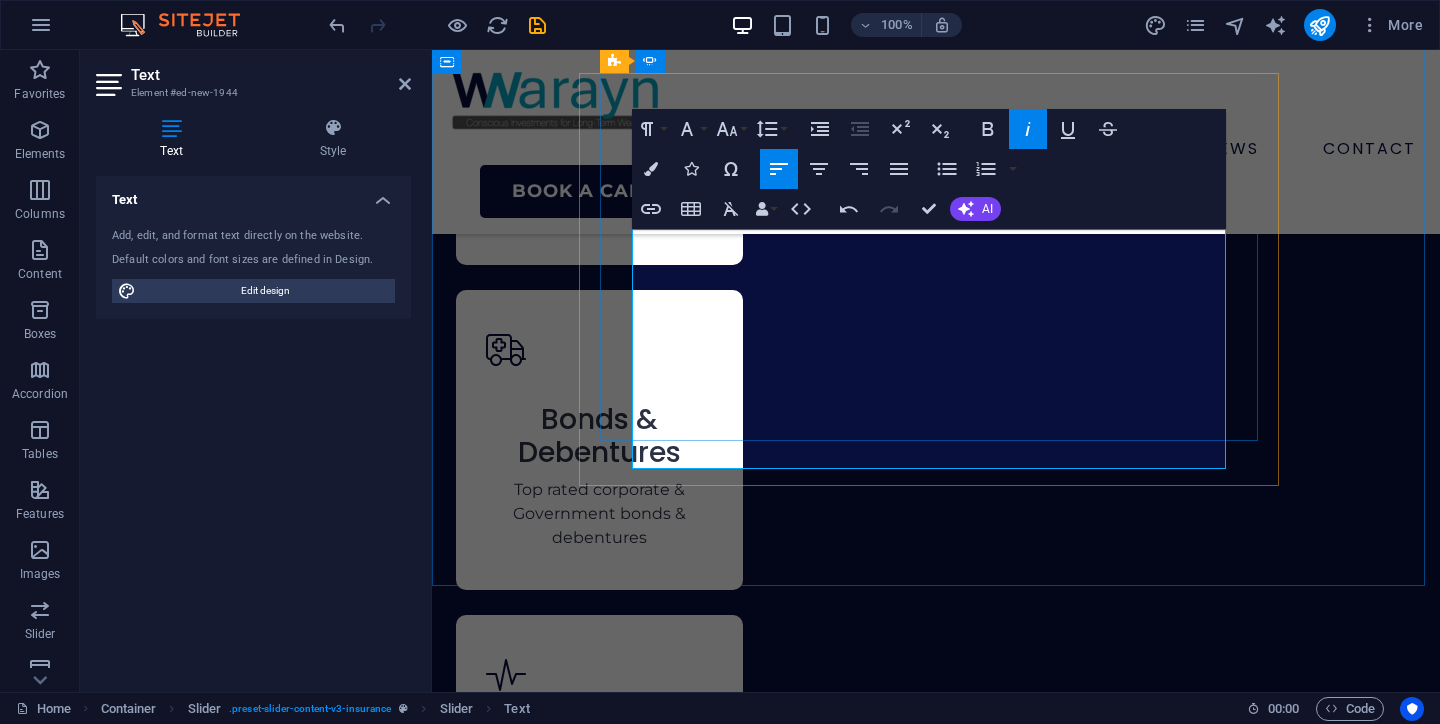 click on "“We were completely lost trying to buy health and life insurance for our family and we didn't know who to trust. Narayn was different. He didn't 'sell' us anything. Instead, he spent an hour explaining the differences between Term plans and ULIPs, and the critical clauses in a health policy. He helped us find a combination that gave us maximum coverage at an affordable cost. The transparency was the best part”" at bounding box center (-2520, 11440) 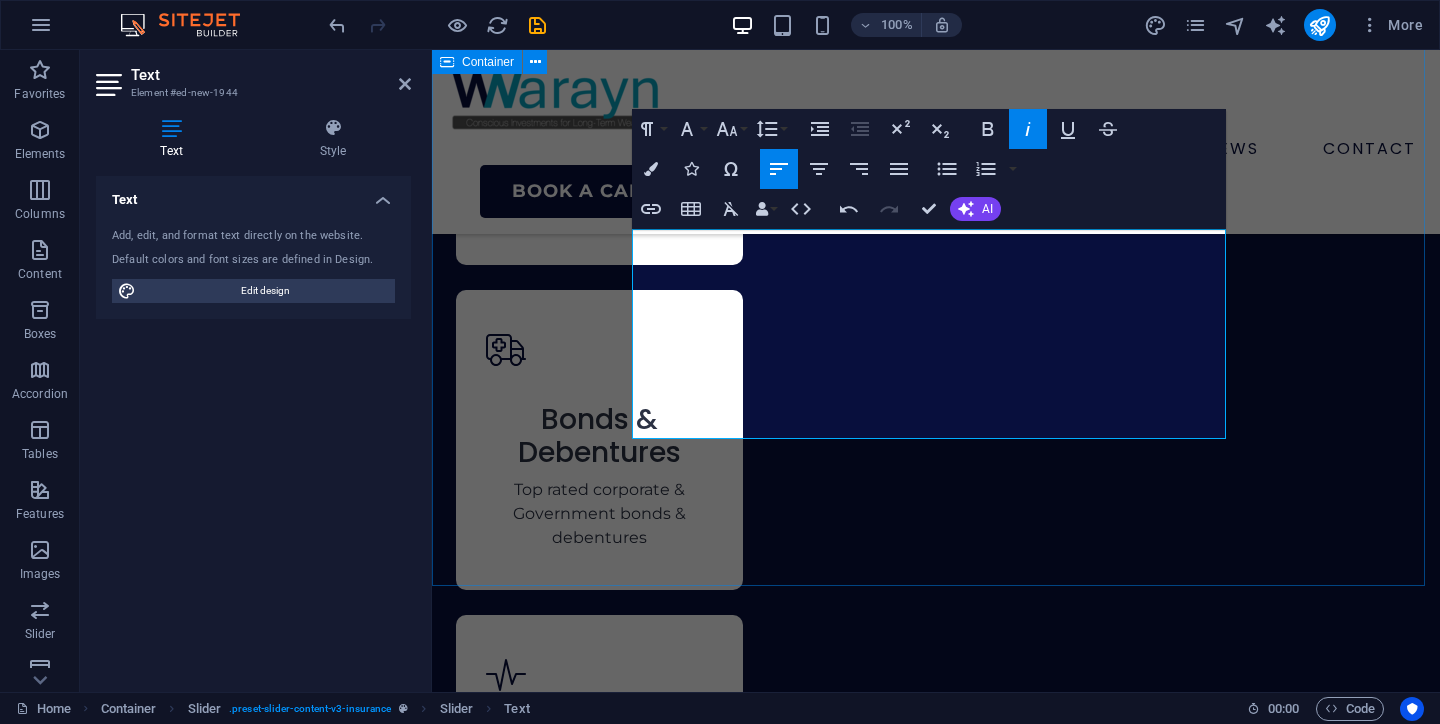 click on "What Our Customers are Saying About Us [FIRST] [LAST] Entrepreneur, [CITY] “As a business owner, most of my net worth was tied up in my company. I was using FDs to diversify. Narayn understood my unique situation perfectly. He went beyond the usual mutual funds and suggested Alternative Investment Funds (AIFs) that suited my risk profile. He's more like a strategic partner in my wealth journey.” [FIRST] [LAST] Senior Consultant, [CITY] “I was already investing in stocks and some mutual funds, but my portfolio was a mess. Narayn helped me consolidate everything into a single view and created a roadmap that was aggressive yet smart. He optimised my portfolio and aligned every investment to a goal. My only regret is not starting with him sooner.” [FIRST] [LAST] Government Employee, [CITY] [FIRST] [LAST] Marketing Manager, [CITY] [FIRST] [LAST] Entrepreneur, [CITY] [FIRST] [LAST] Entrepreneur, [CITY] [FIRST] [LAST] Senior Consultant, [CITY] 1 2 3 4 5" at bounding box center [936, 6533] 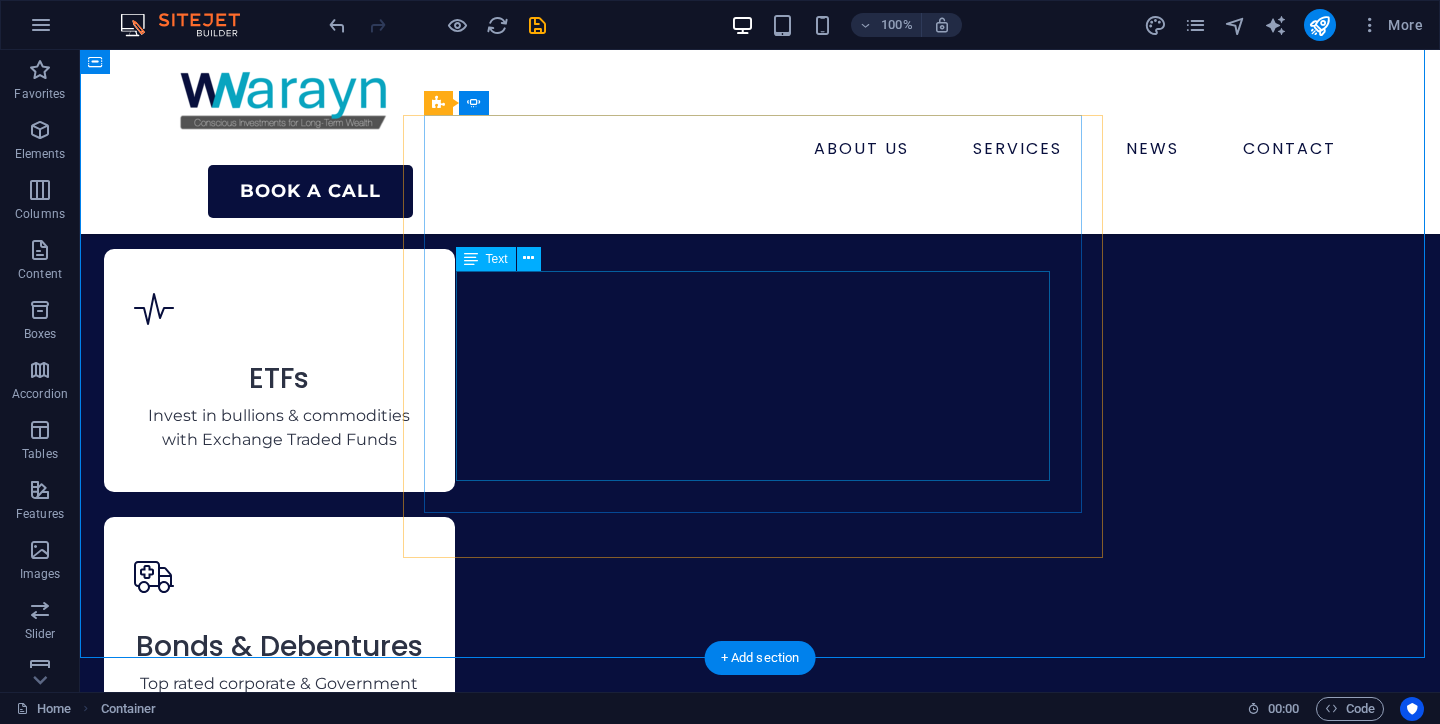 scroll, scrollTop: 7474, scrollLeft: 0, axis: vertical 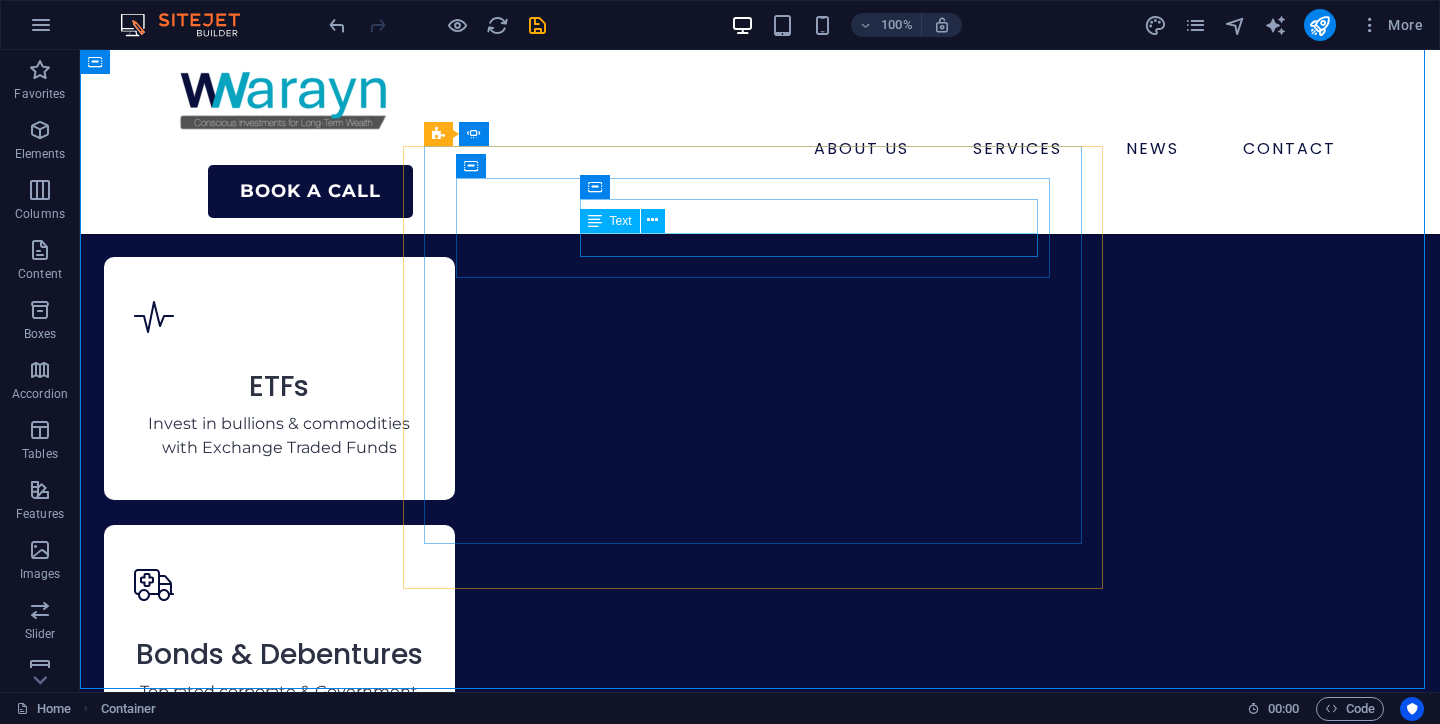 click on "Text" at bounding box center (610, 221) 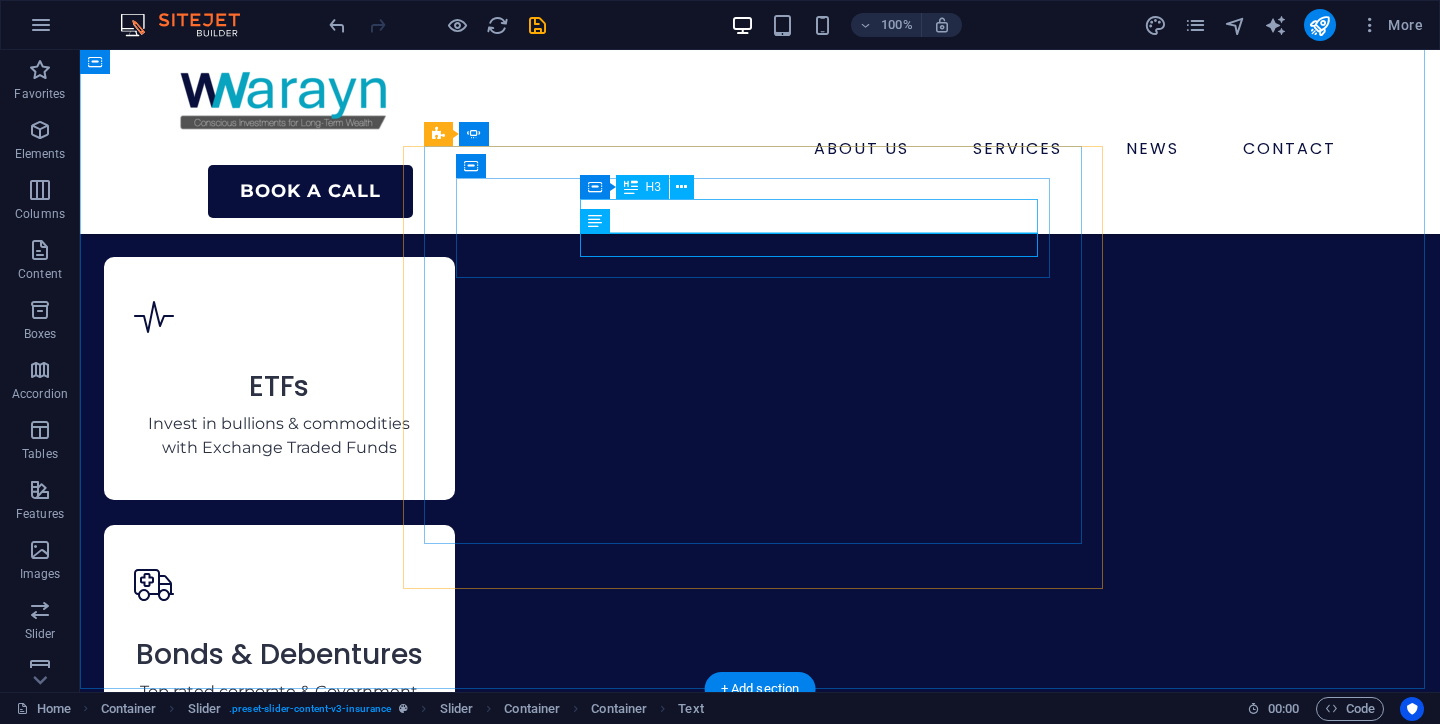 click on "[FIRST] [LAST]" at bounding box center (-2788, 11217) 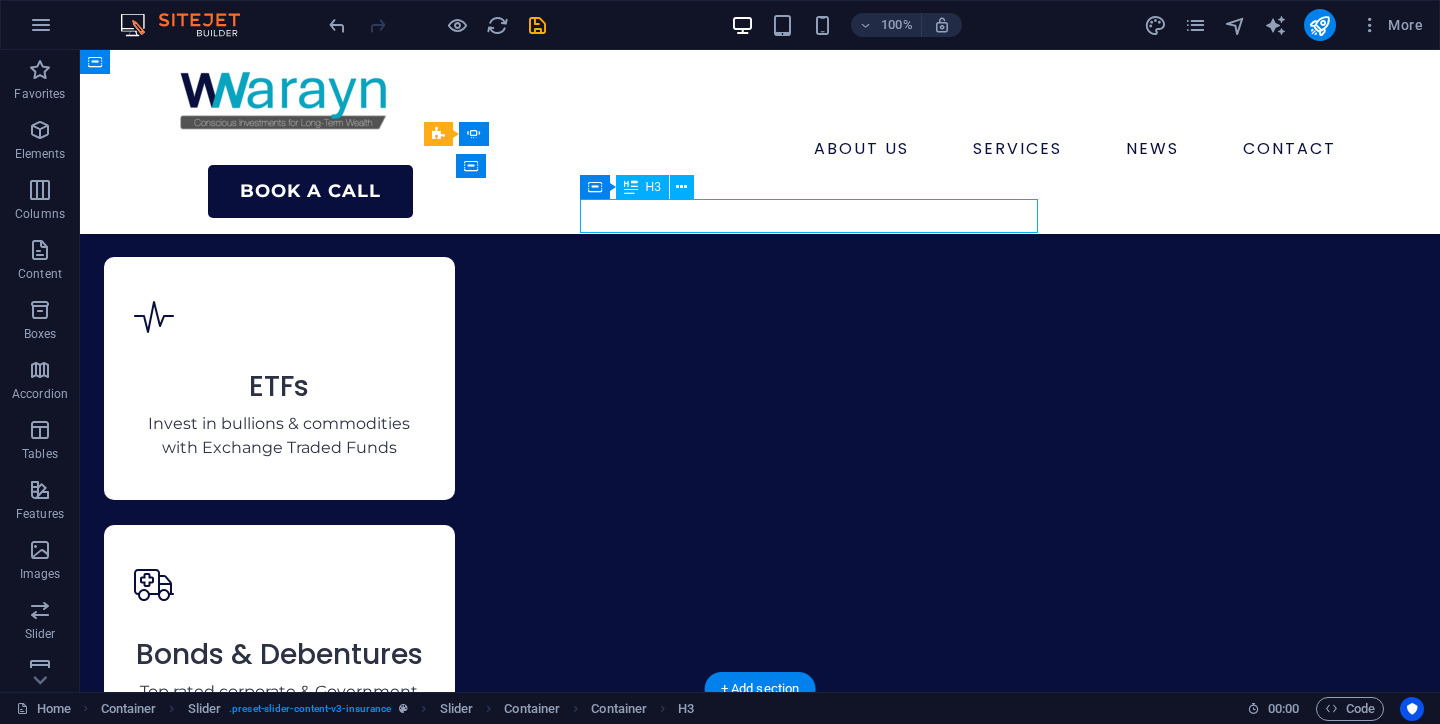 click on "[FIRST] [LAST]" at bounding box center (-2788, 11217) 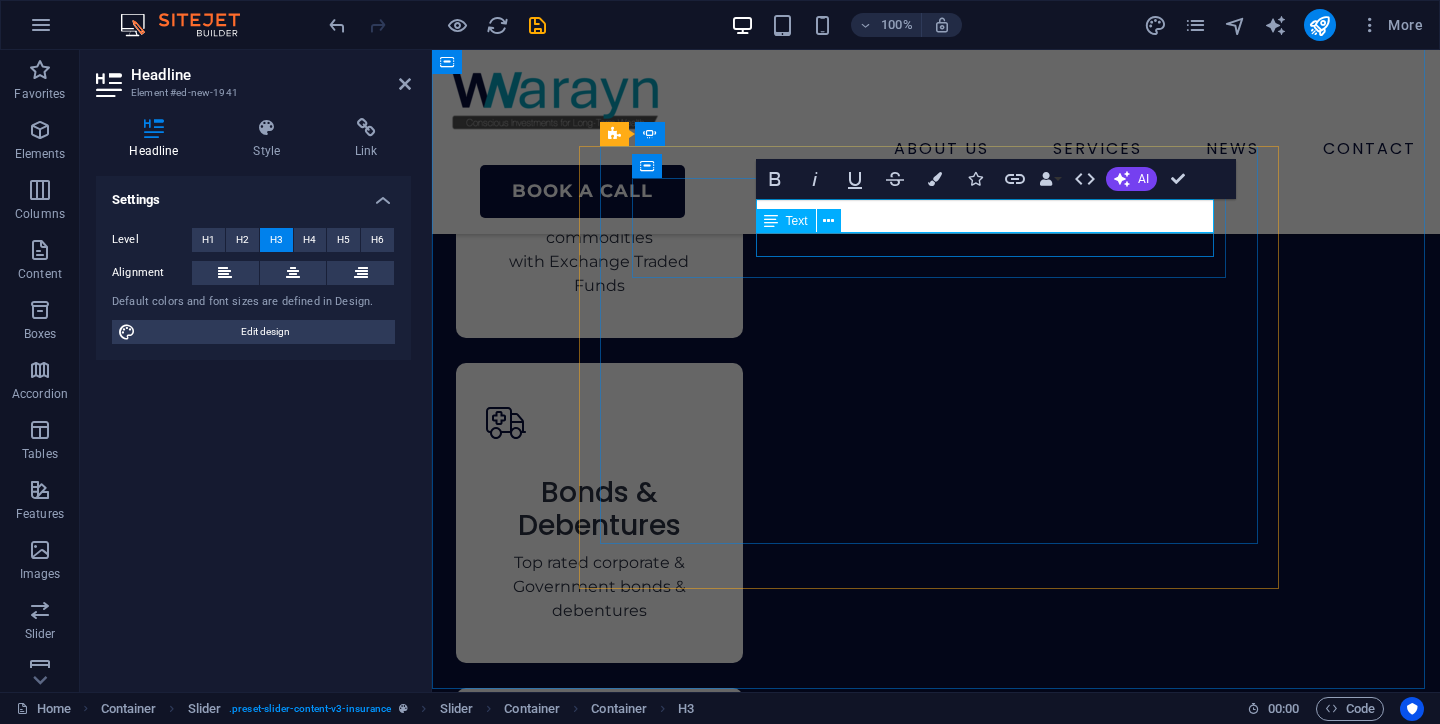 scroll, scrollTop: 8256, scrollLeft: 0, axis: vertical 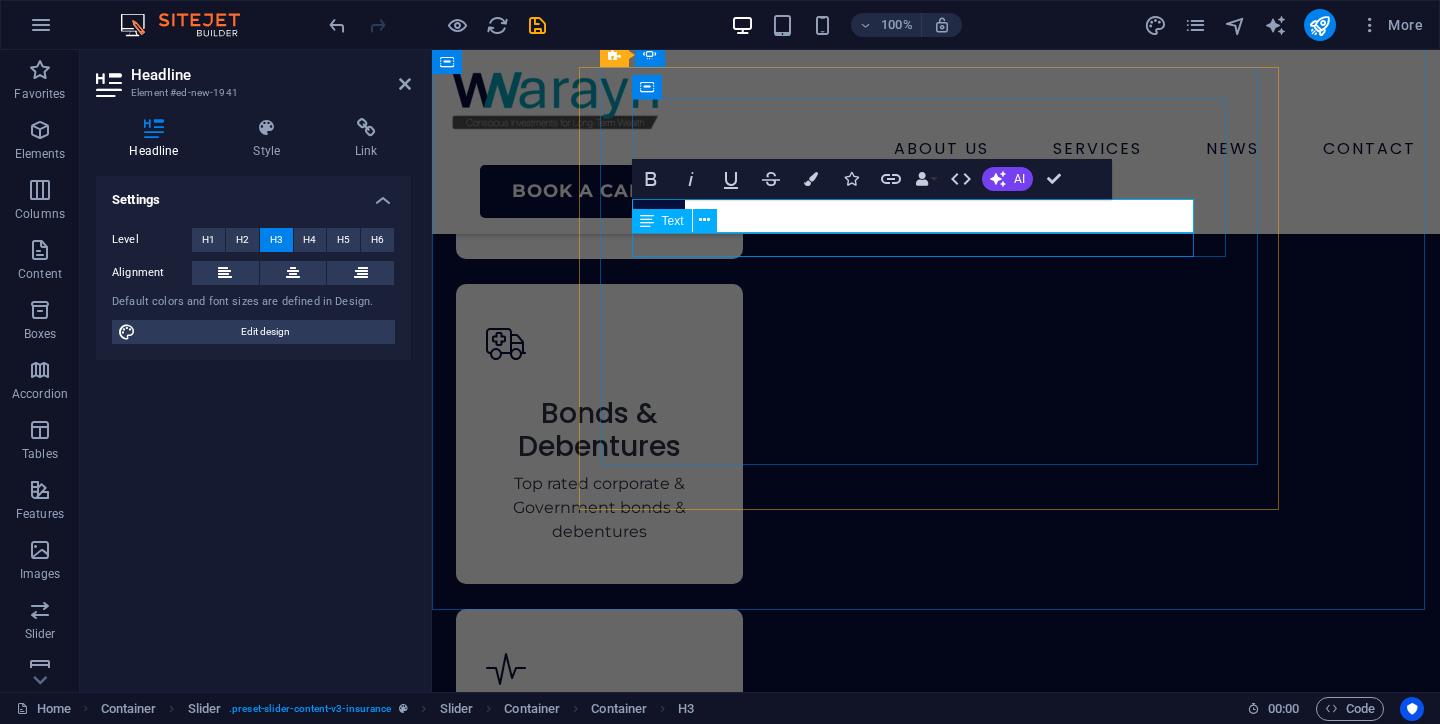 click on "Entrepreneur, [CITY]" at bounding box center (-2516, 11278) 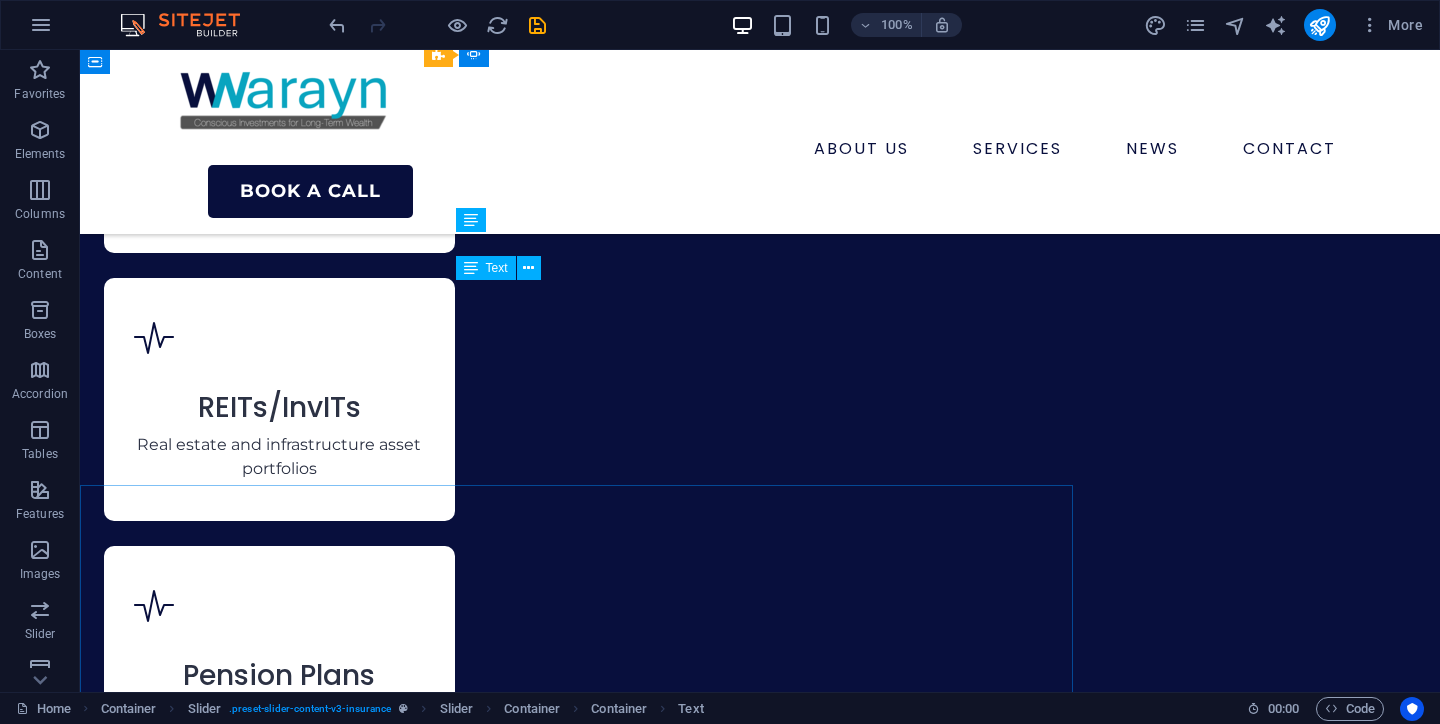 scroll, scrollTop: 7553, scrollLeft: 0, axis: vertical 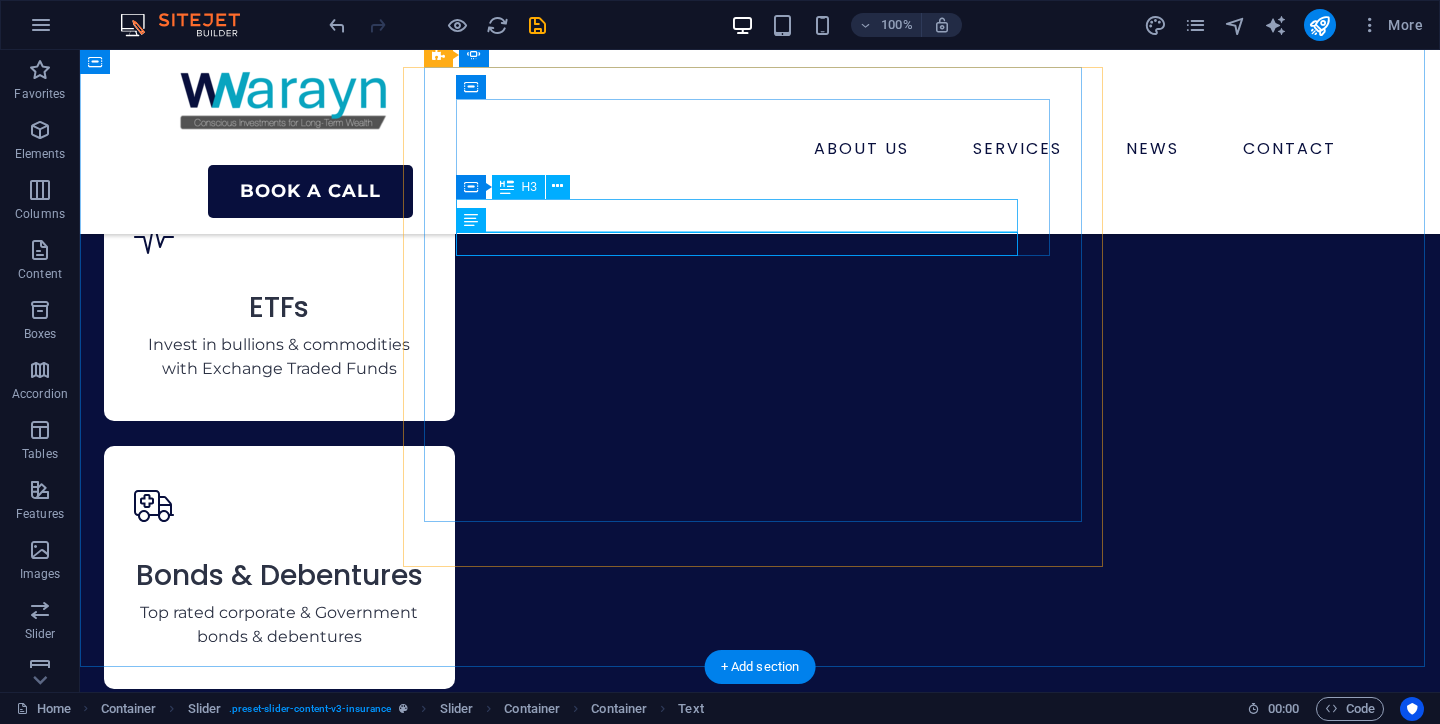 click on "[FIRST] and [FIRST] [LAST]" at bounding box center [-2788, 11138] 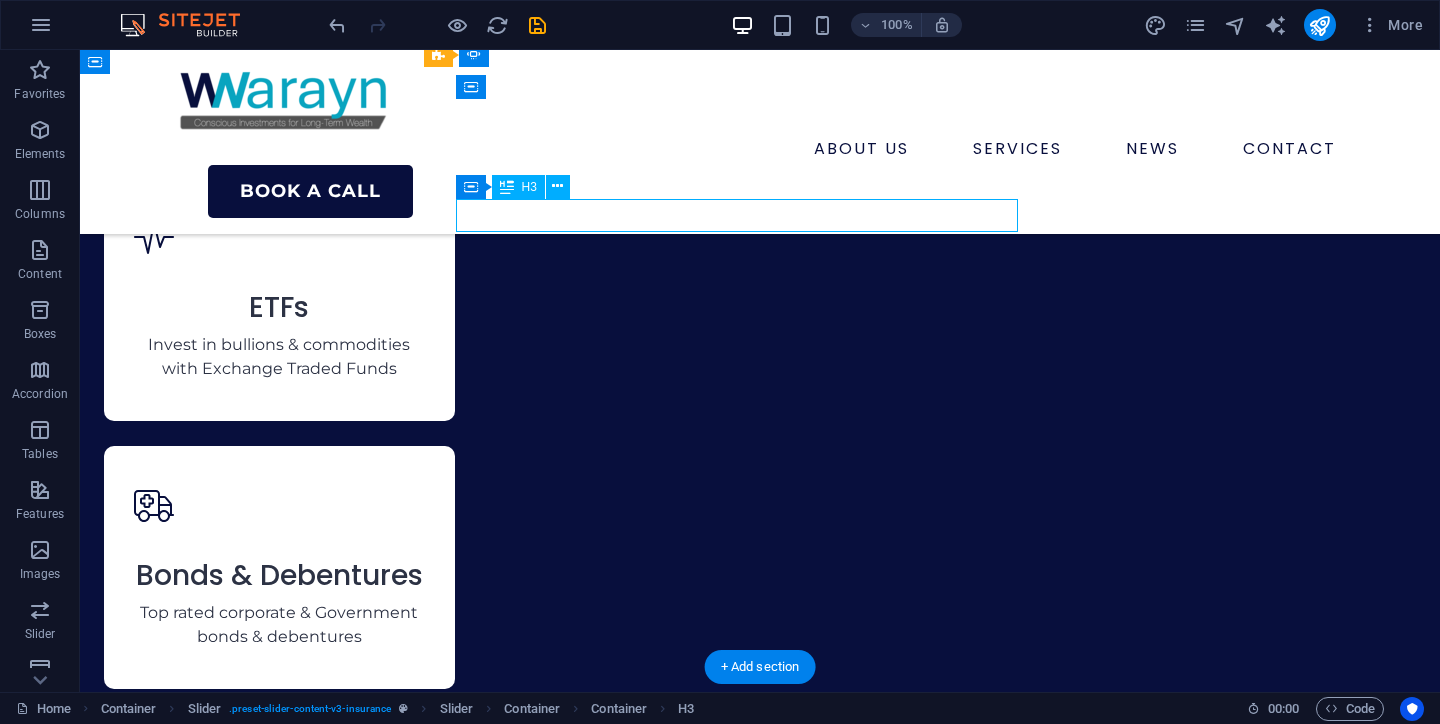 click on "[FIRST] and [FIRST] [LAST]" at bounding box center (-2788, 11138) 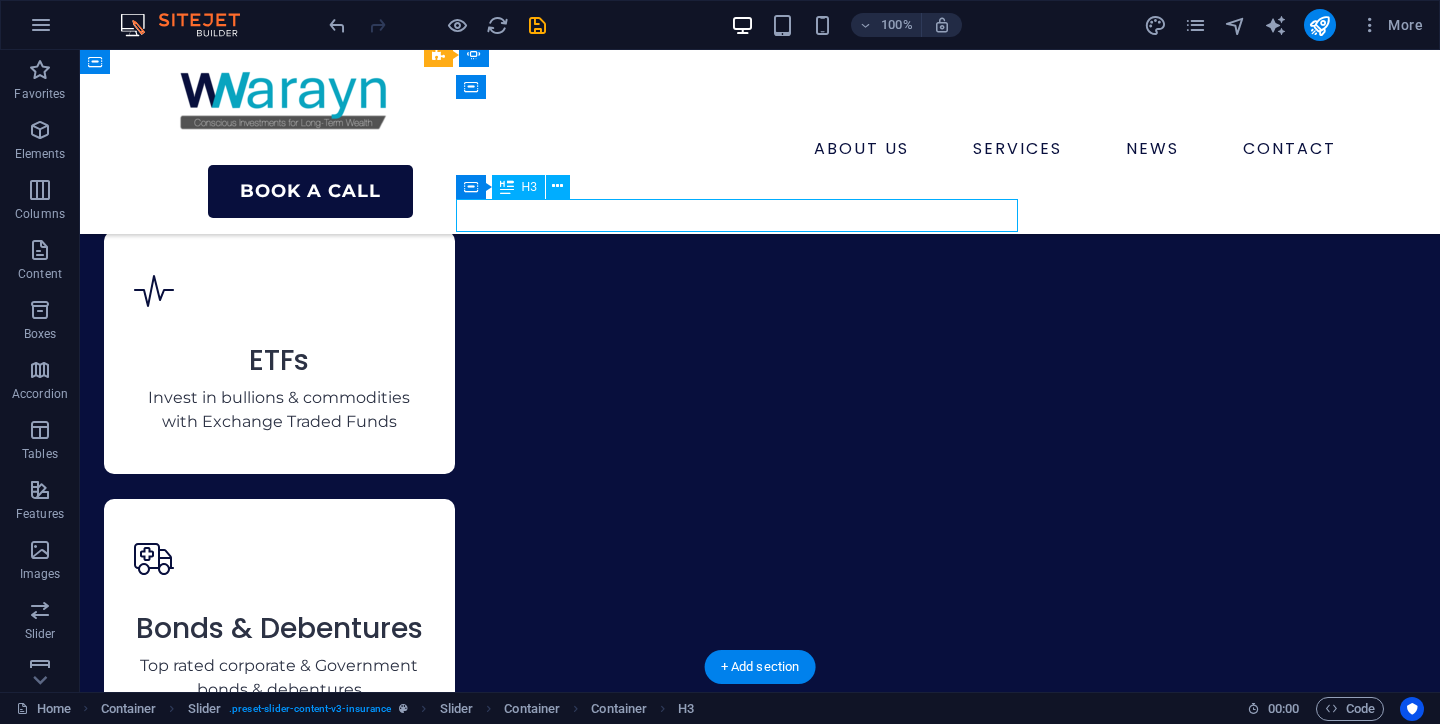scroll, scrollTop: 8256, scrollLeft: 0, axis: vertical 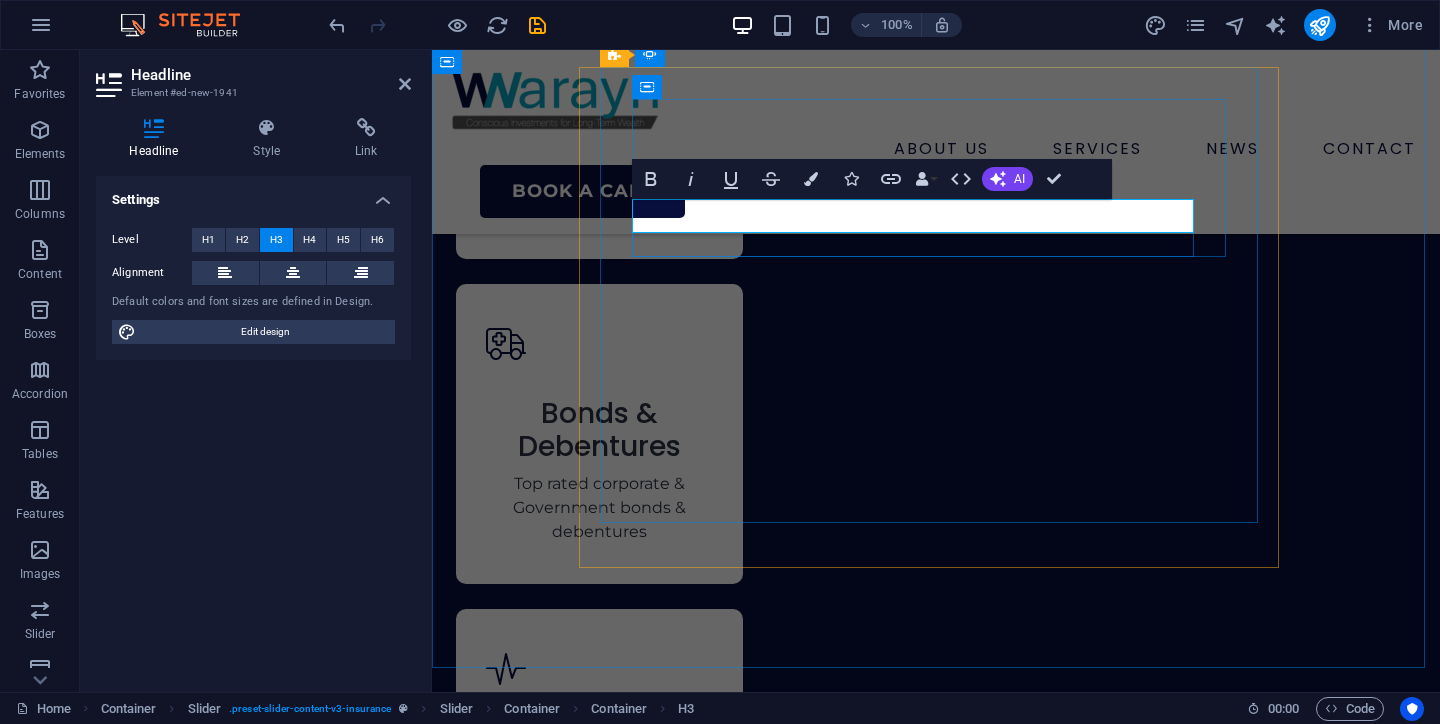 click on "[FIRST] and [FIRST] [LAST]" at bounding box center [-2516, 11249] 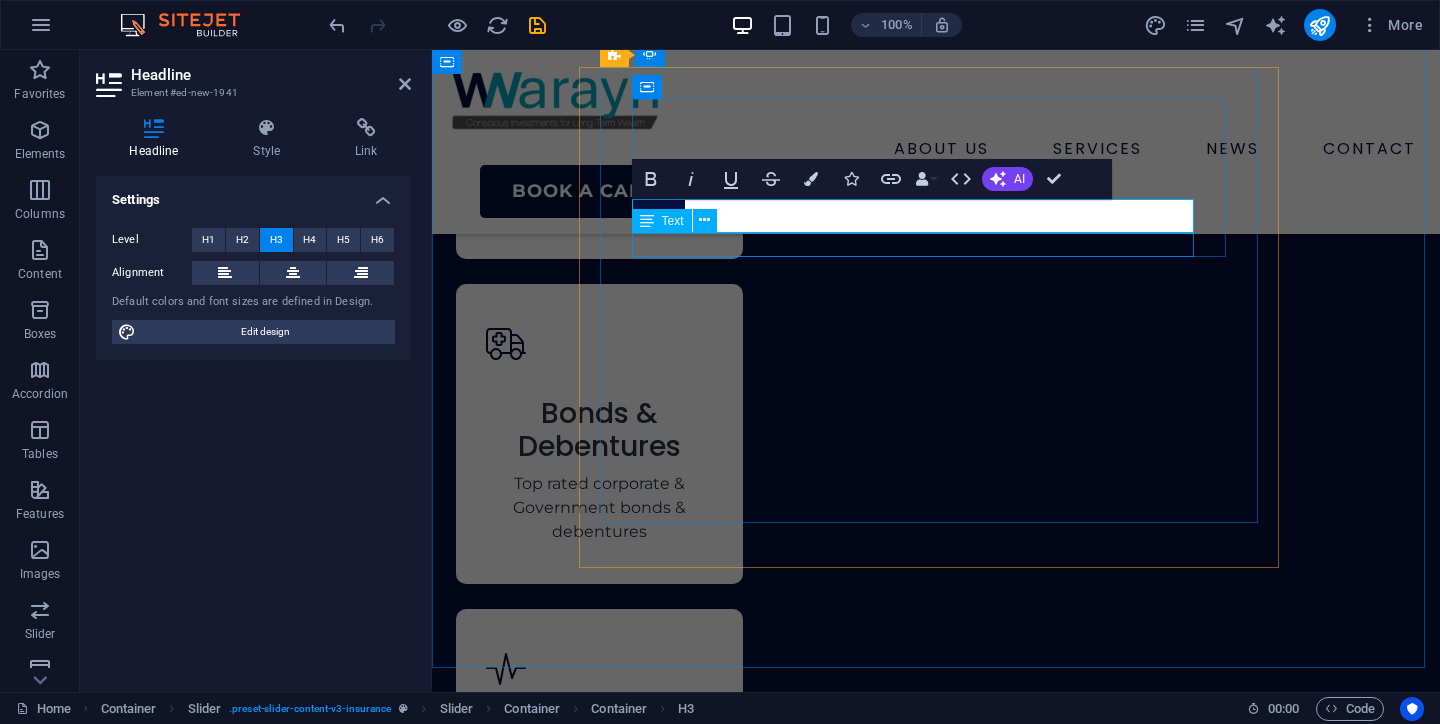 type 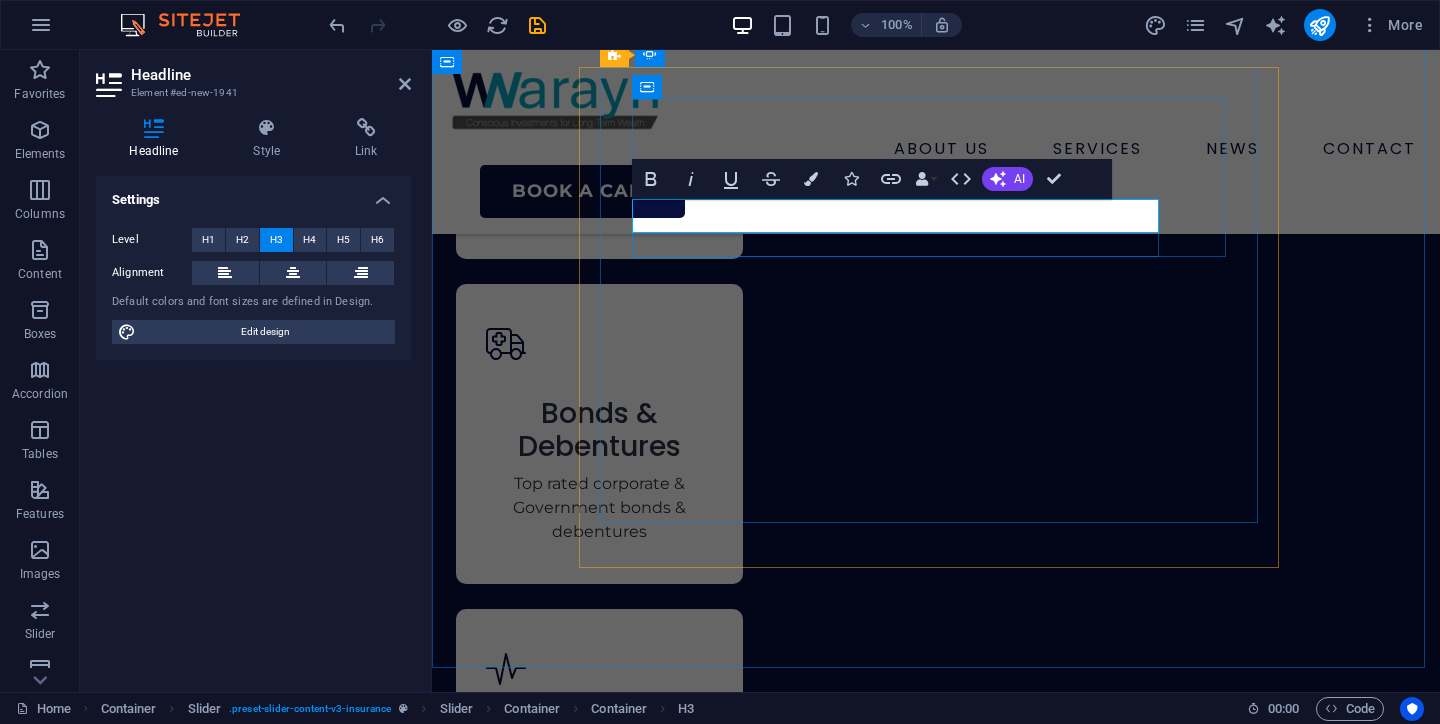 click on "[FIRST] & [FIRST] [LAST]" at bounding box center [-2516, 11249] 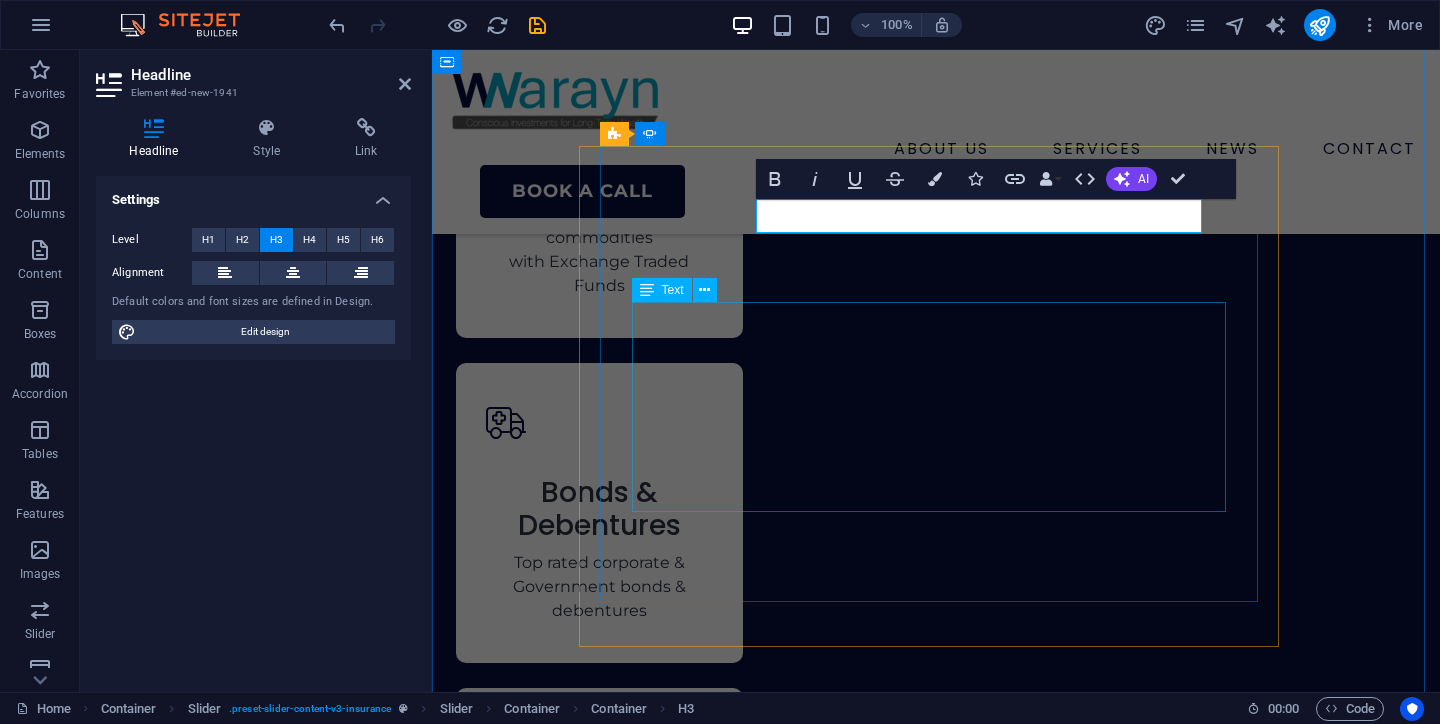 click on "“We were completely lost trying to buy health and life insurance for our family and didn't know who to trust. Narayn spent an hour explaining the differences between Term plans and ULIPs, and the critical clauses in a health policy. He helped us find a combination that gave us maximum coverage at an affordable cost. The transparency was the best part”" at bounding box center [-2516, 11498] 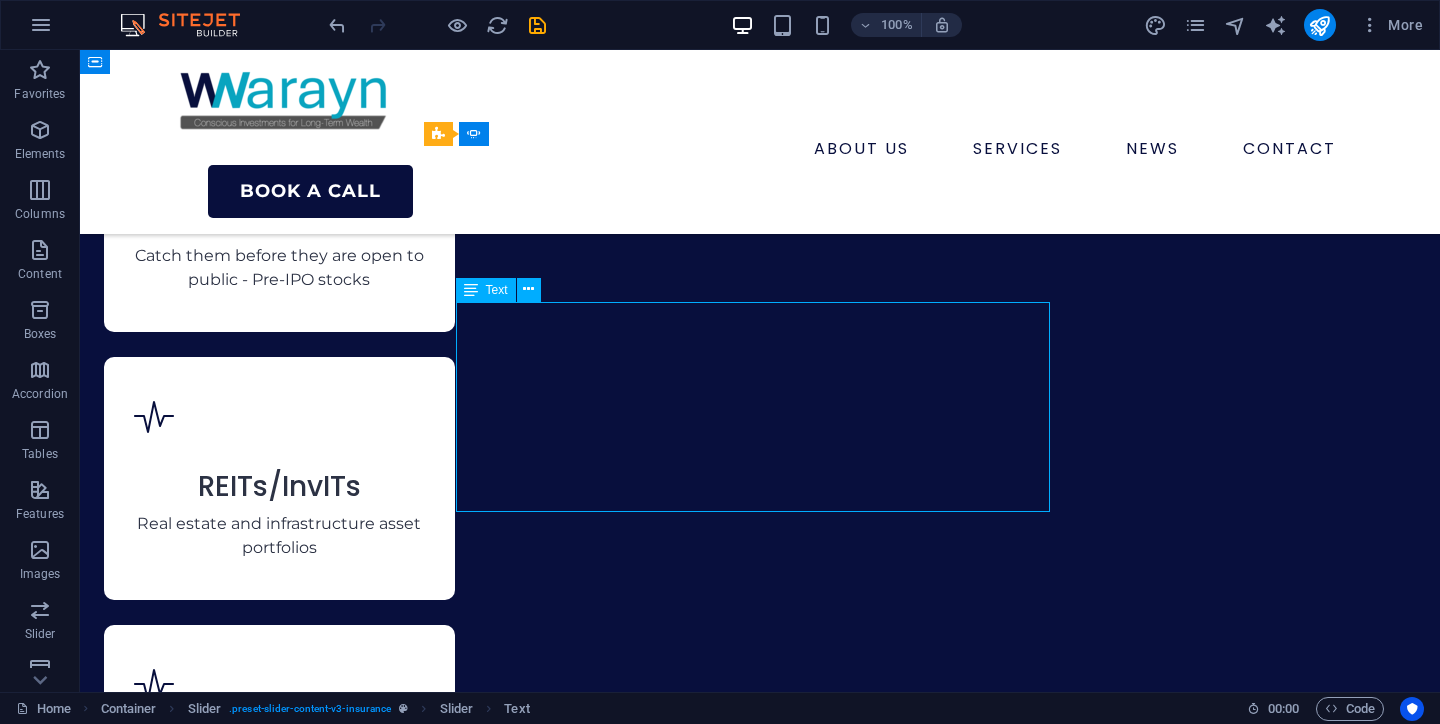 scroll, scrollTop: 7474, scrollLeft: 0, axis: vertical 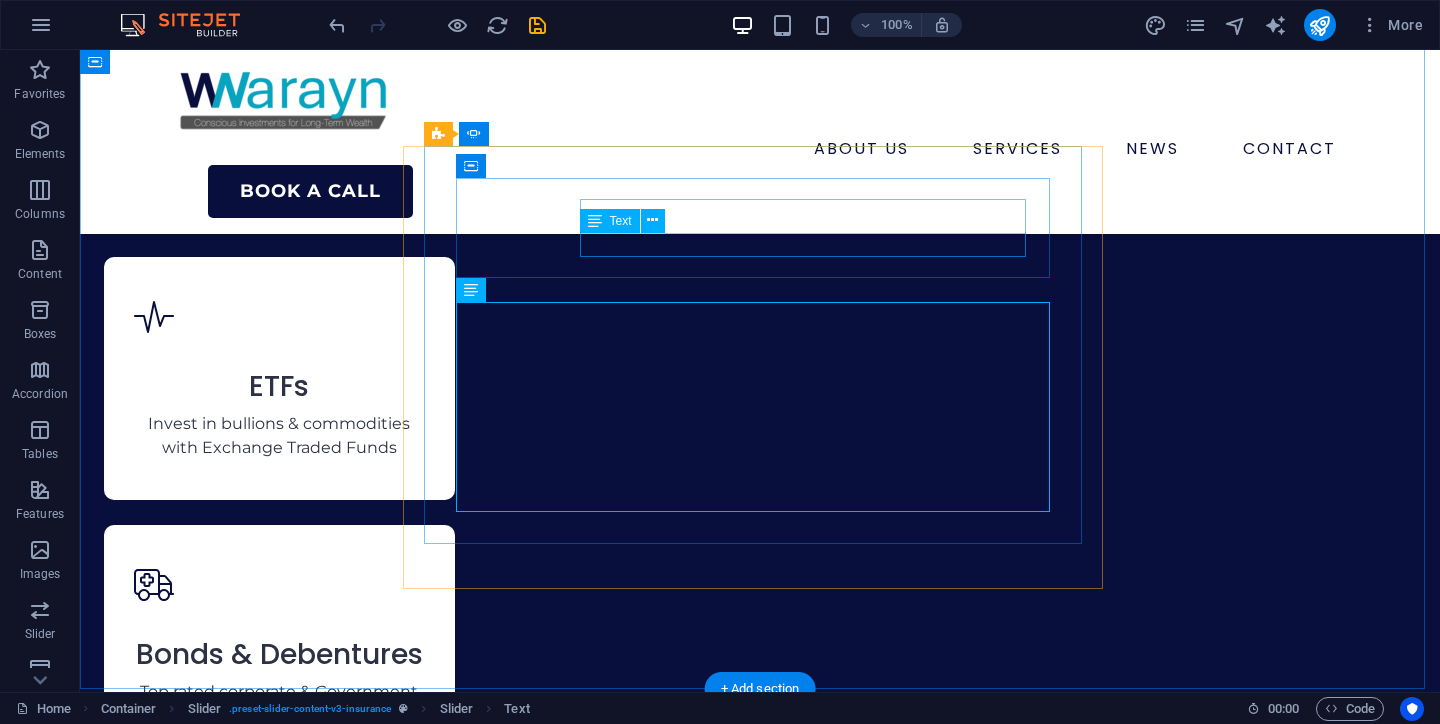 click on "Entrepreneur, [CITY]" at bounding box center [-2788, 11246] 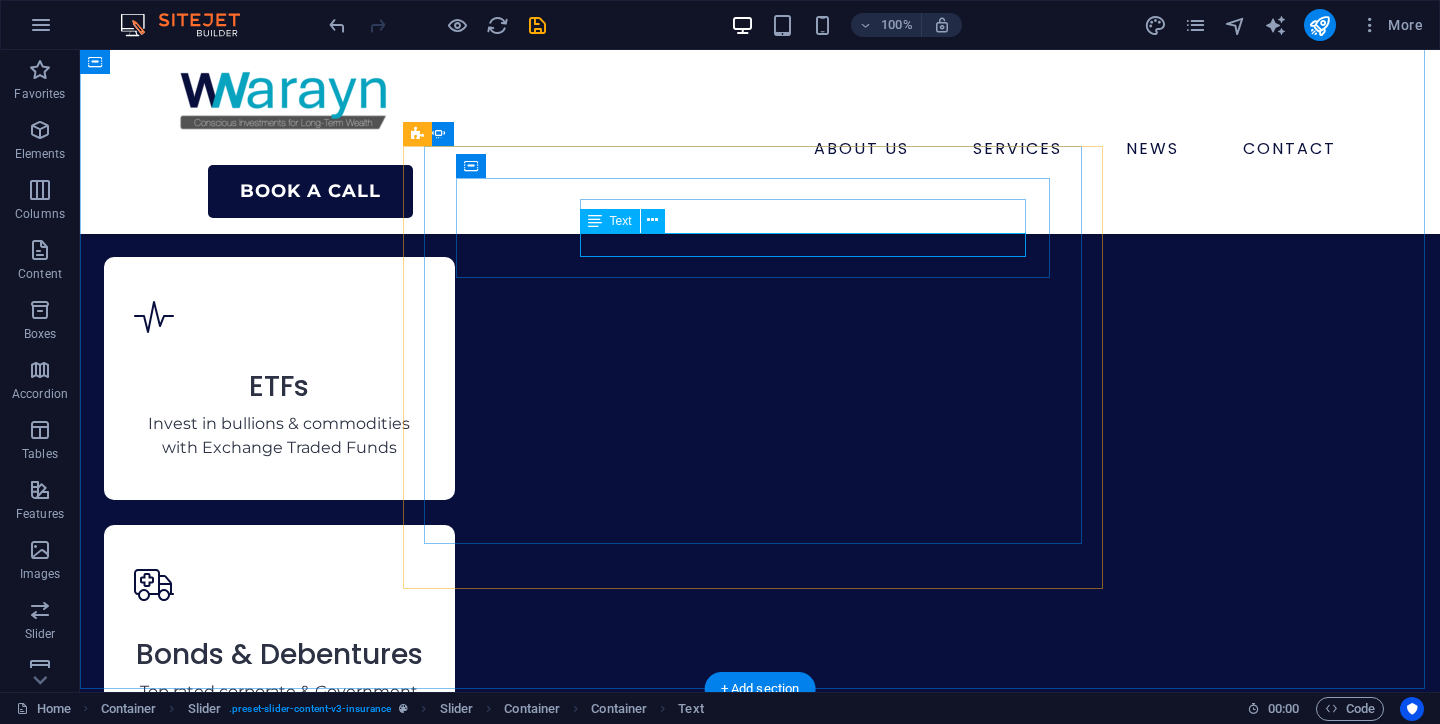 click on "Entrepreneur, [CITY]" at bounding box center (-2788, 11246) 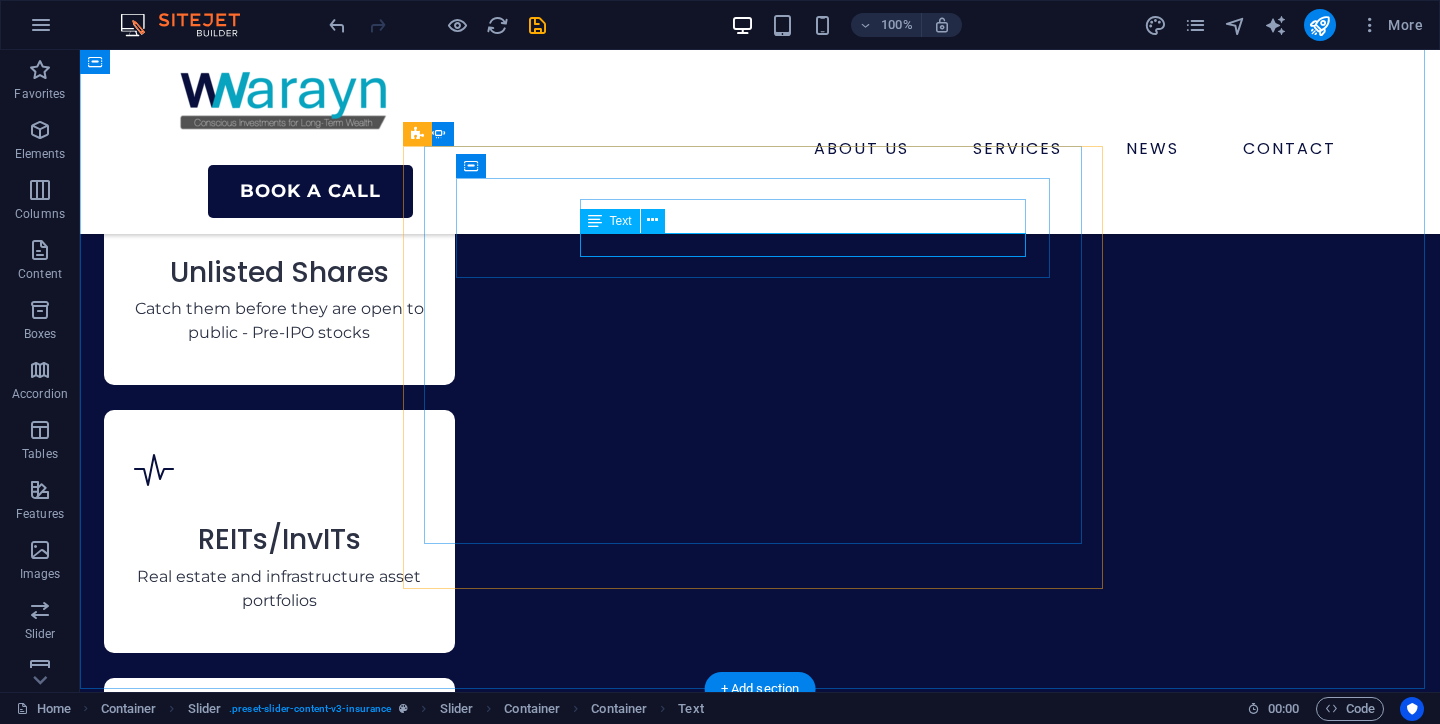 click on "Entrepreneur, [CITY]" at bounding box center (-2788, 10596) 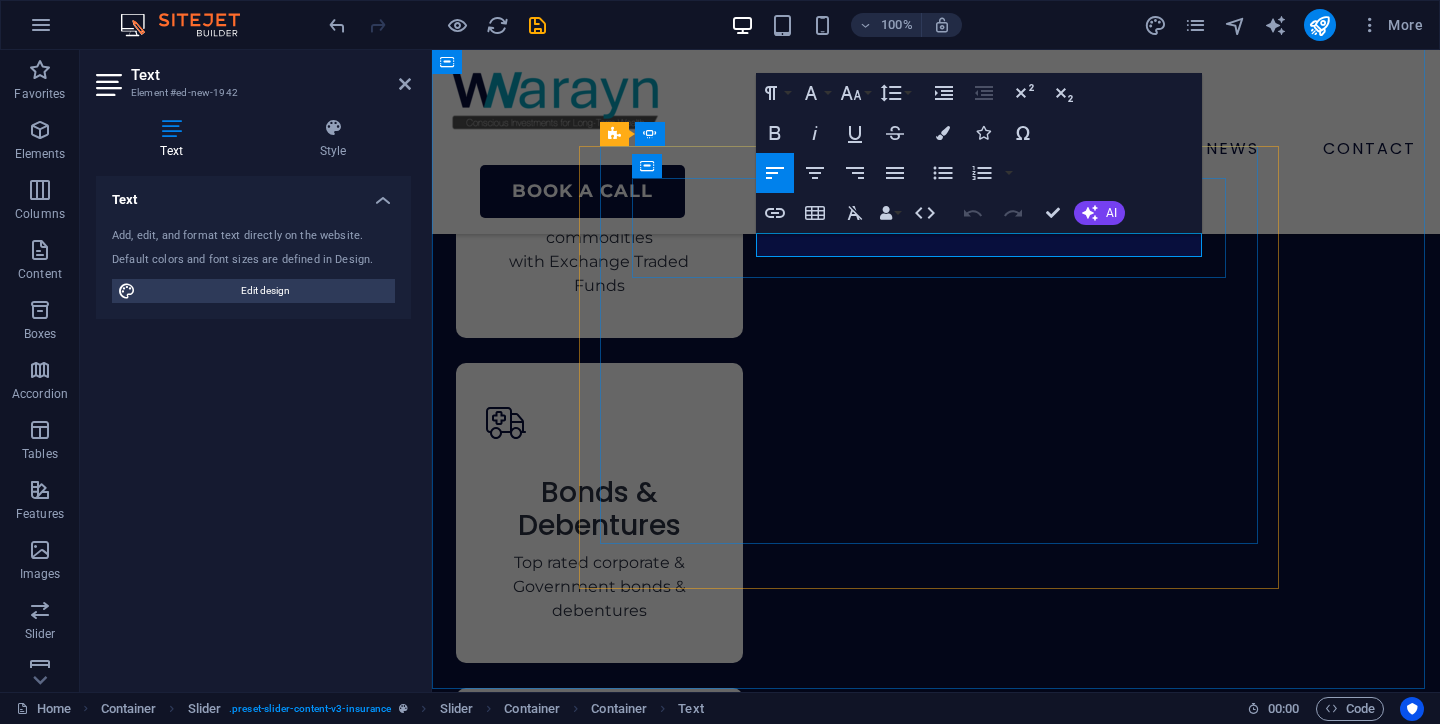 click on "Entrepreneur, [CITY]" at bounding box center (-2516, 11357) 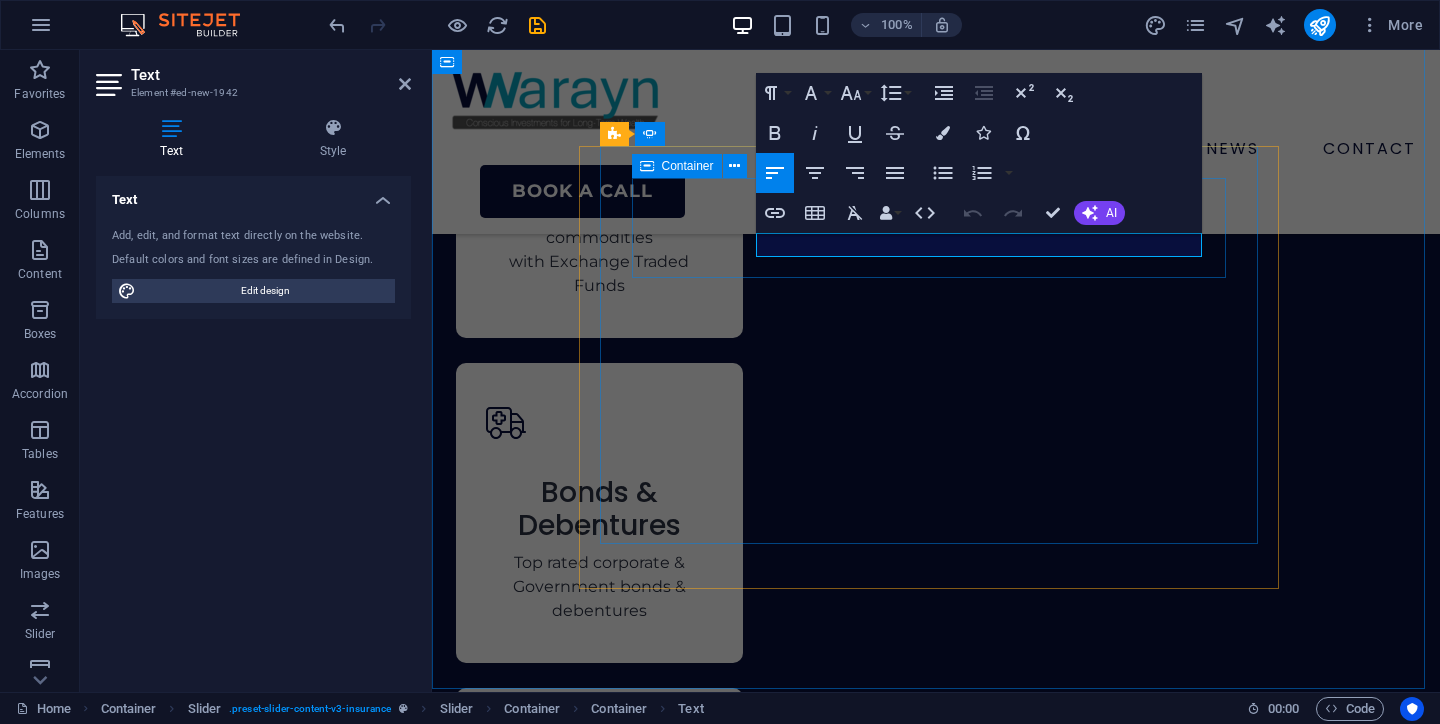 scroll, scrollTop: 8256, scrollLeft: 0, axis: vertical 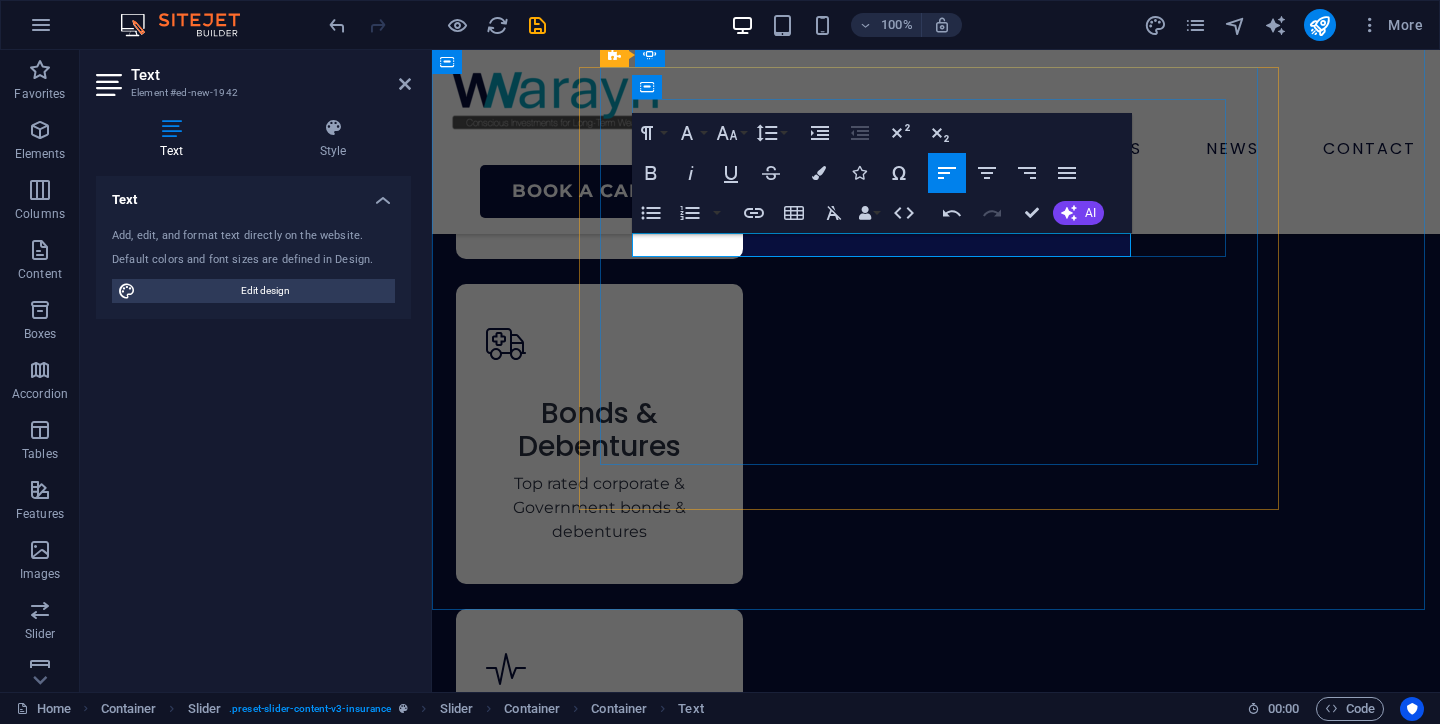 click on "IT Professional & Architect, [CITY]" at bounding box center [-2516, 11278] 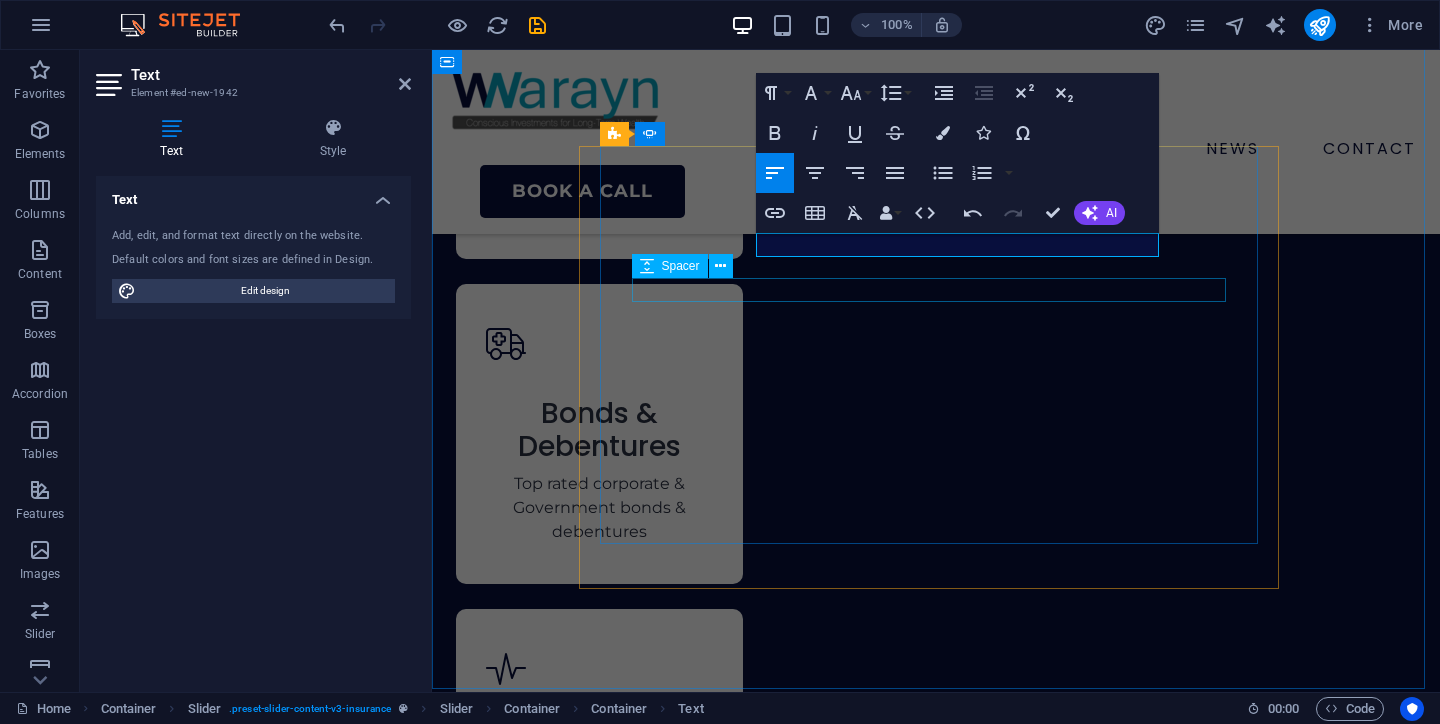 scroll, scrollTop: 8177, scrollLeft: 0, axis: vertical 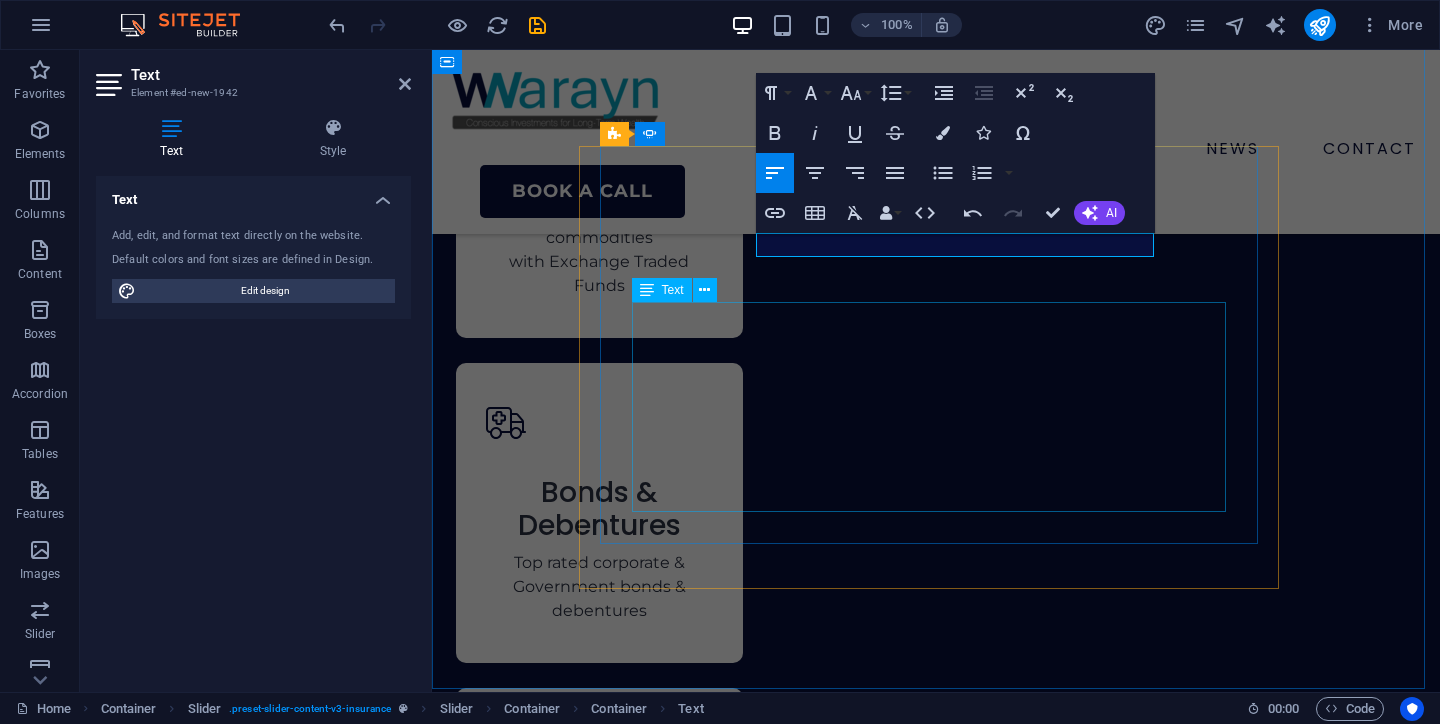 click on "“We were completely lost trying to buy health and life insurance for our family and didn't know who to trust. Narayn spent an hour explaining the differences between Term plans and ULIPs, and the critical clauses in a health policy. He helped us find a combination that gave us maximum coverage at an affordable cost. The transparency was the best part”" at bounding box center [-2516, 11498] 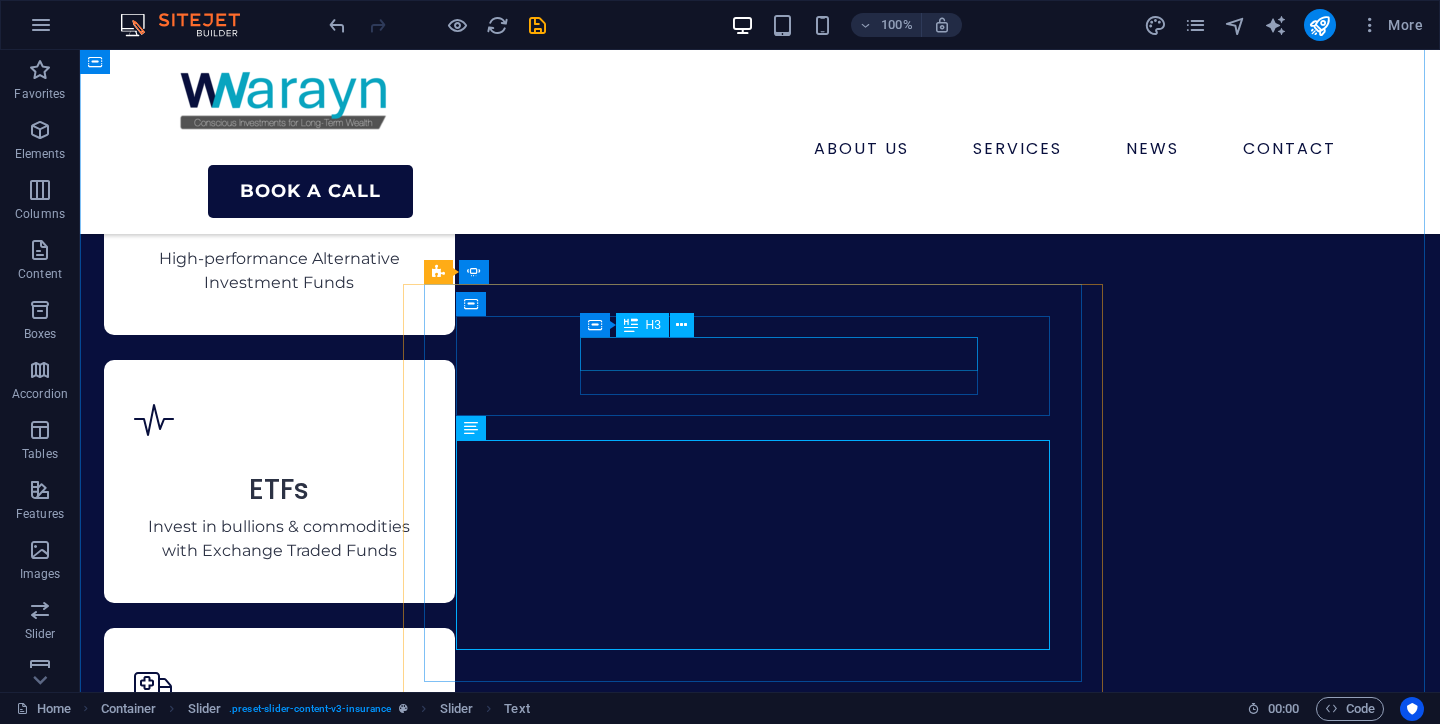 scroll, scrollTop: 7314, scrollLeft: 0, axis: vertical 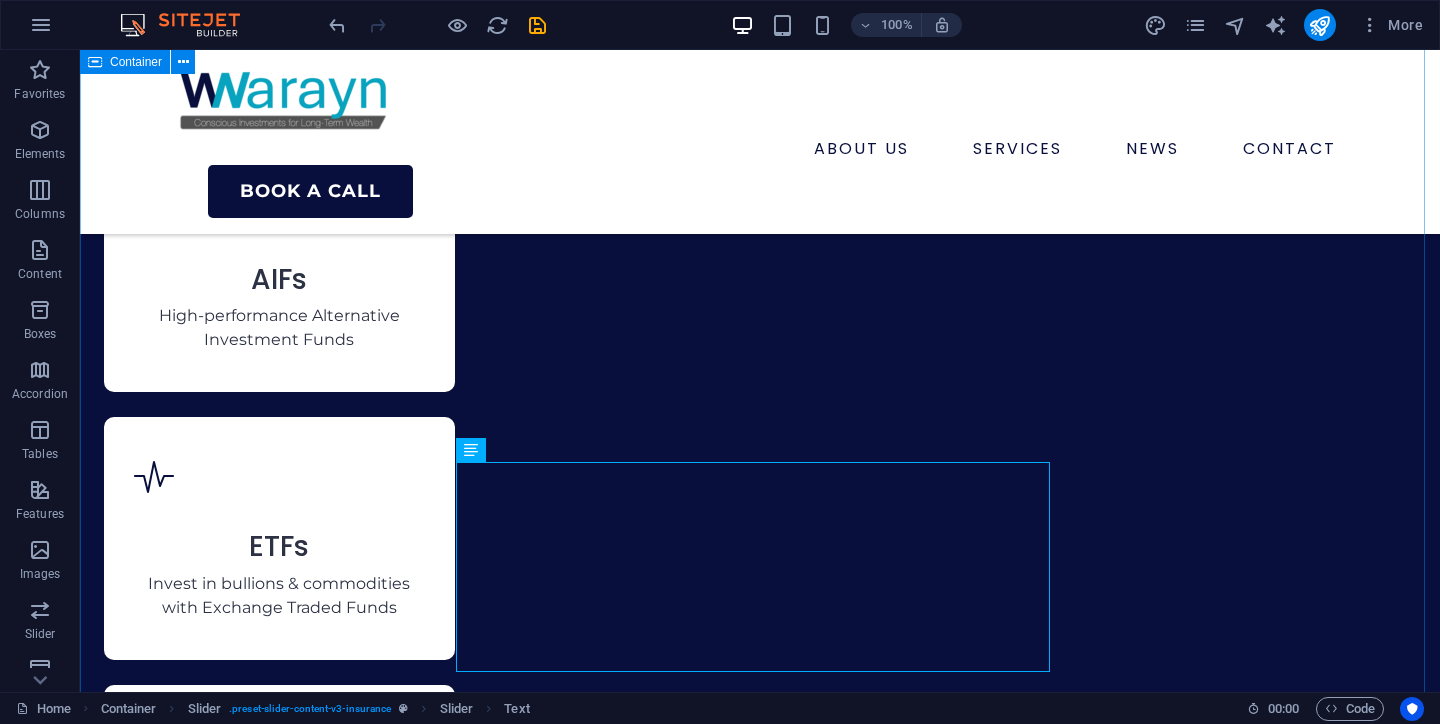 click on "What Our Customers are  Saying About Us [FIRST] & [FIRST] IT & Architect, [CITY] IT Professional & Architect, [CITY] “We were completely lost trying to buy health and life insurance for our family and didn't know who to trust. [PERSON] spent an hour explaining the differences between Term plans and ULIPs, and the critical clauses in a health policy. He helped us find a combination that gave us maximum coverage at an affordable cost. The transparency was the best part” [FIRST] [LAST] Senior Consultant, [CITY] “I was already investing in stocks and some mutual funds, but my portfolio was a mess. [PERSON] helped me consolidate everything into a single view and created a roadmap that was aggressive yet smart. He optimised my portfolio and aligned every investment to a goal. My only regret is not starting with him sooner.” [FIRST] [LAST] Government Employee, [CITY] [FIRST] [LAST] Marketing Manager, [CITY] [FIRST] [LAST] Entrepreneur, [CITY] [FIRST] & [FIRST] IT & Architect, [CITY] [FIRST] [LAST] Senior Consultant, [CITY] 1 2 3 4 5" at bounding box center [760, 6669] 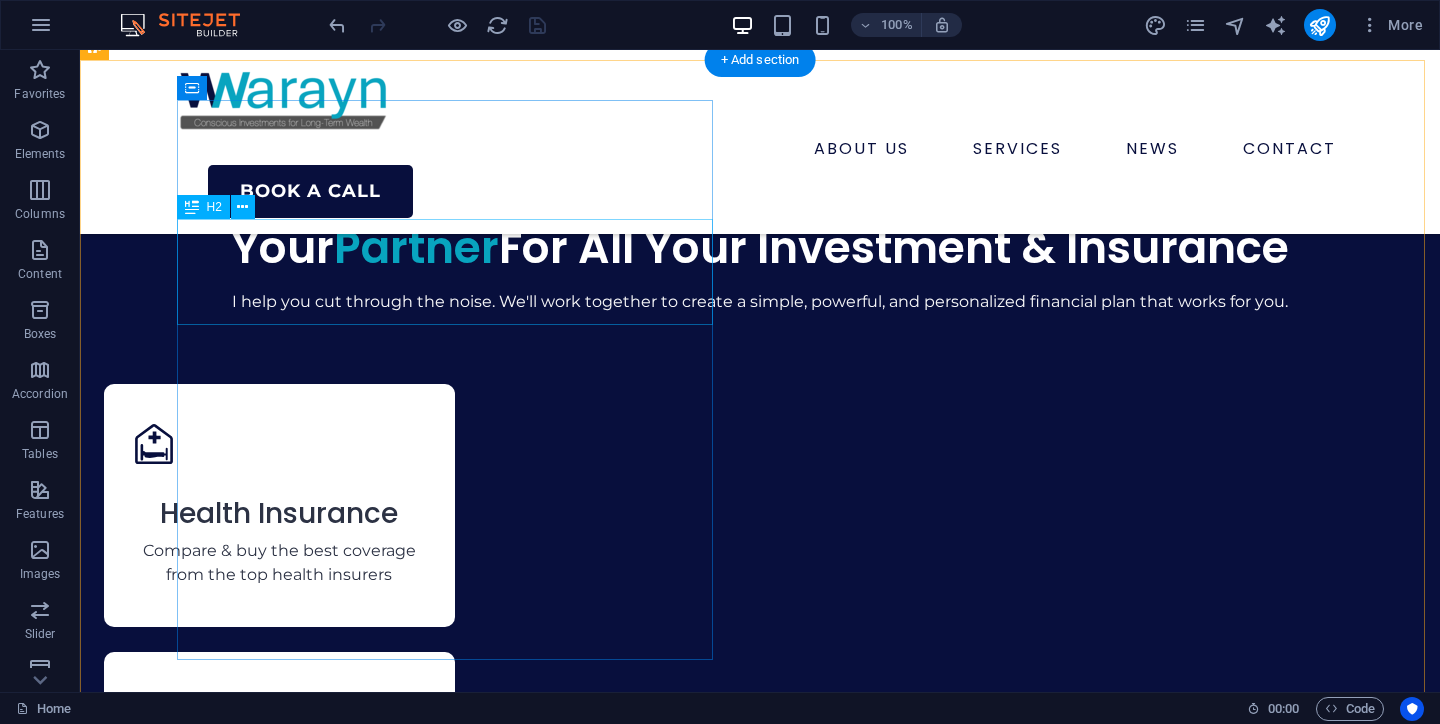 scroll, scrollTop: 6580, scrollLeft: 0, axis: vertical 